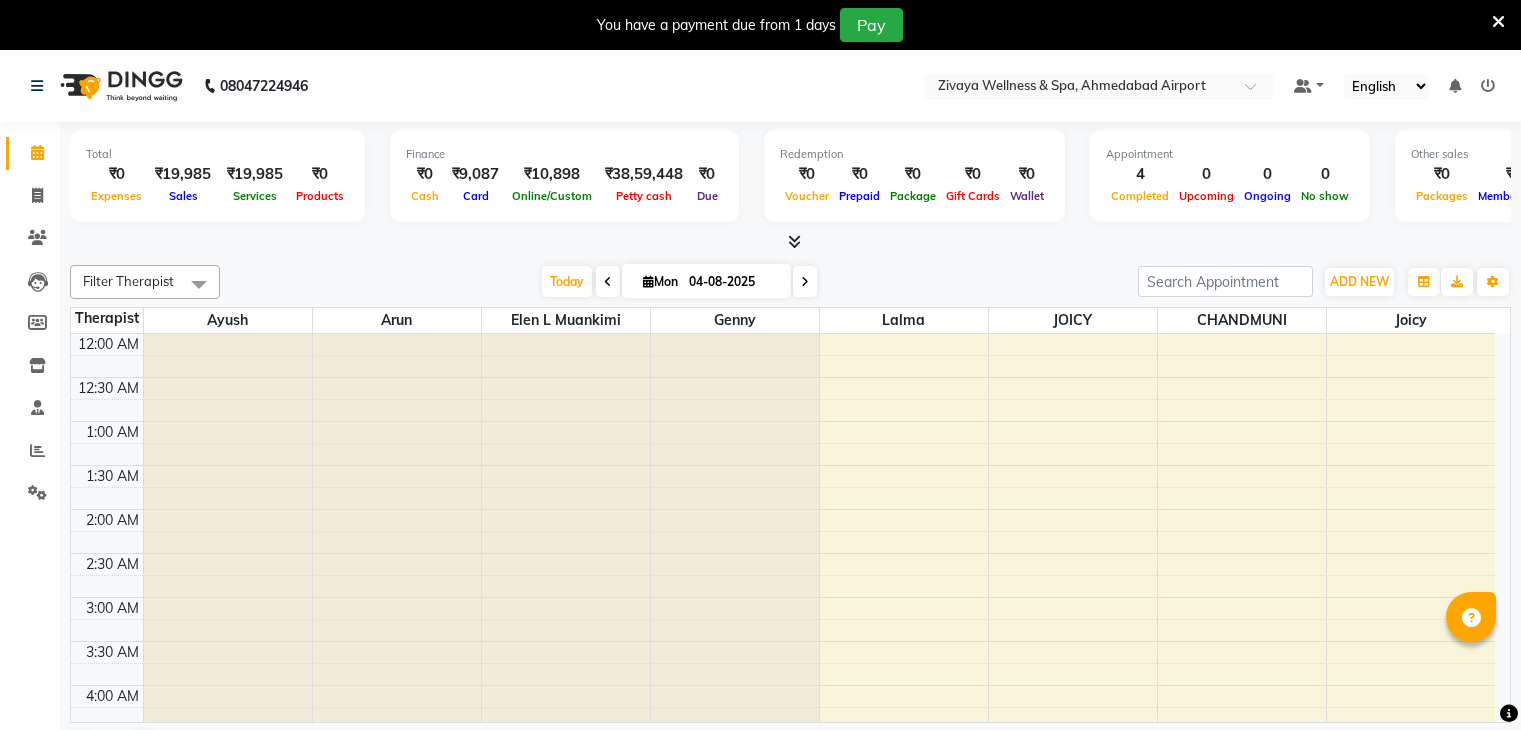 scroll, scrollTop: 0, scrollLeft: 0, axis: both 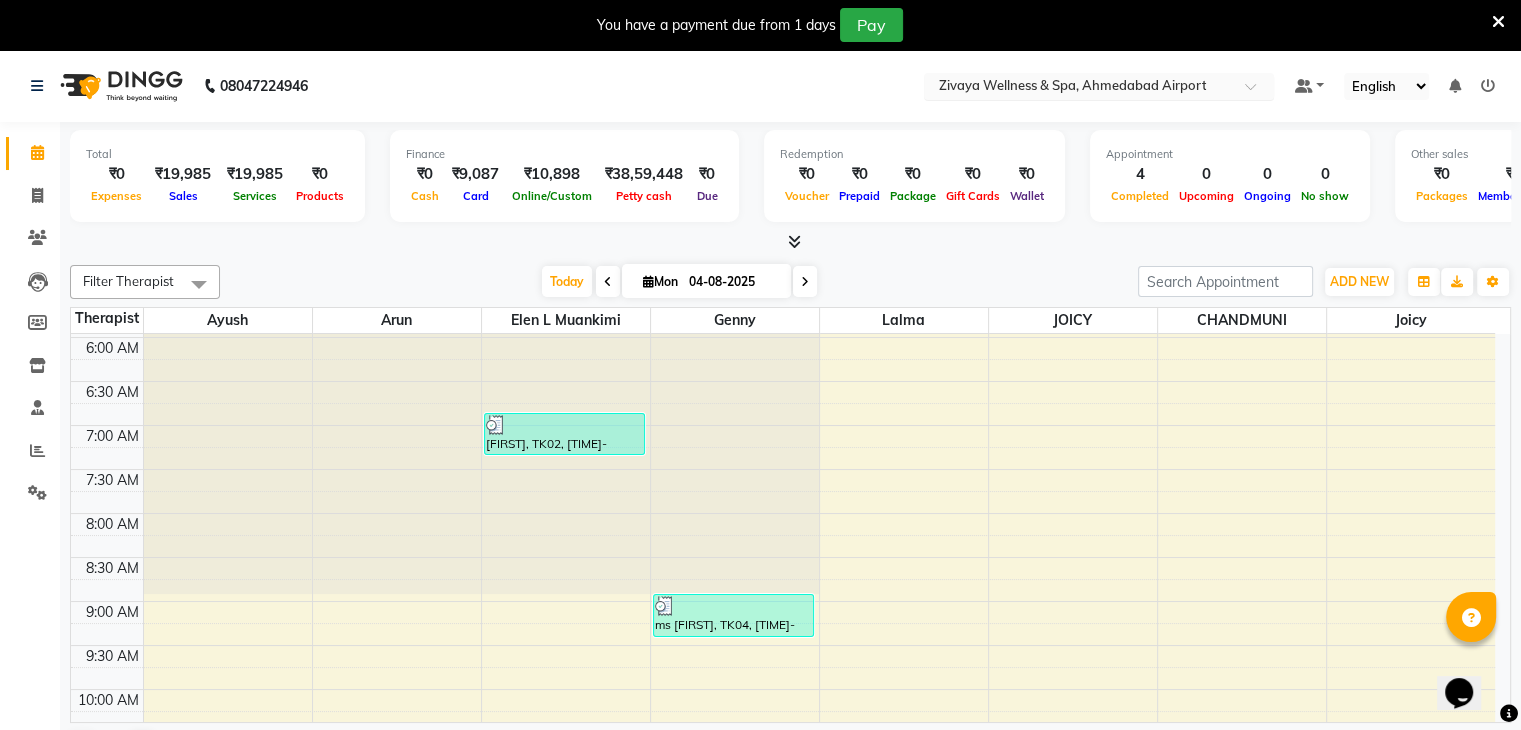 click at bounding box center [1079, 88] 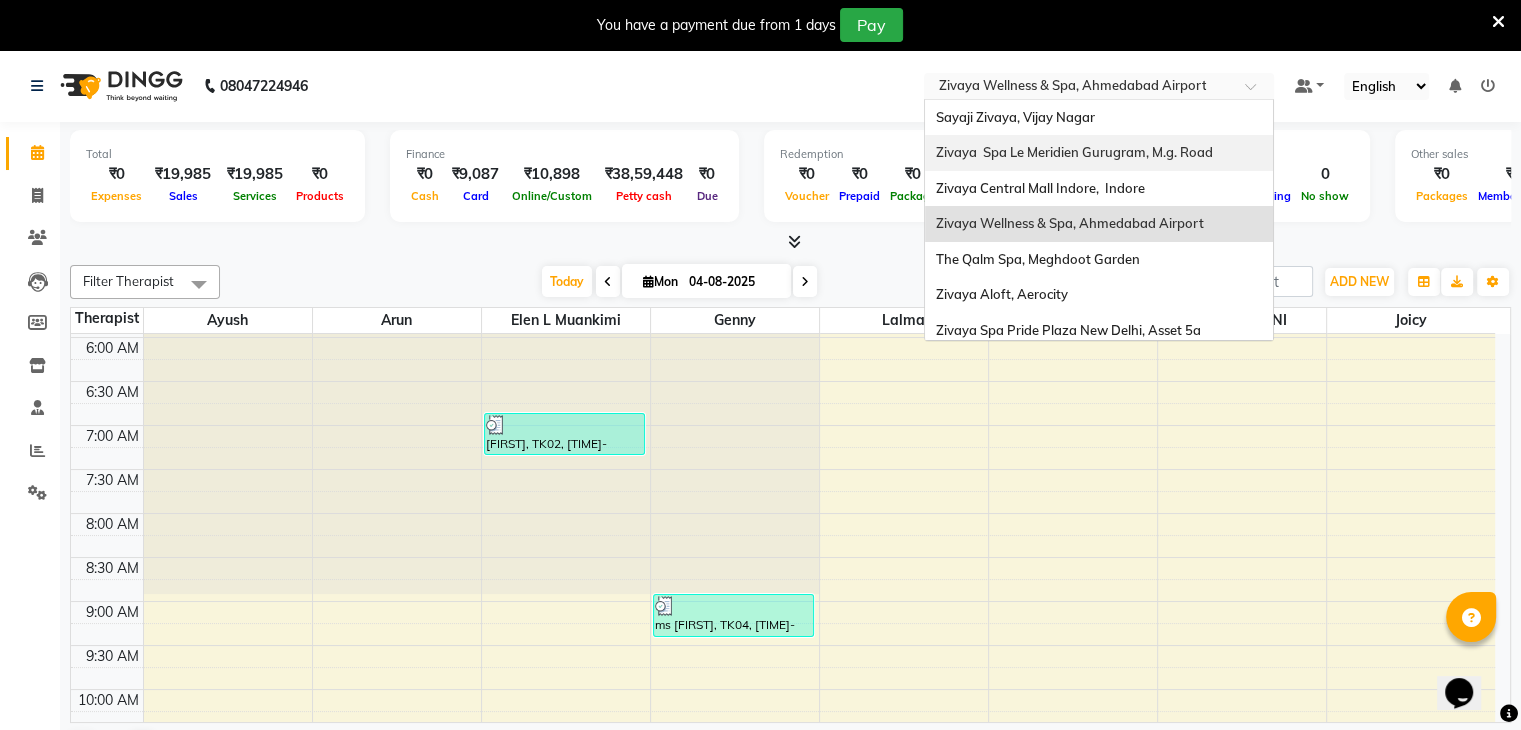 click on "Zivaya  Spa Le Meridien Gurugram, M.g. Road" at bounding box center [1099, 153] 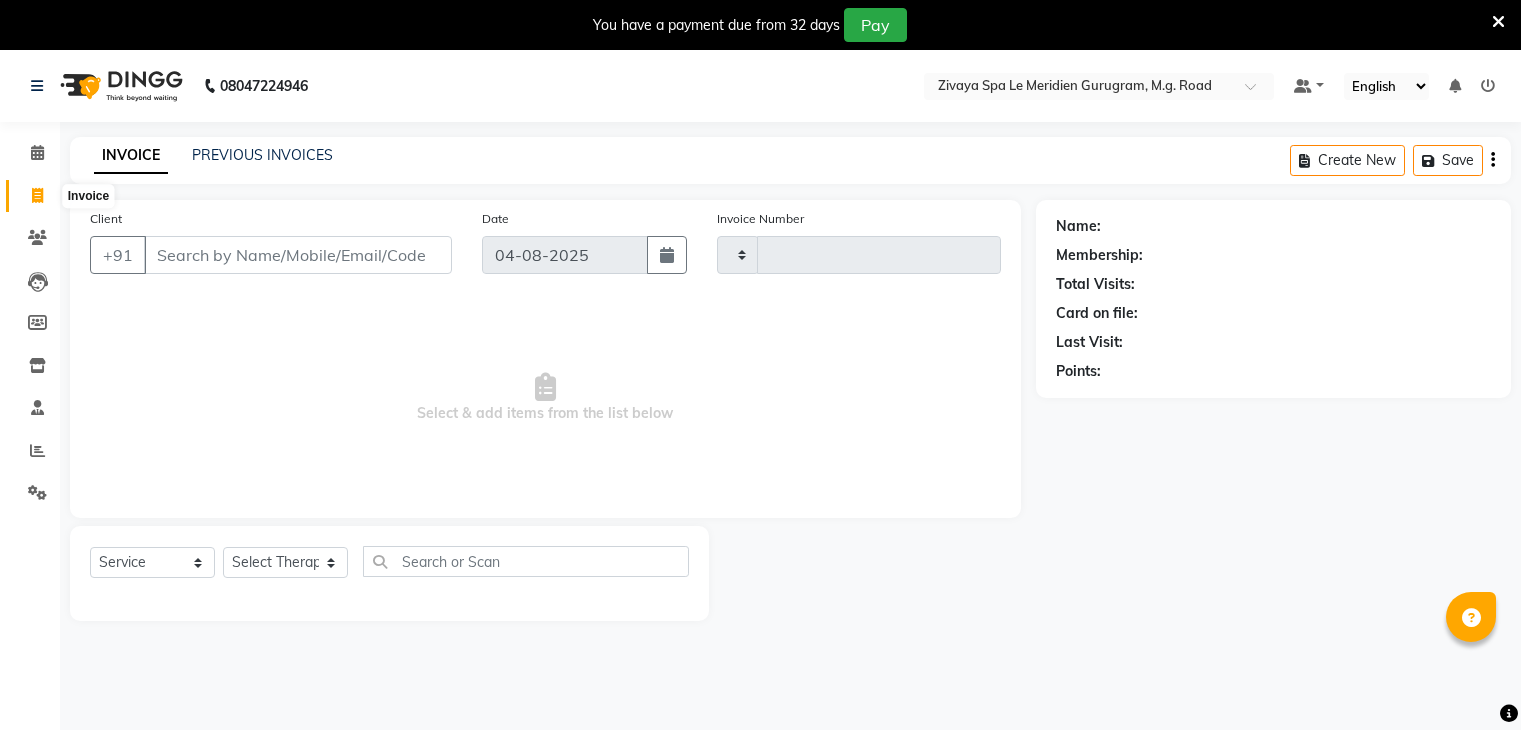 select on "service" 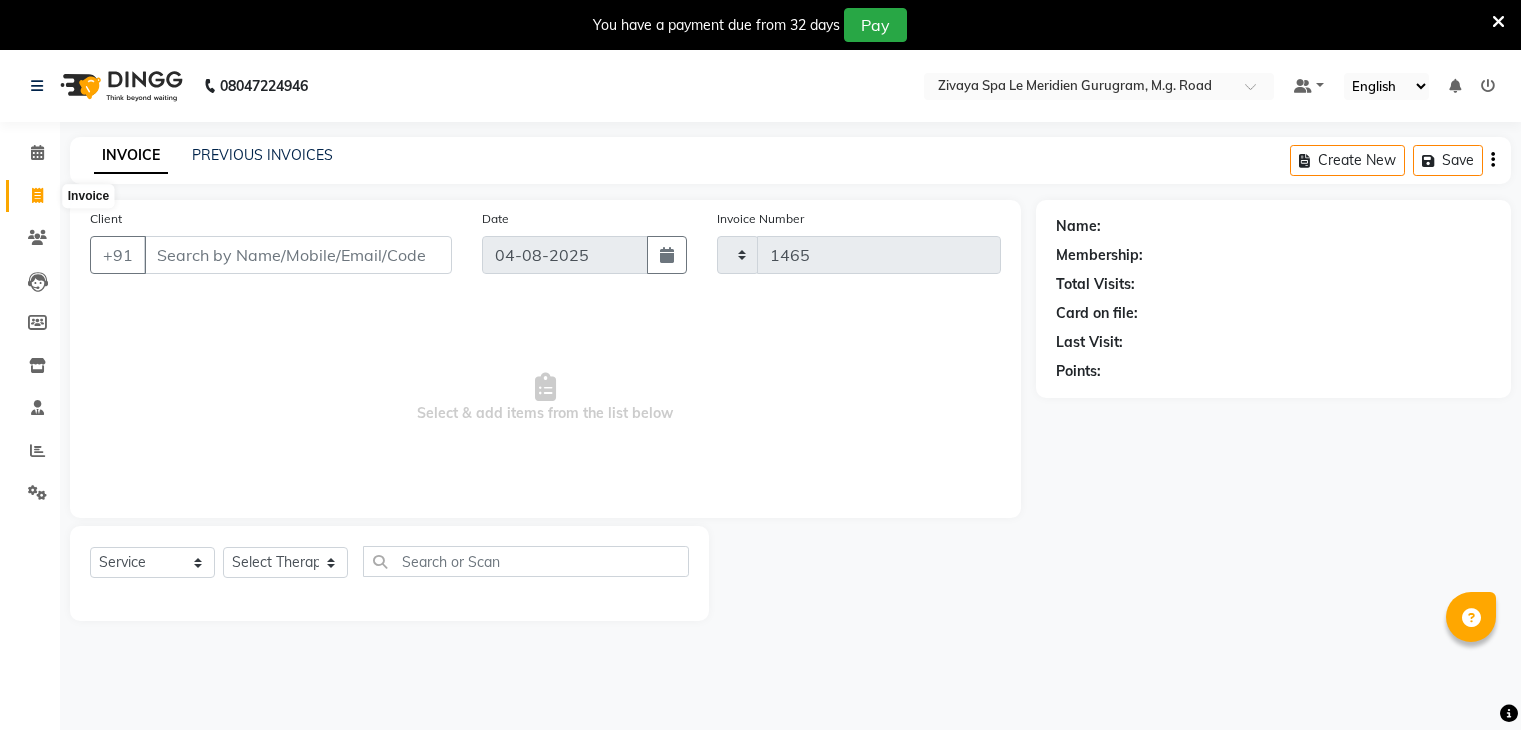scroll, scrollTop: 0, scrollLeft: 0, axis: both 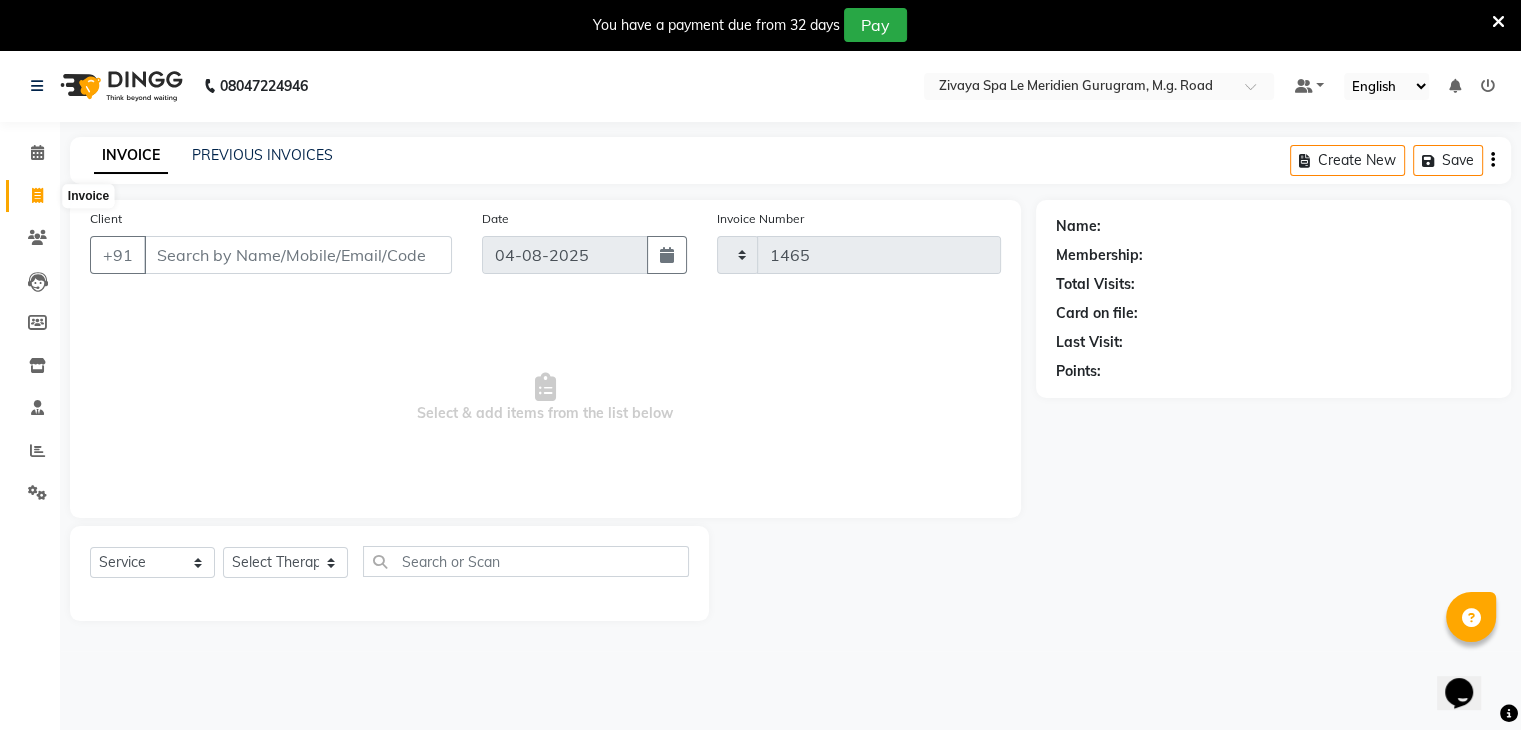 select on "6503" 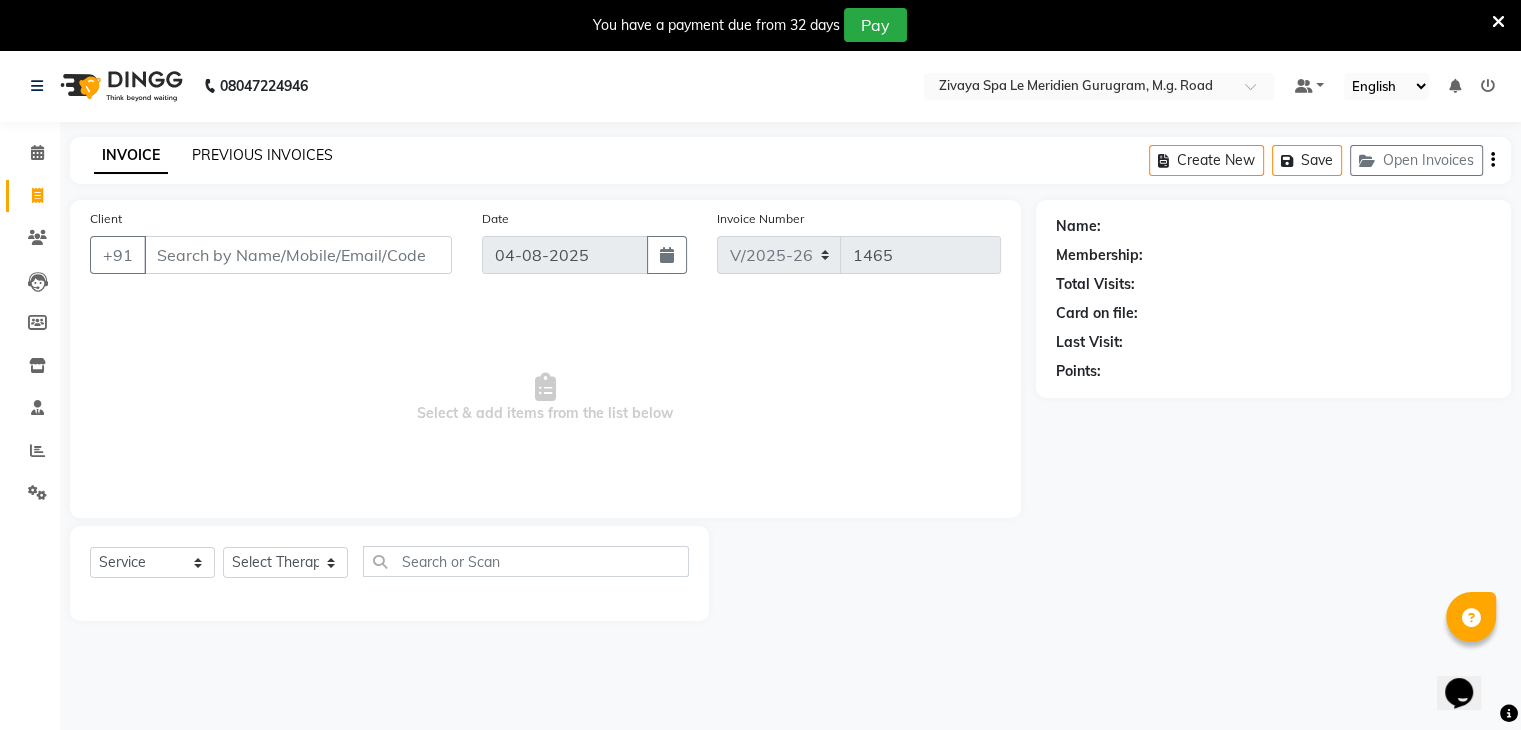 click on "PREVIOUS INVOICES" 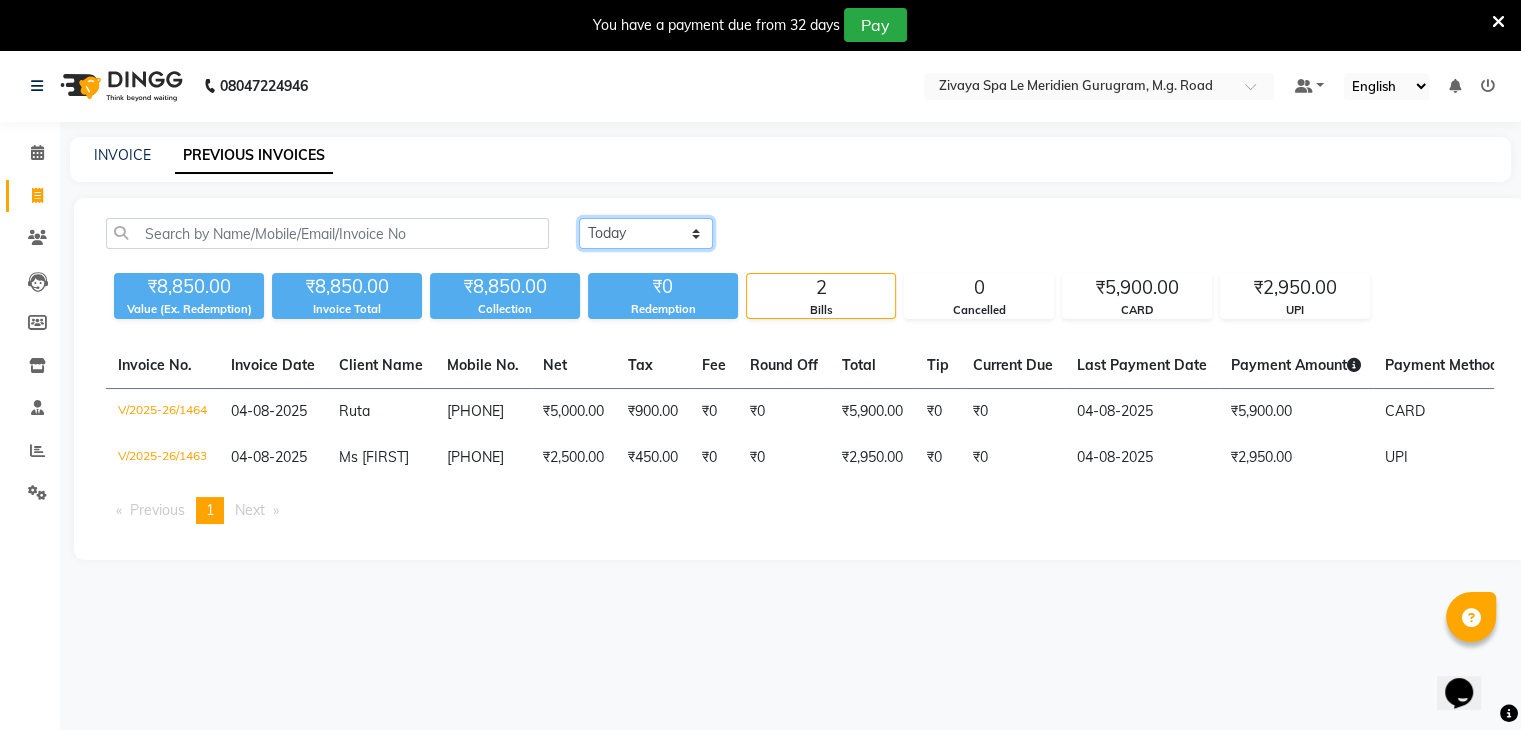click on "Today Yesterday Custom Range" 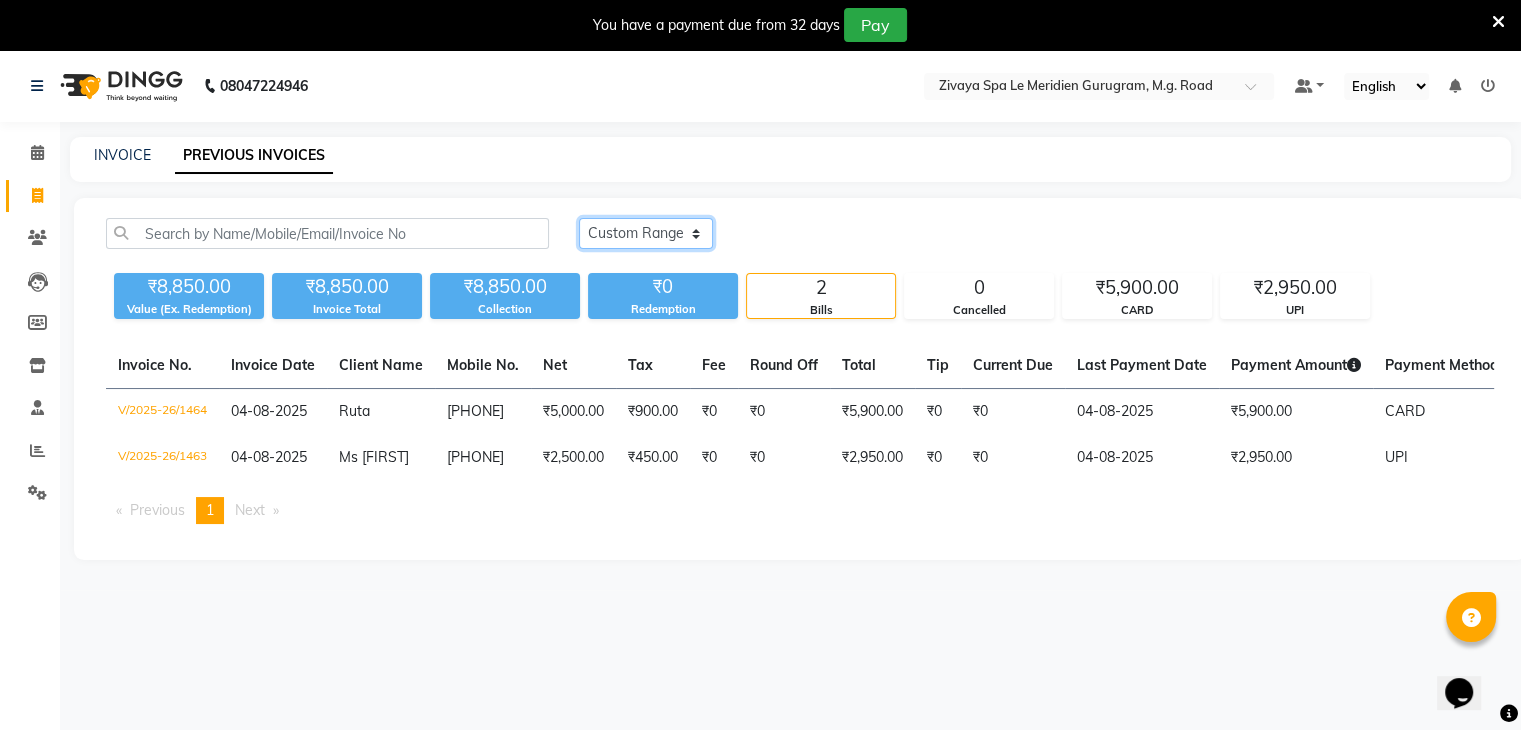 click on "Today Yesterday Custom Range" 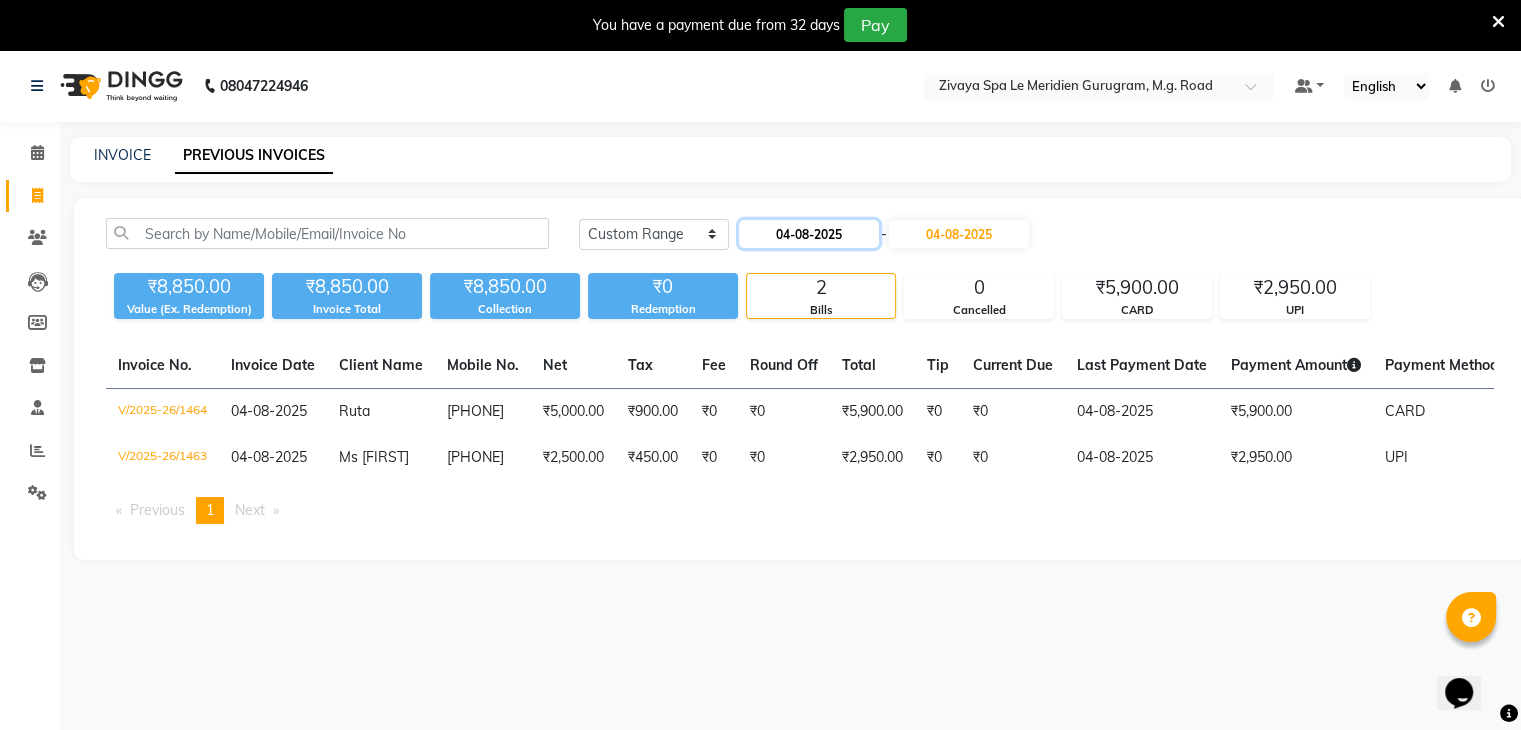 click on "04-08-2025" 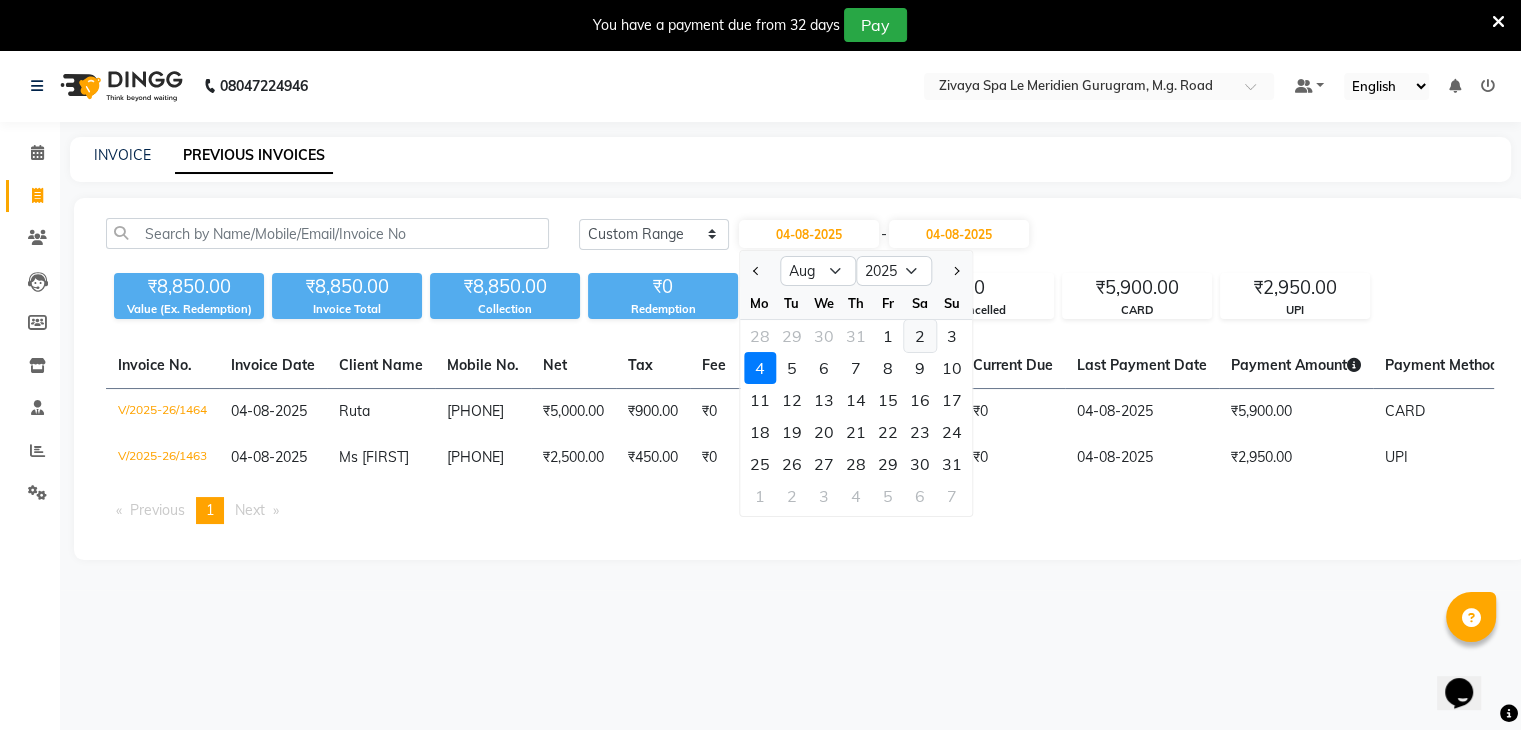 click on "2" 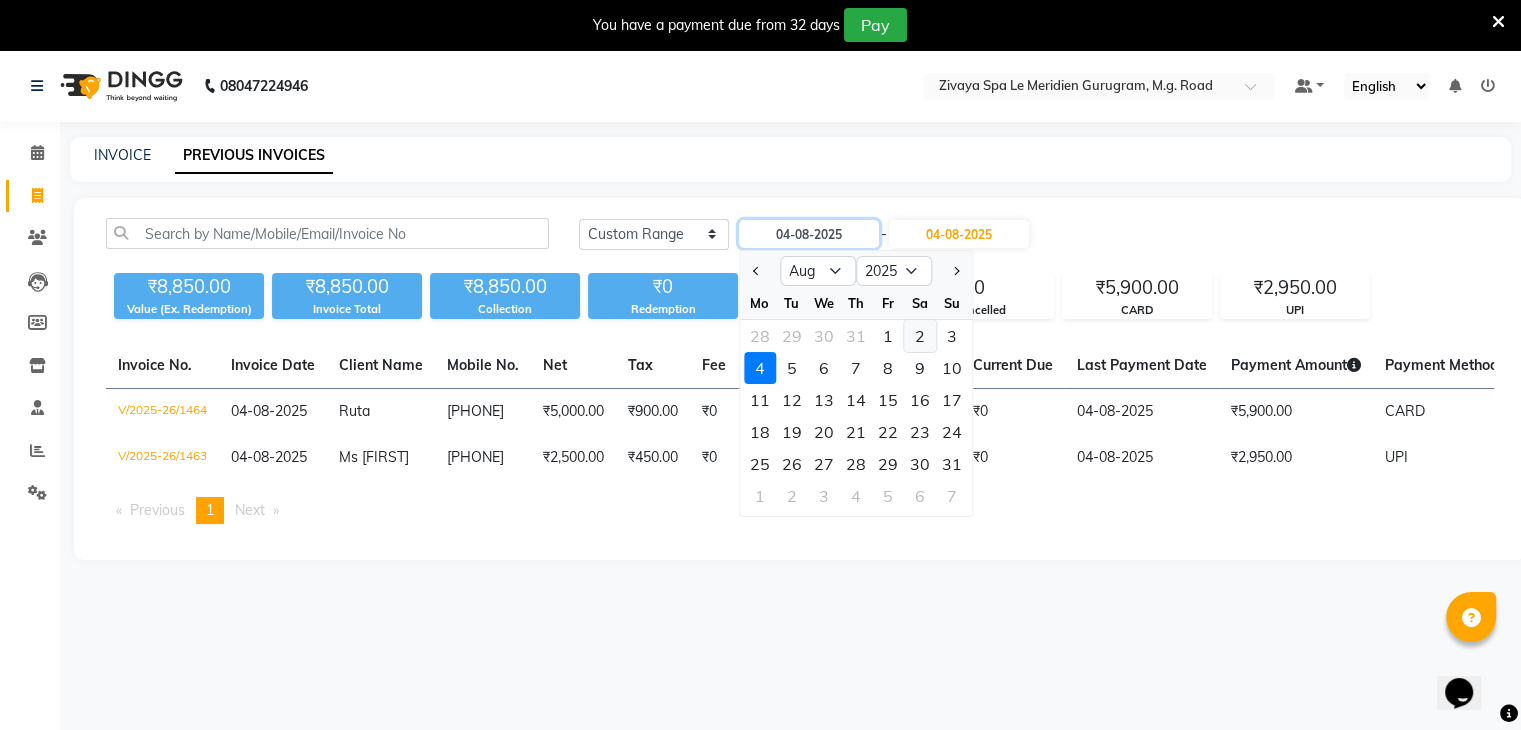 type on "02-08-2025" 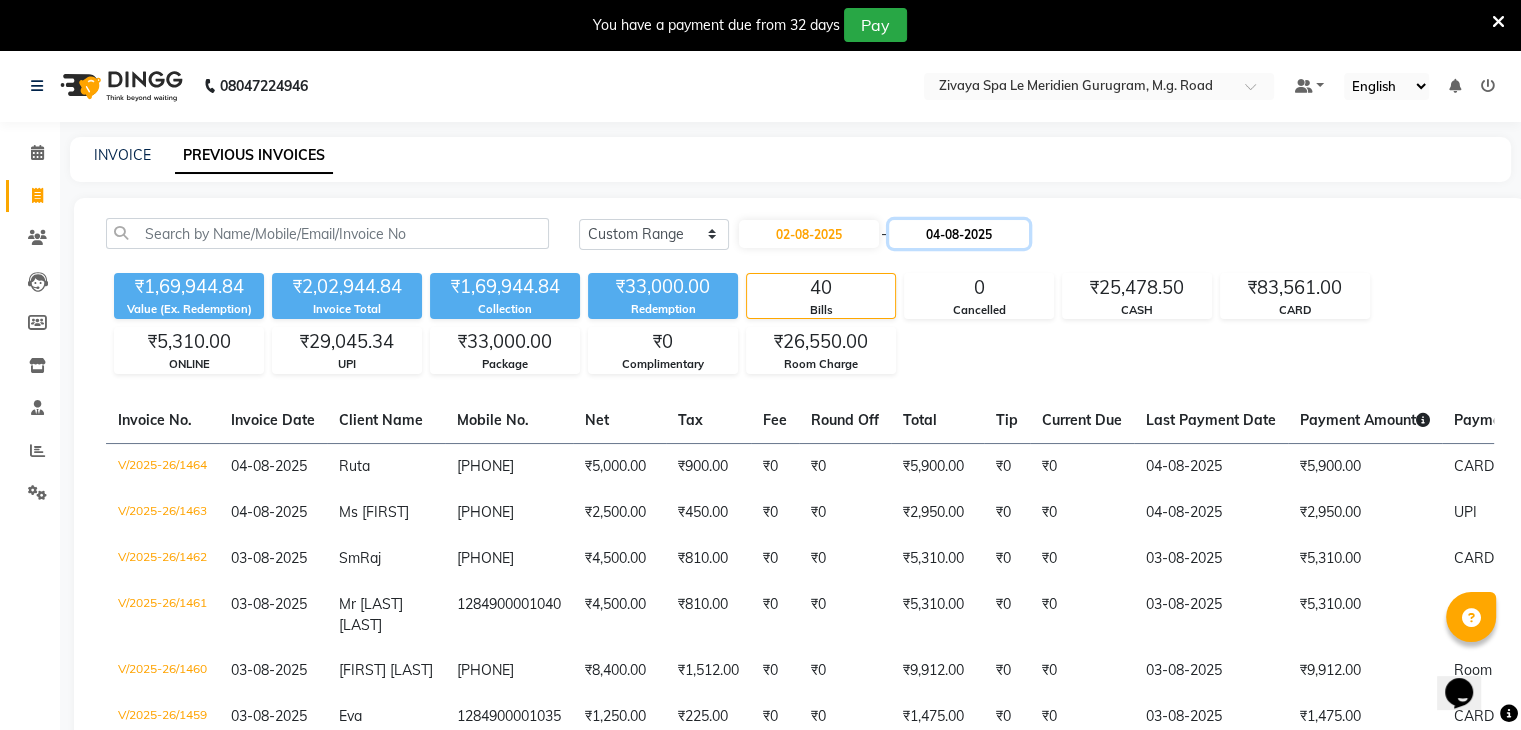 click on "04-08-2025" 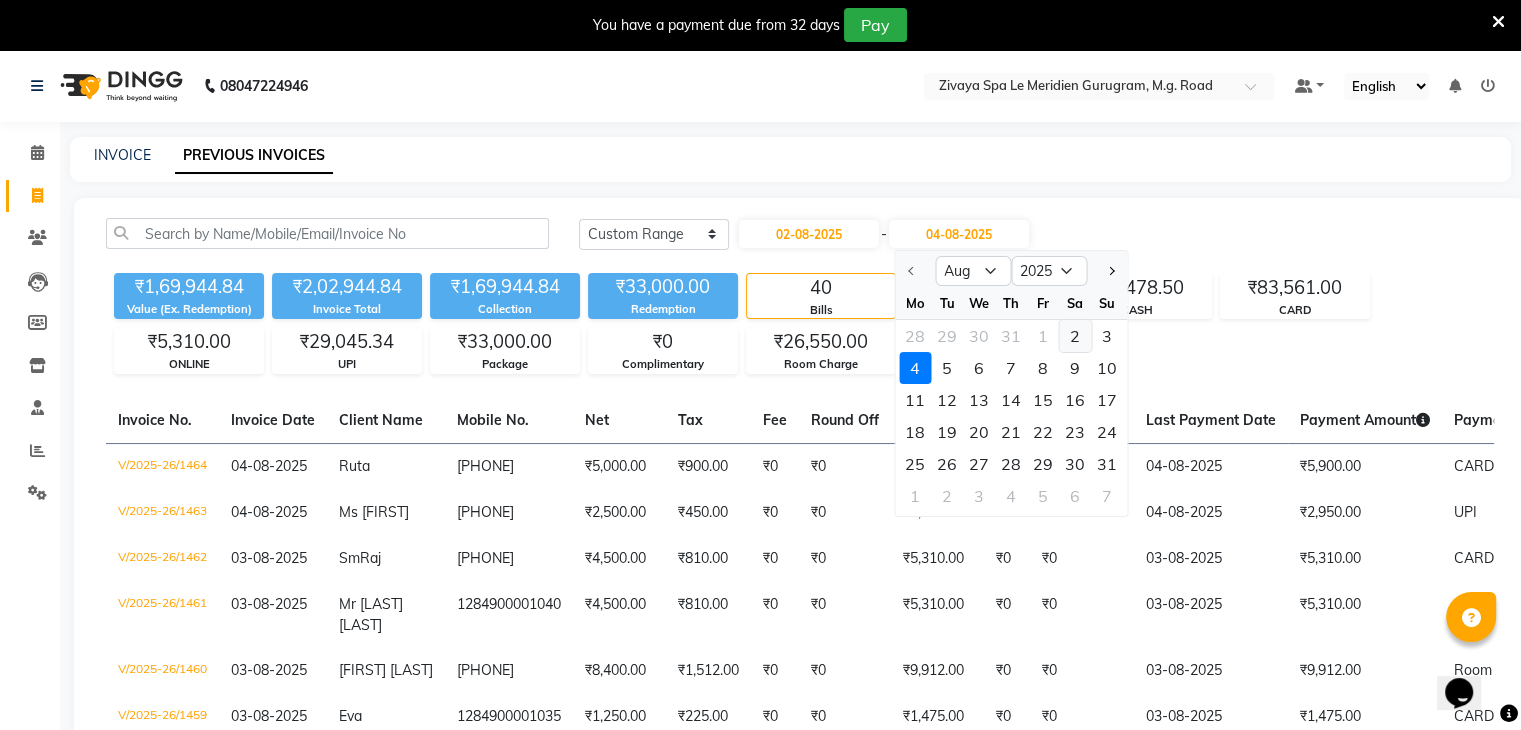click on "2" 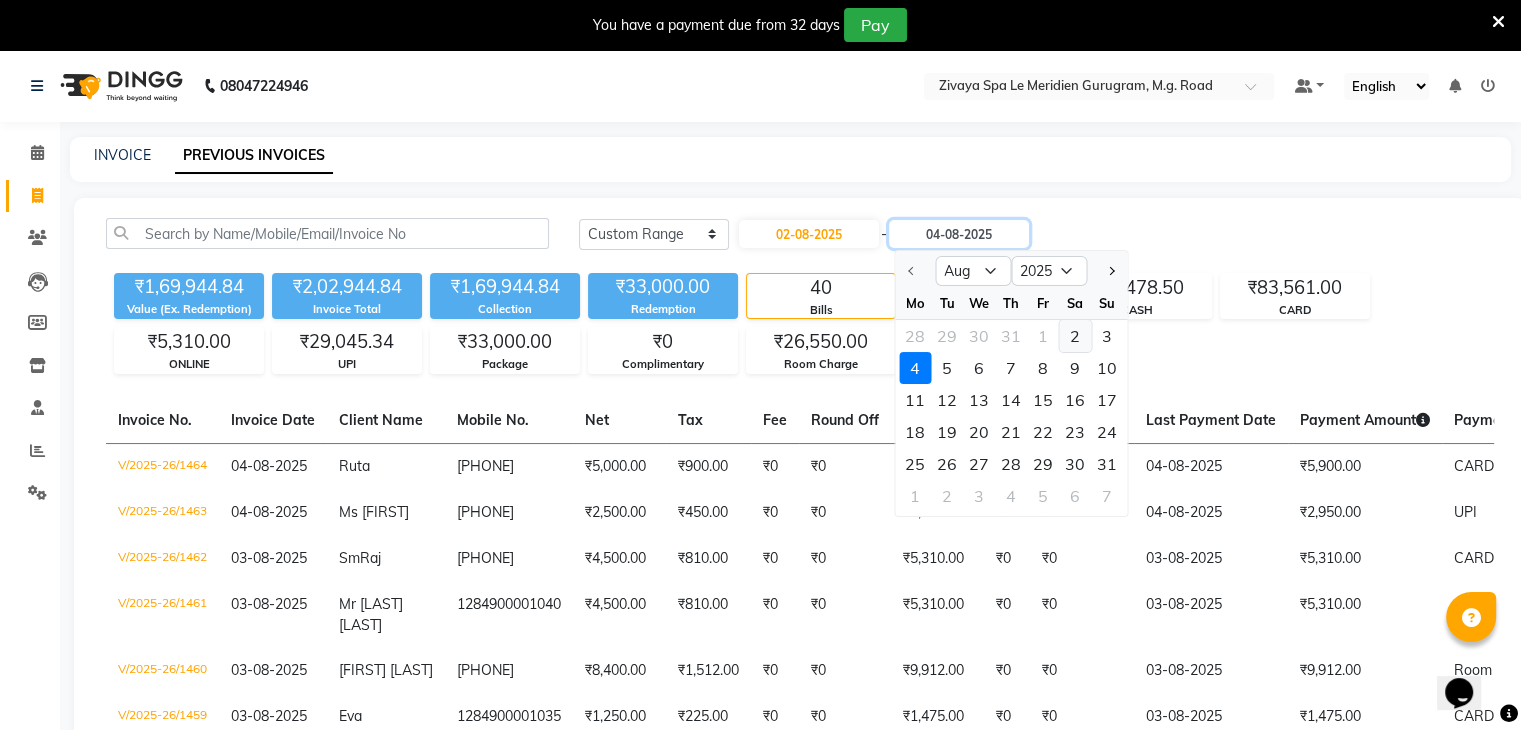 type on "02-08-2025" 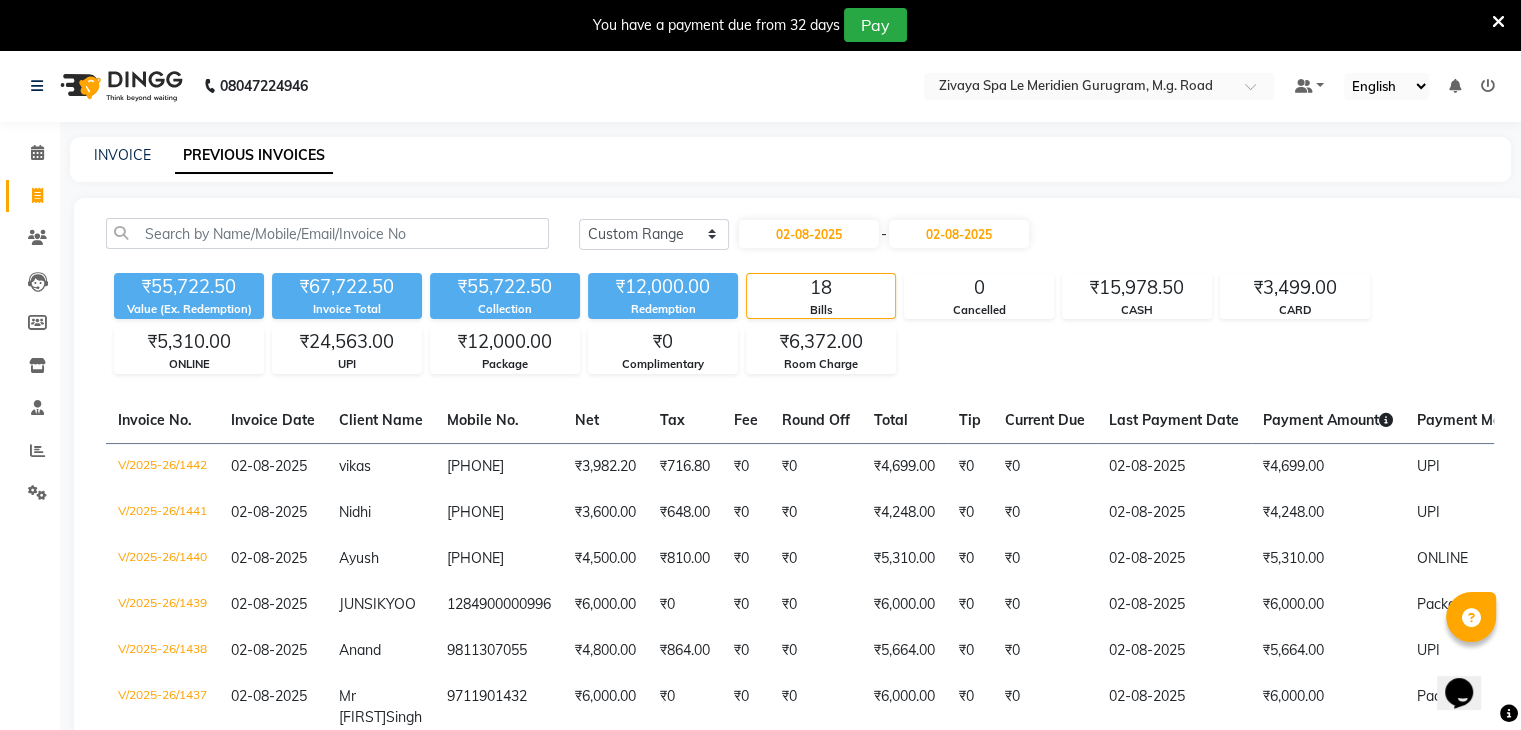 click on "Today Yesterday Custom Range 02-08-2025 - 02-08-2025 ₹55,722.50 Value (Ex. Redemption) ₹67,722.50 Invoice Total  ₹55,722.50 Collection ₹12,000.00 Redemption 18 Bills 0 Cancelled ₹15,978.50 CASH ₹3,499.00 CARD ₹5,310.00 ONLINE ₹24,563.00 UPI ₹12,000.00 Package ₹0 Complimentary ₹6,372.00 Room Charge  Invoice No.   Invoice Date   Client Name   Mobile No.   Net   Tax   Fee   Round Off   Total   Tip   Current Due   Last Payment Date   Payment Amount   Payment Methods   Cancel Reason   Status   V/2025-26/1442  02-08-2025 vikas   9999009527 ₹3,982.20 ₹716.80  ₹0  ₹0 ₹4,699.00 ₹0 ₹0 02-08-2025 ₹4,699.00  UPI - PAID  V/2025-26/1441  02-08-2025 Nidhi   9953803900 ₹3,600.00 ₹648.00  ₹0  ₹0 ₹4,248.00 ₹0 ₹0 02-08-2025 ₹4,248.00  UPI - PAID  V/2025-26/1440  02-08-2025 Ayush   8076773055 ₹4,500.00 ₹810.00  ₹0  ₹0 ₹5,310.00 ₹0 ₹0 02-08-2025 ₹5,310.00  ONLINE - PAID  V/2025-26/1439  02-08-2025 JUNSIK  YOO 1284900000996 ₹6,000.00 ₹0  ₹0  ₹0 ₹0 ₹0" 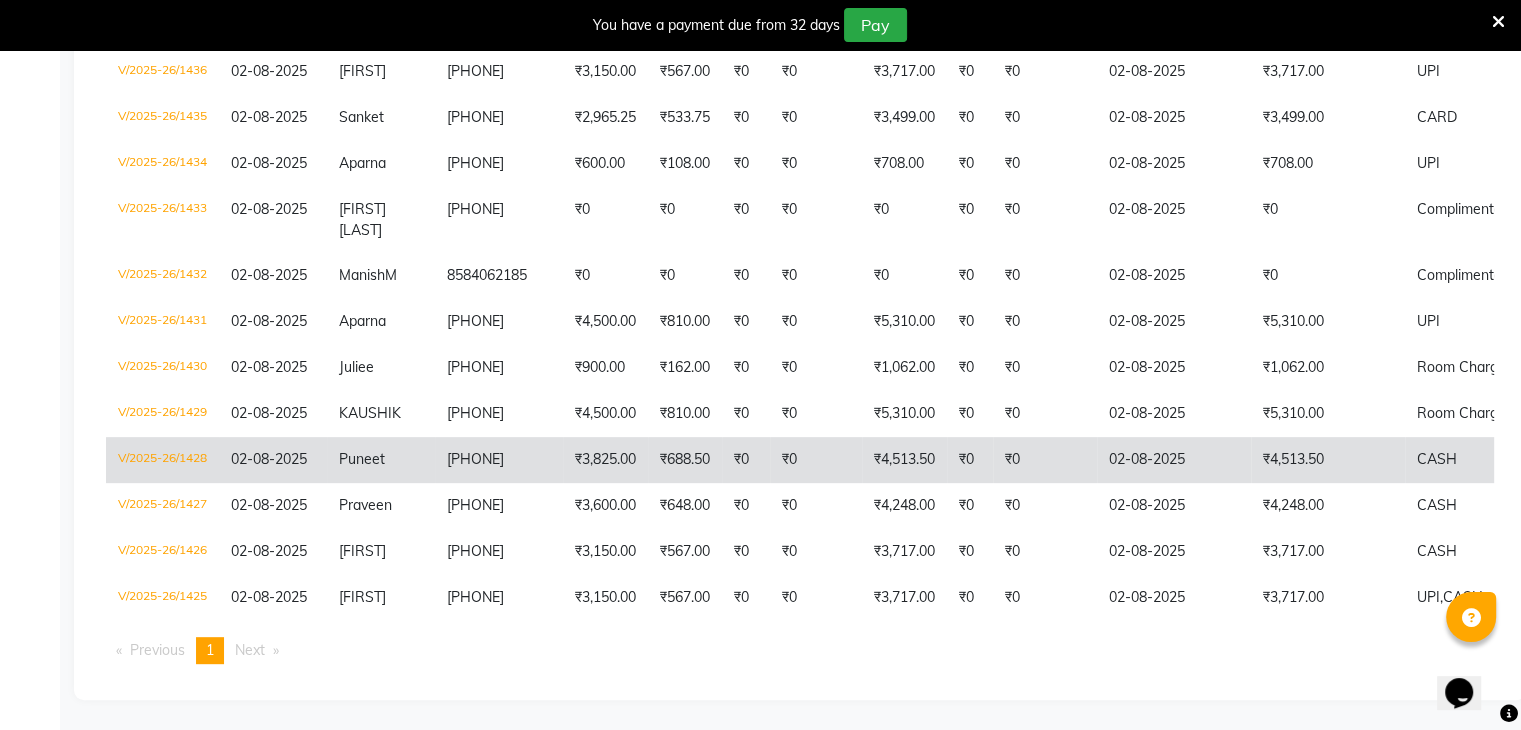 scroll, scrollTop: 708, scrollLeft: 0, axis: vertical 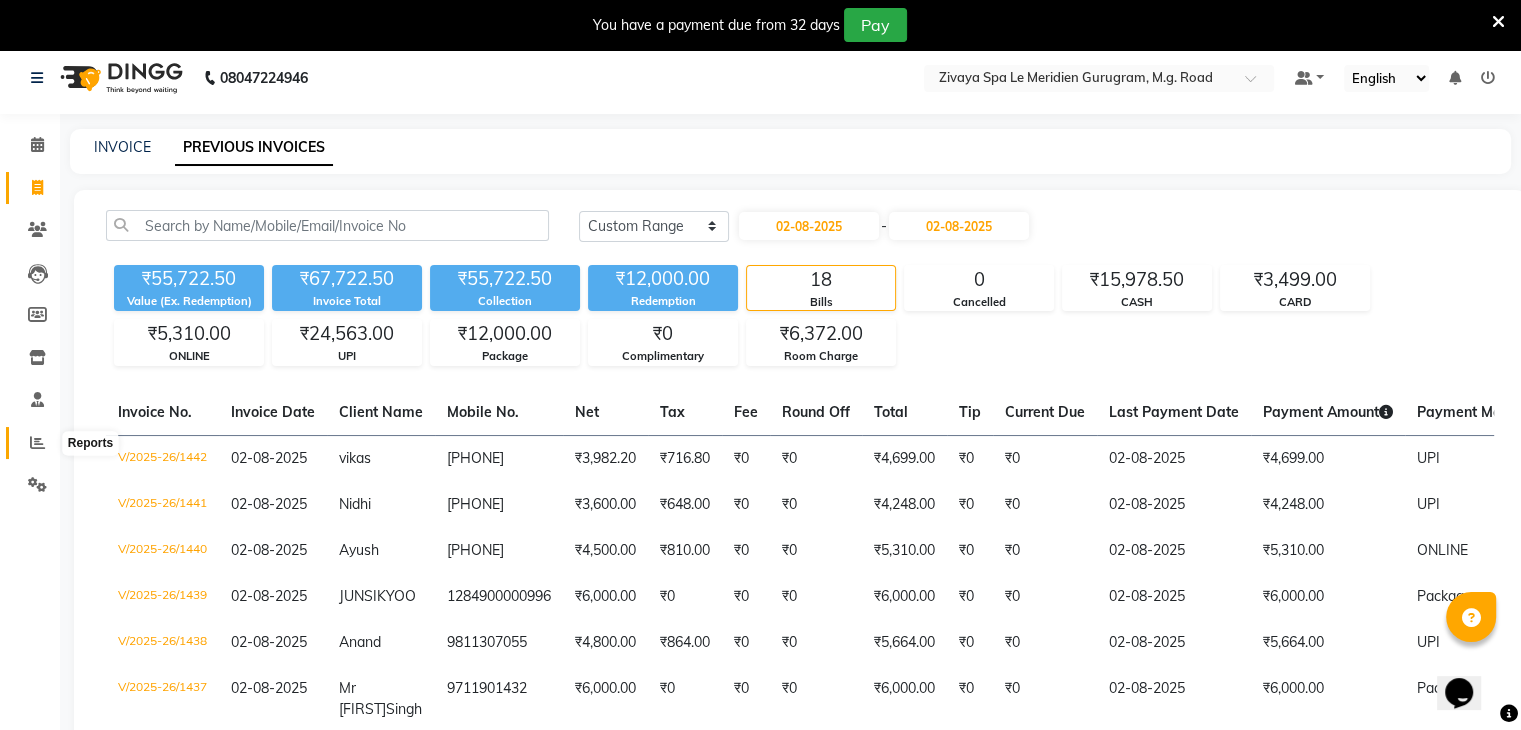 click 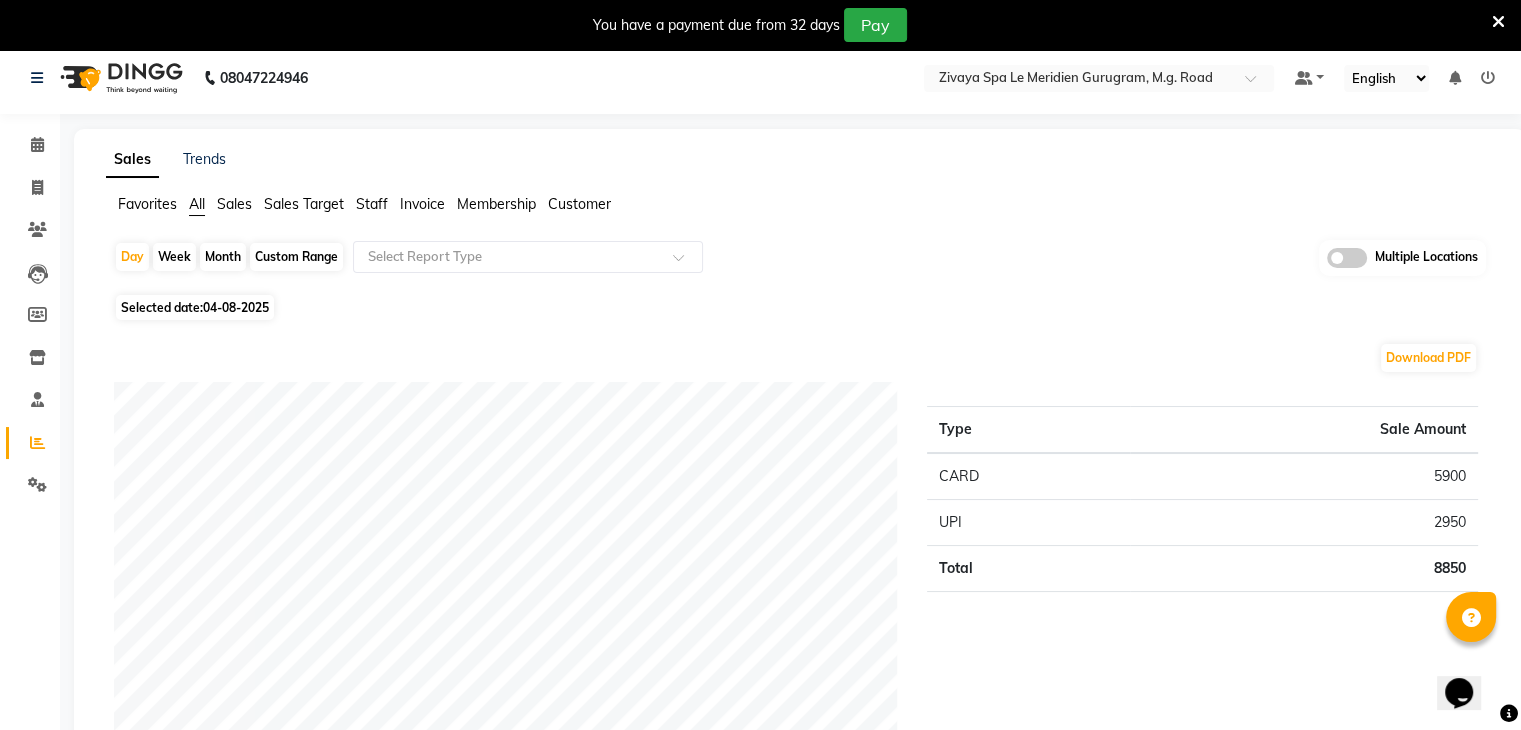 click on "04-08-2025" 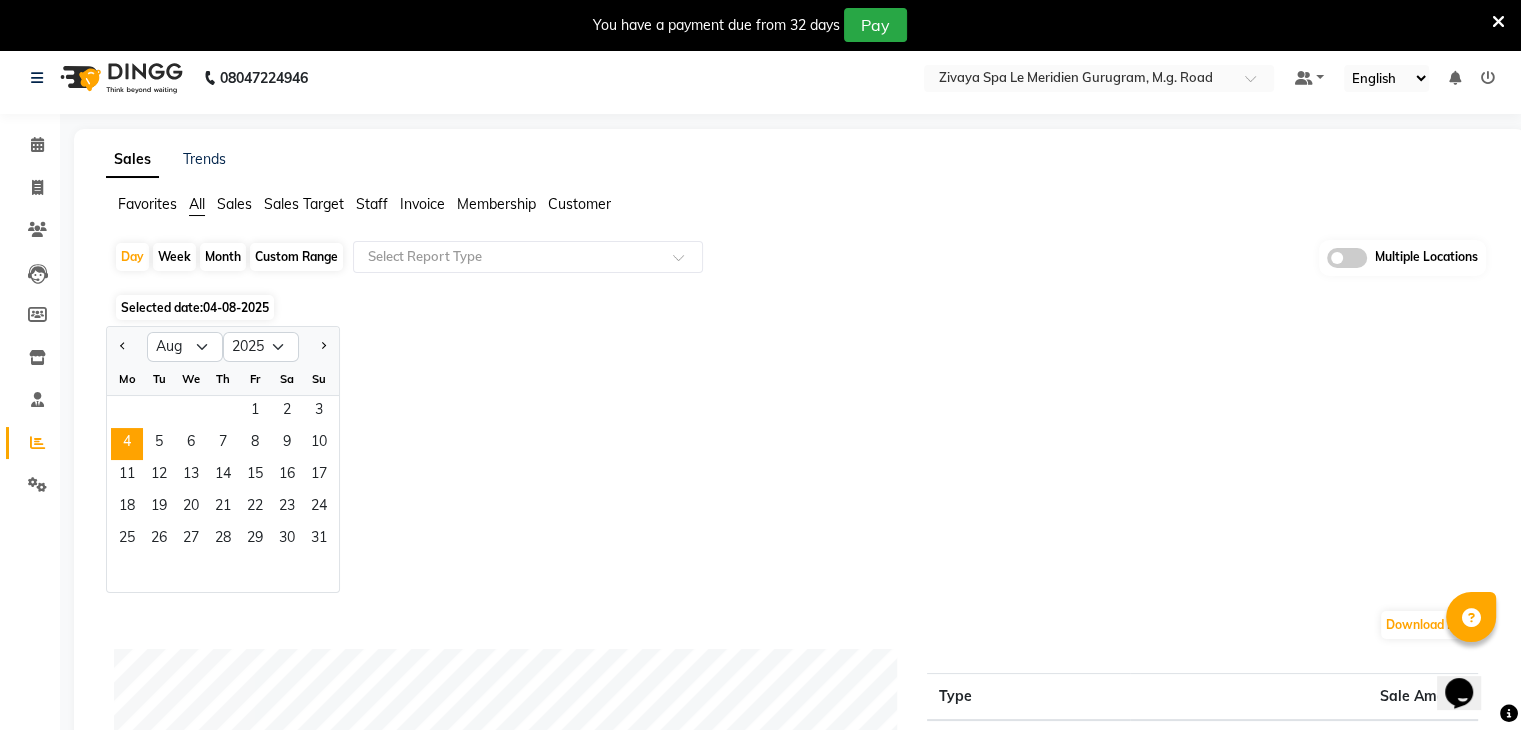 click on "Sa" 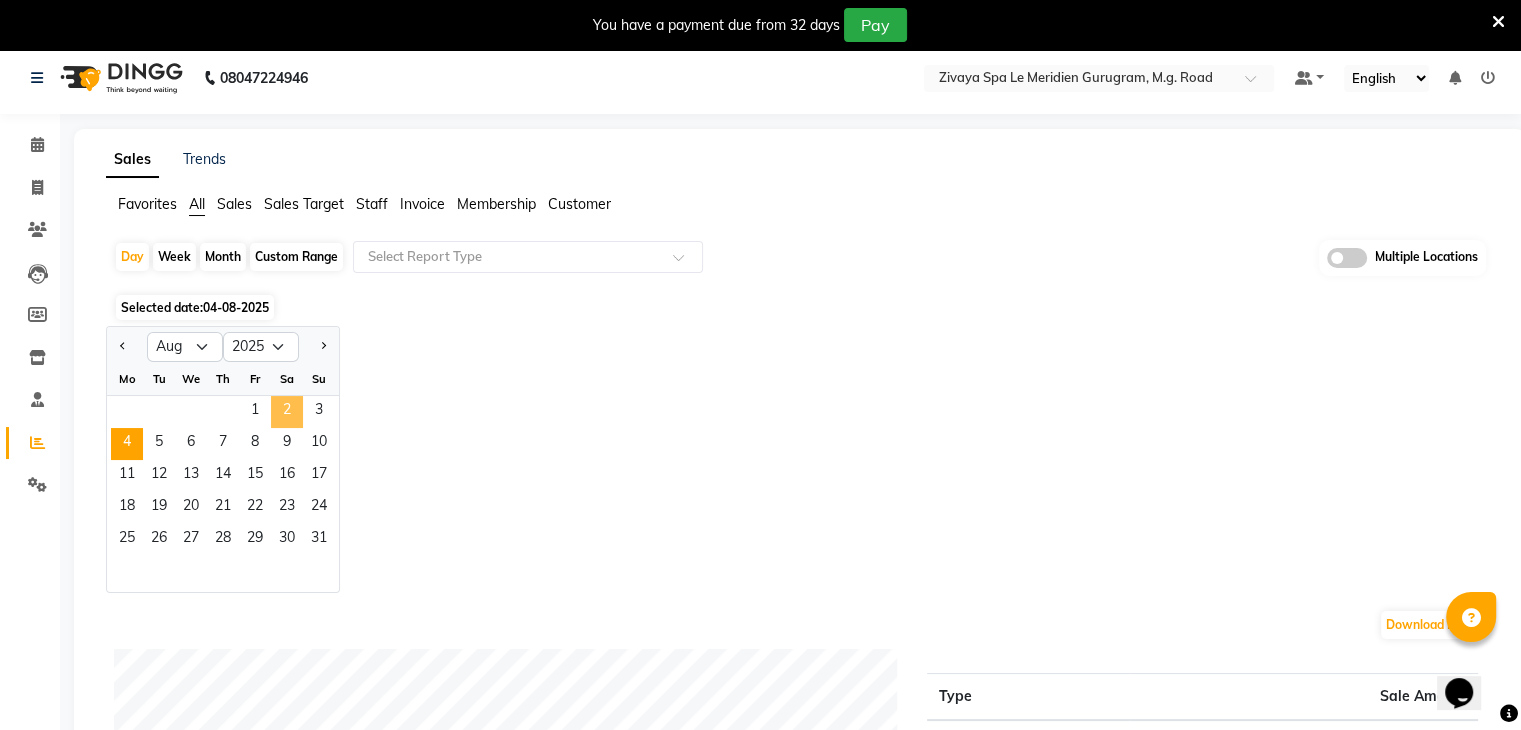 click on "2" 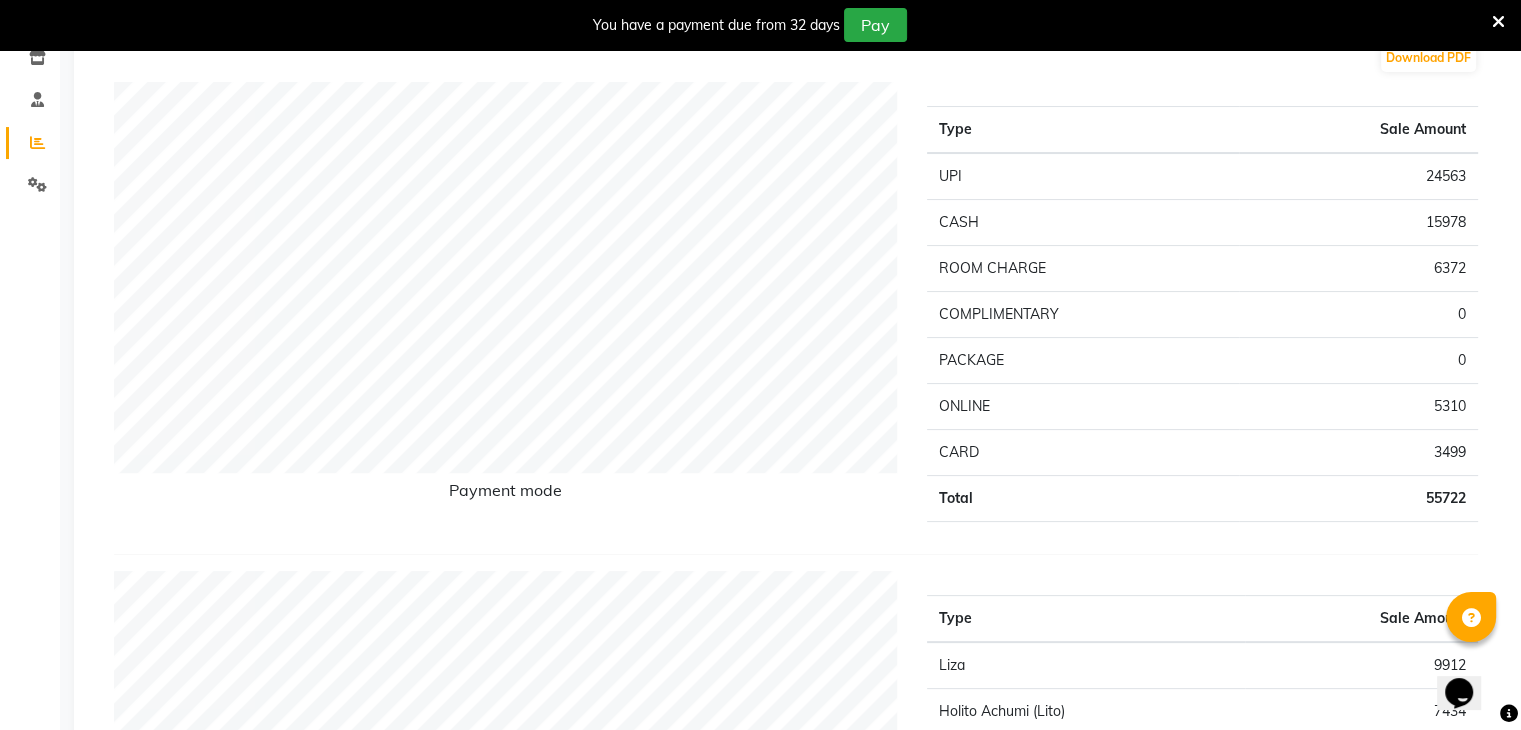 scroll, scrollTop: 0, scrollLeft: 0, axis: both 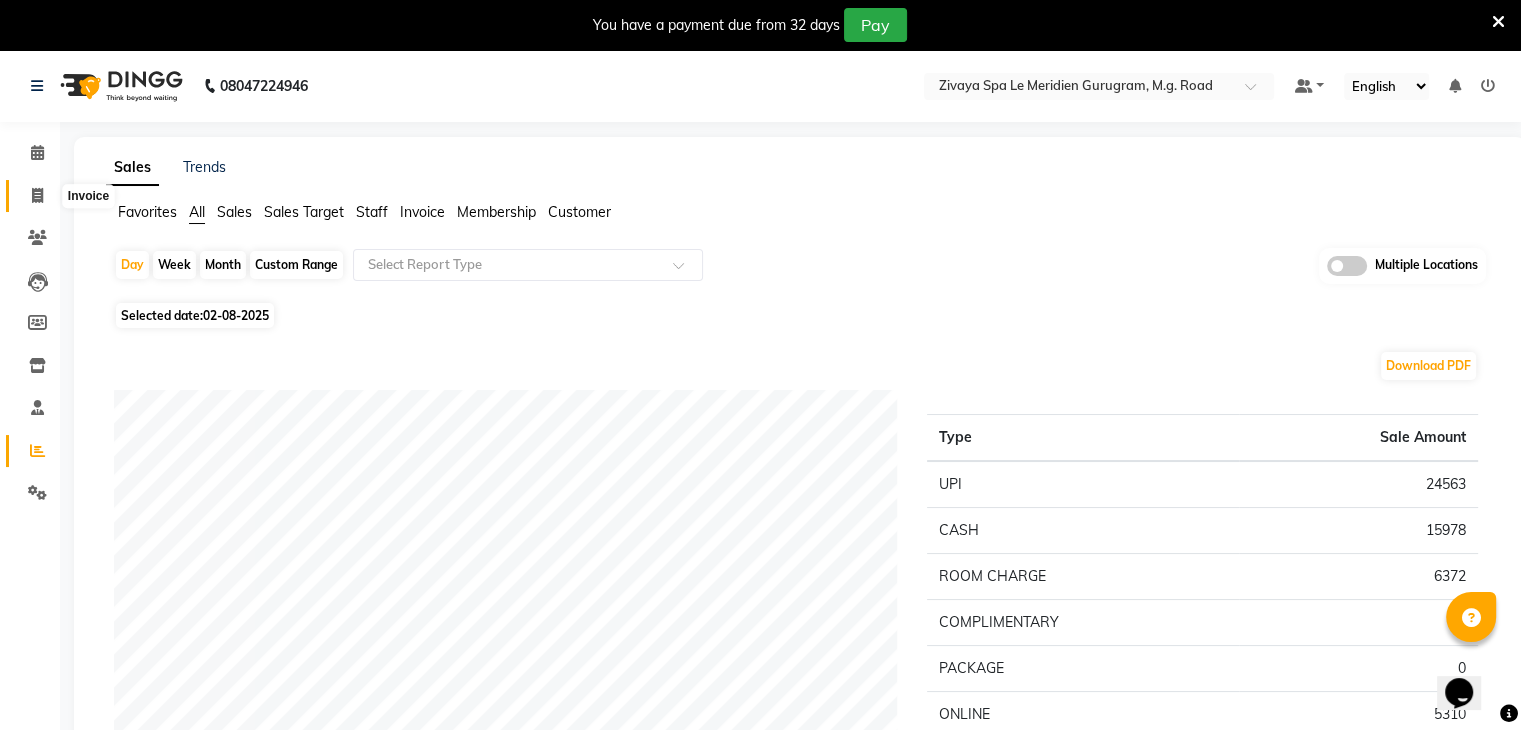 click 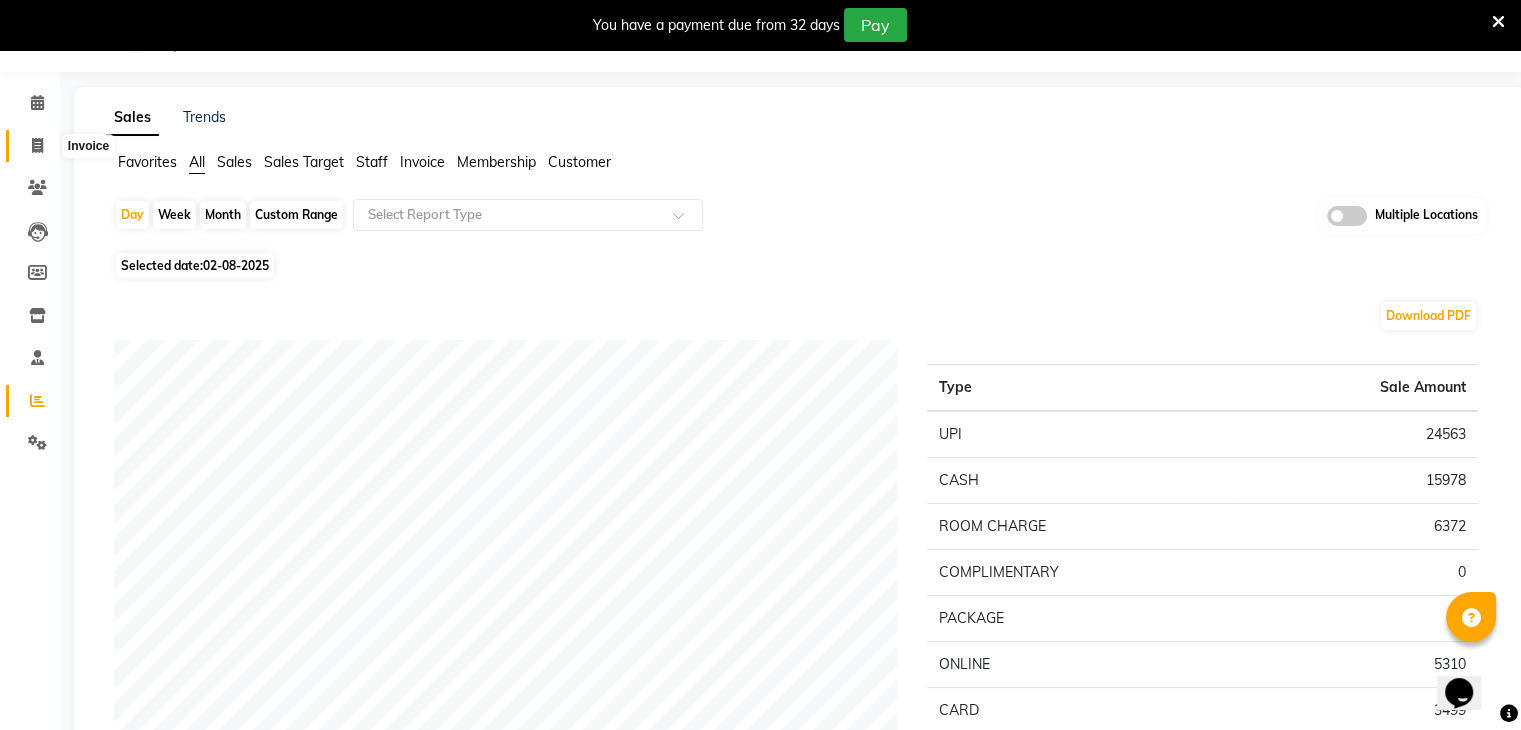 select on "6503" 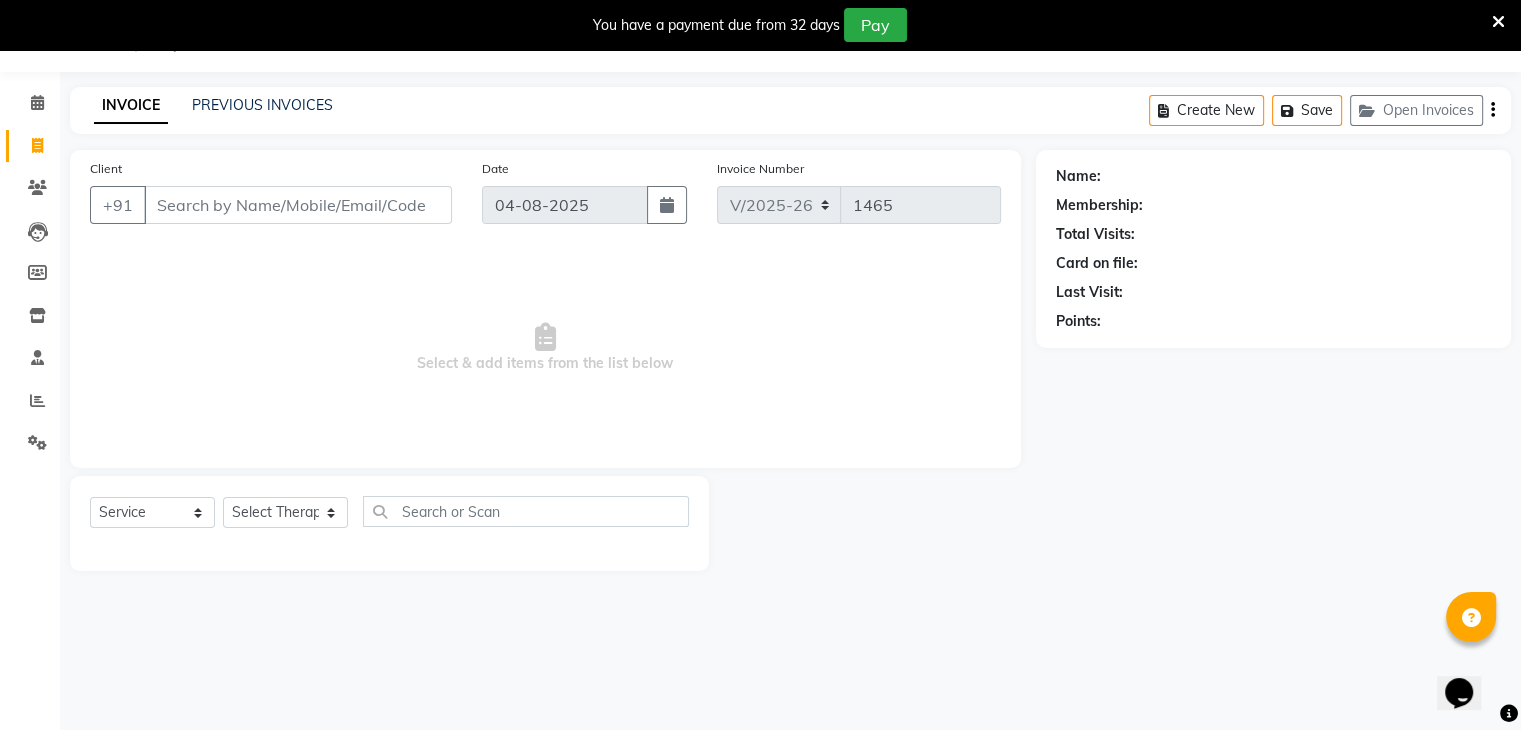 click on "INVOICE PREVIOUS INVOICES Create New   Save   Open Invoices" 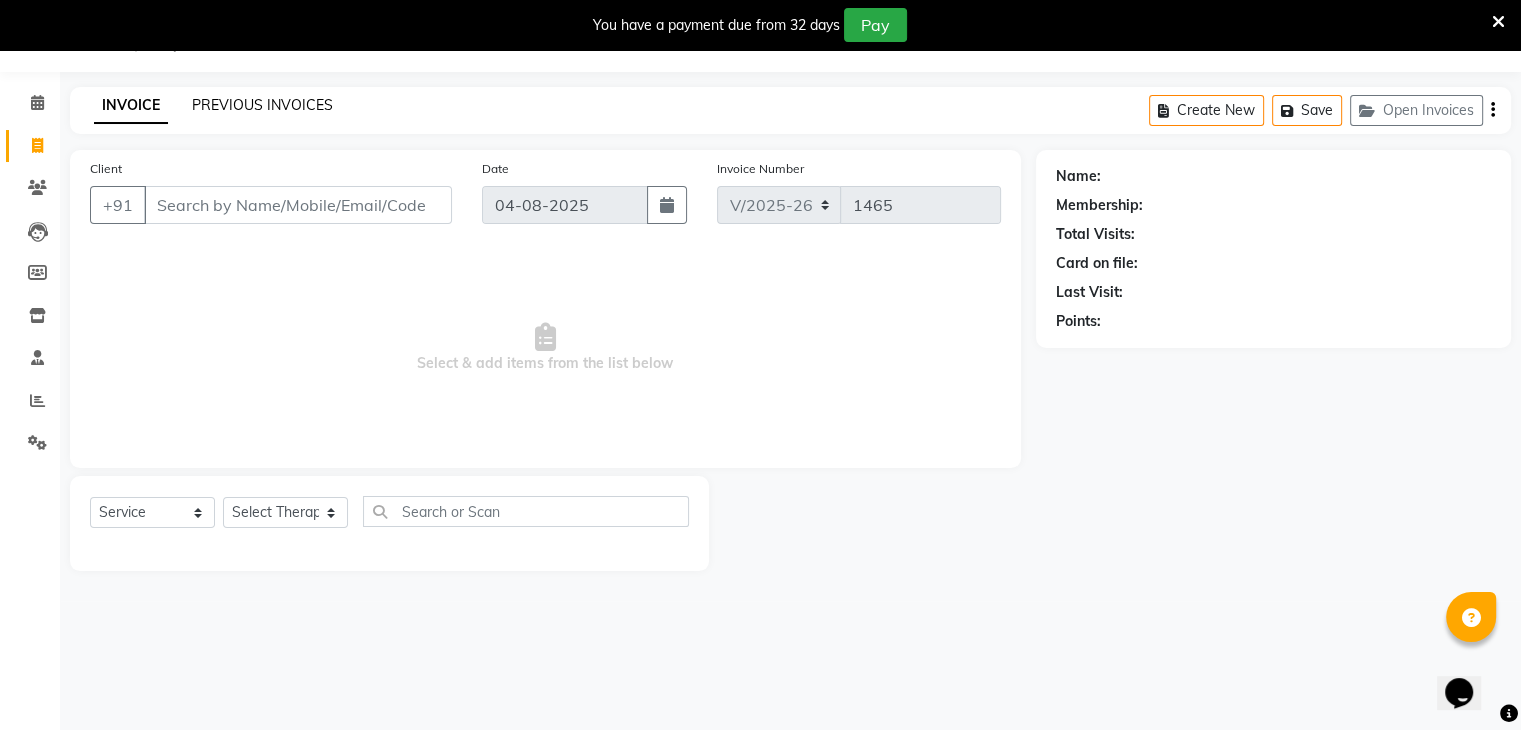 click on "PREVIOUS INVOICES" 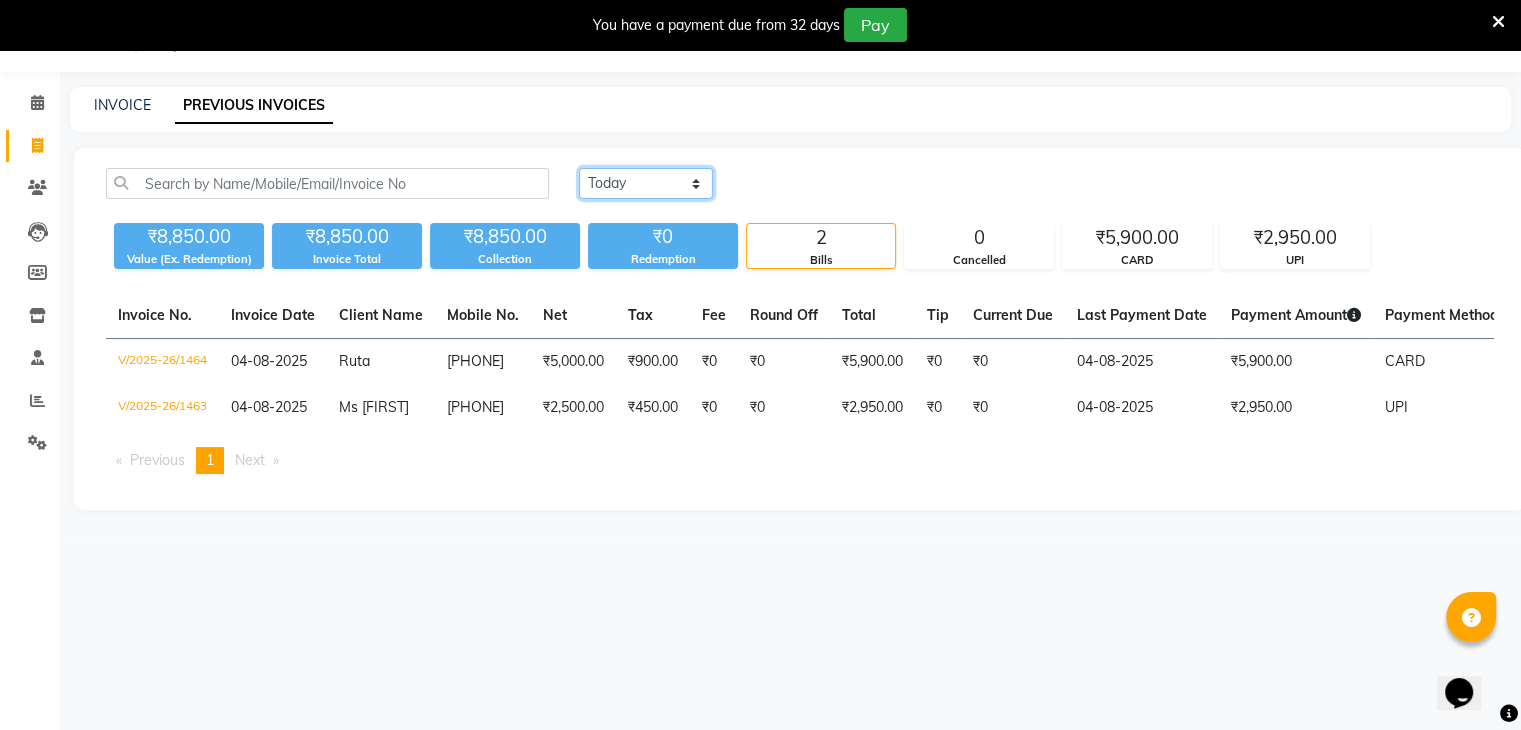 click on "Today Yesterday Custom Range" 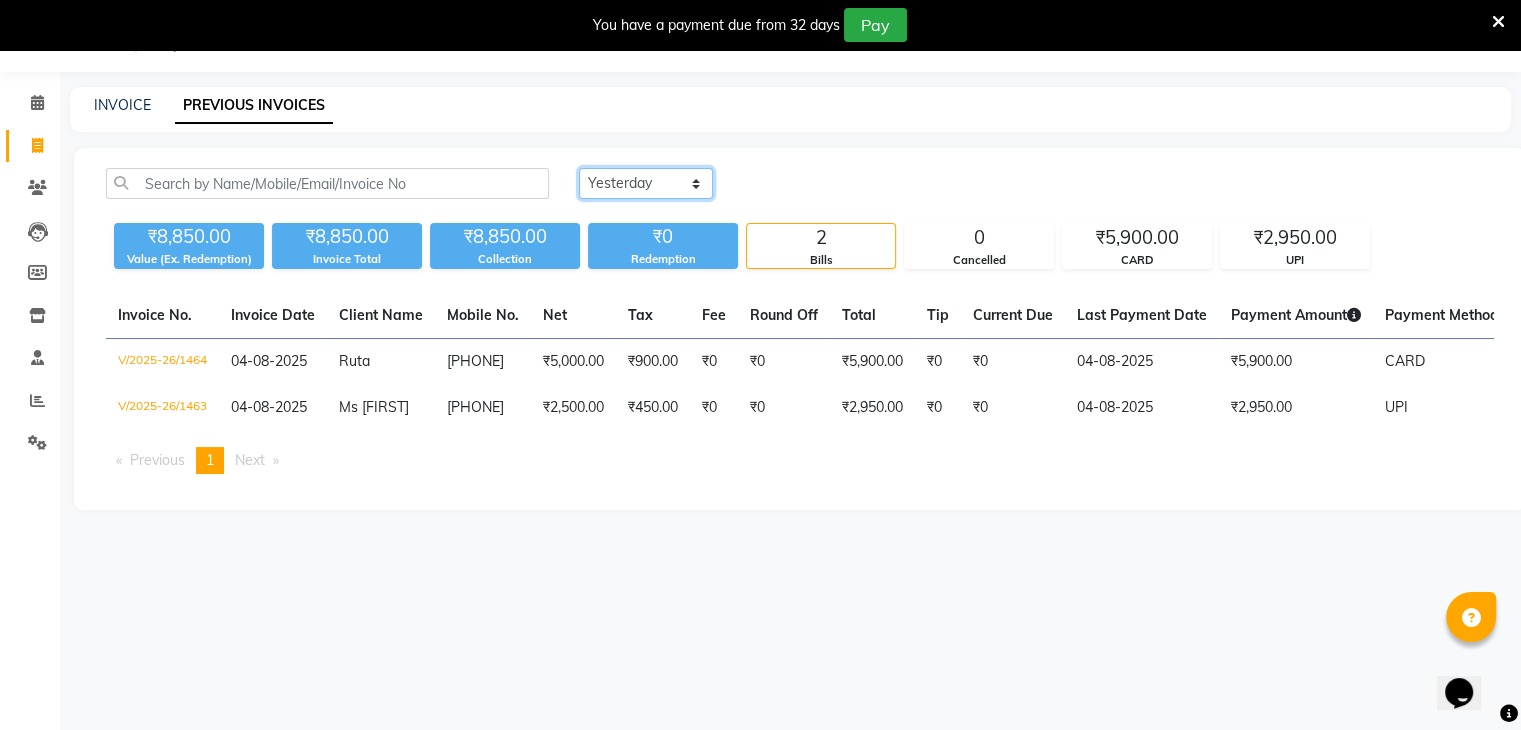 click on "Today Yesterday Custom Range" 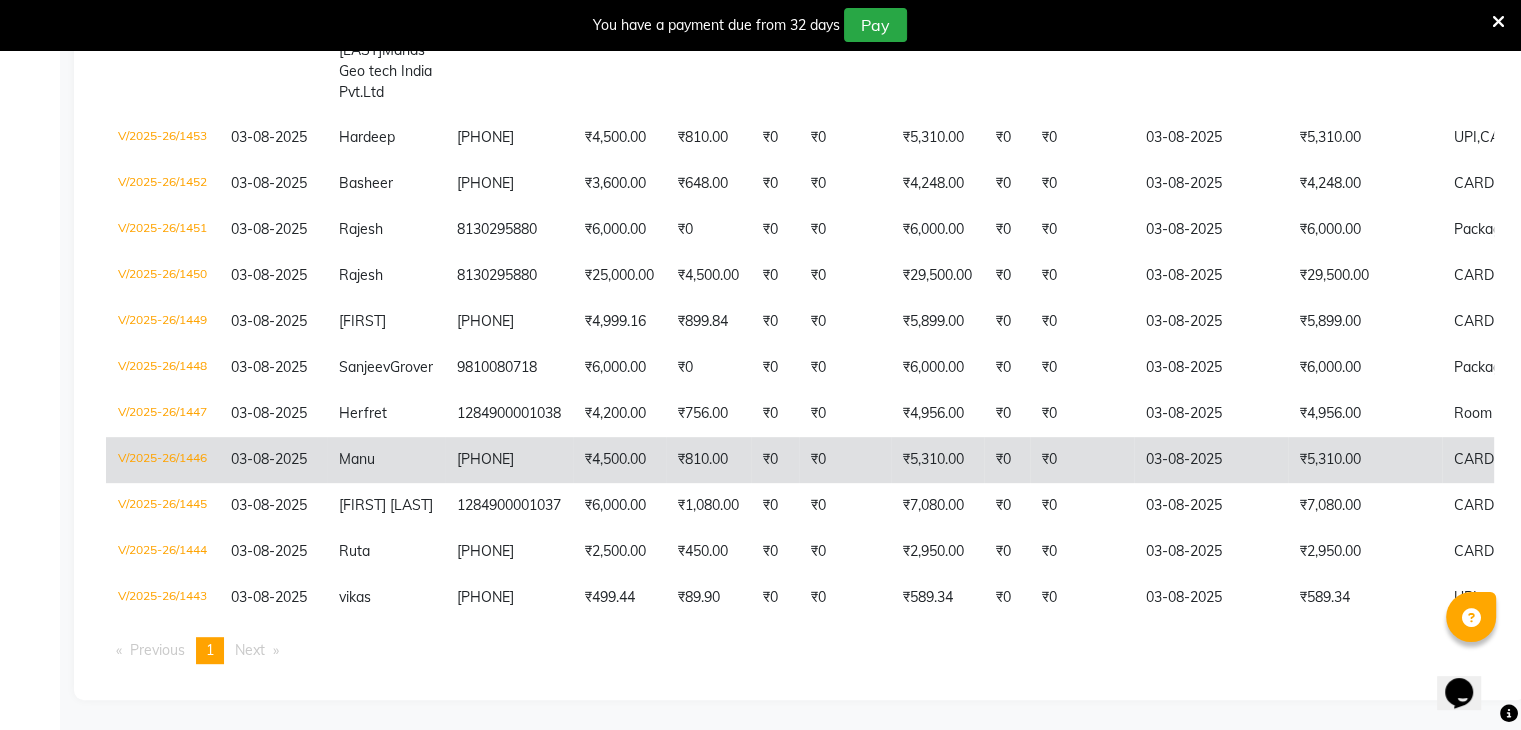 scroll, scrollTop: 904, scrollLeft: 0, axis: vertical 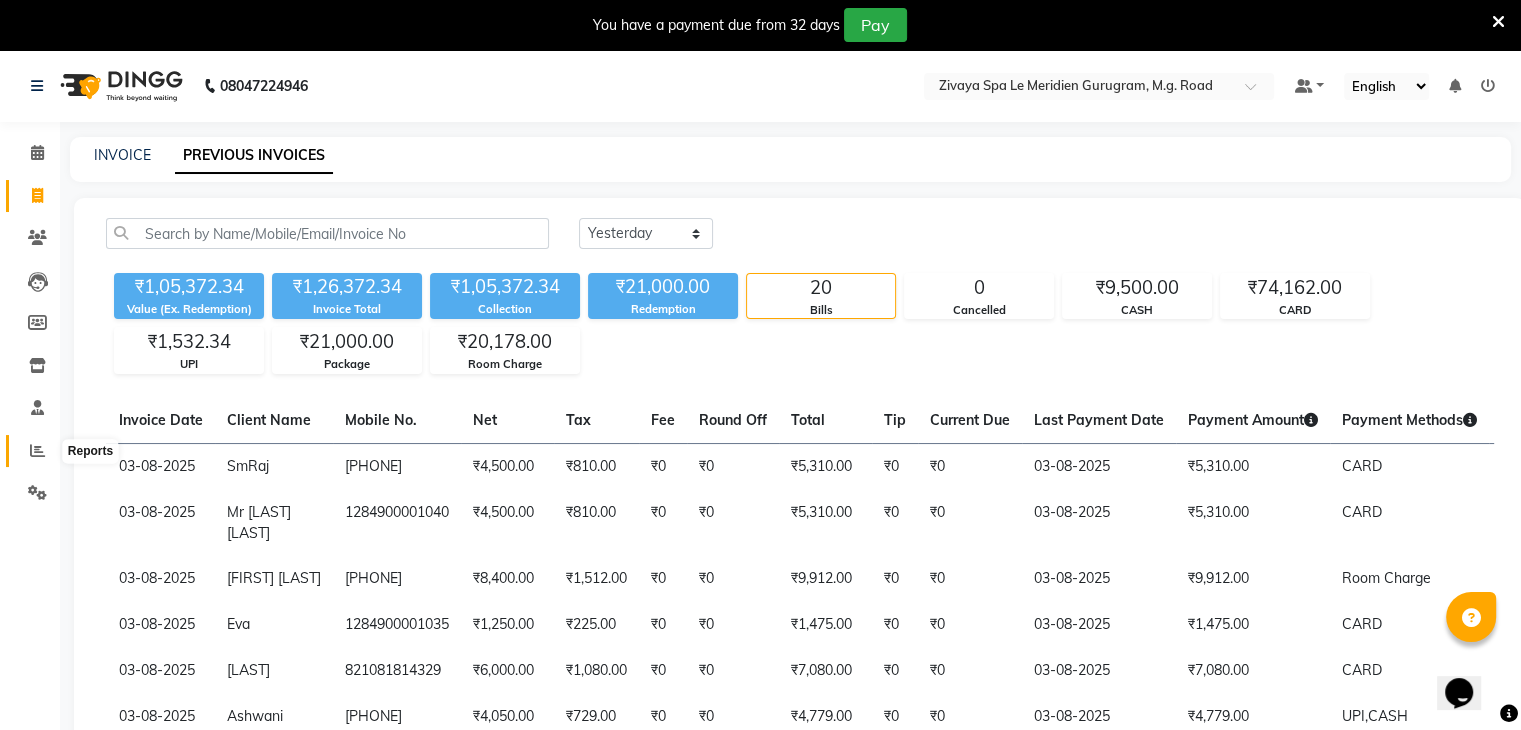 click 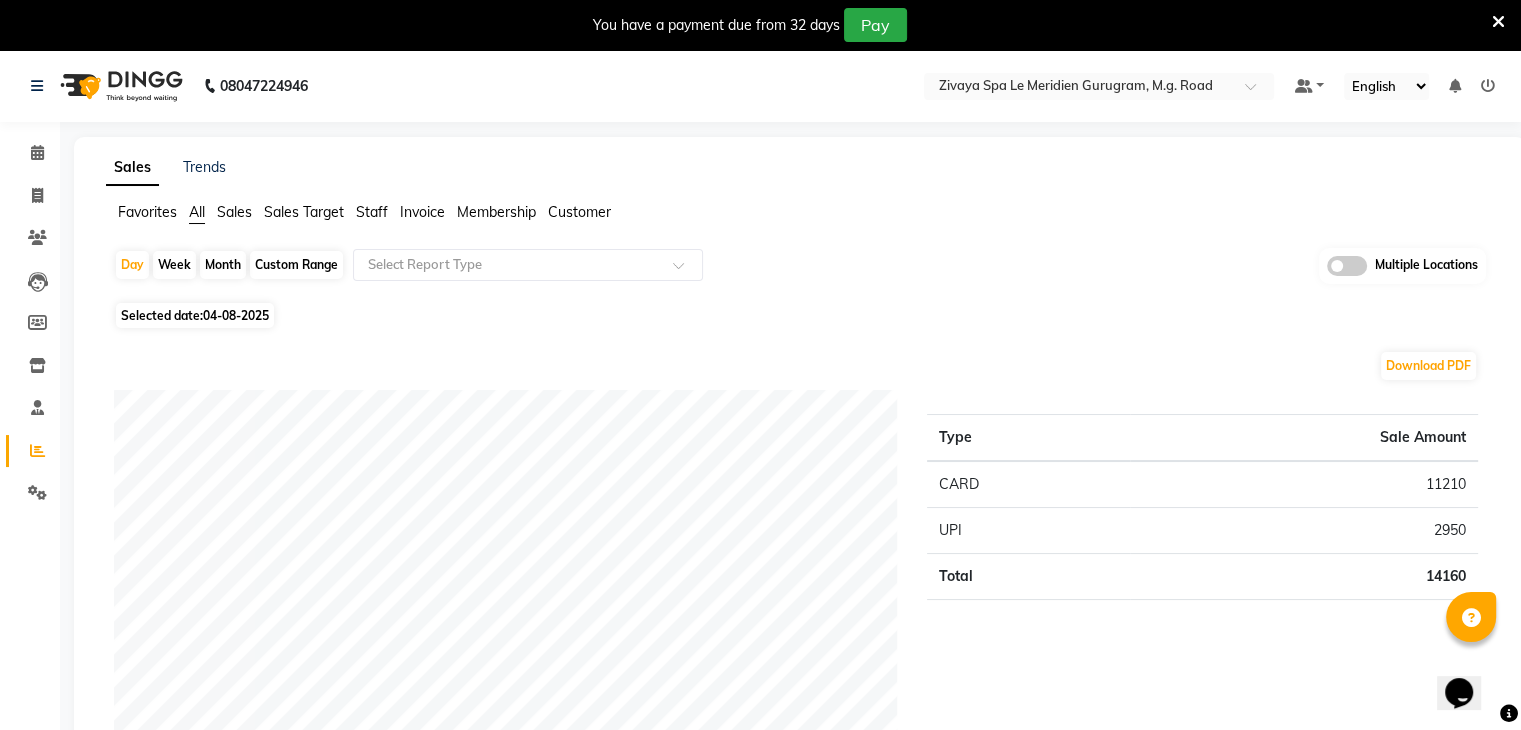 click on "04-08-2025" 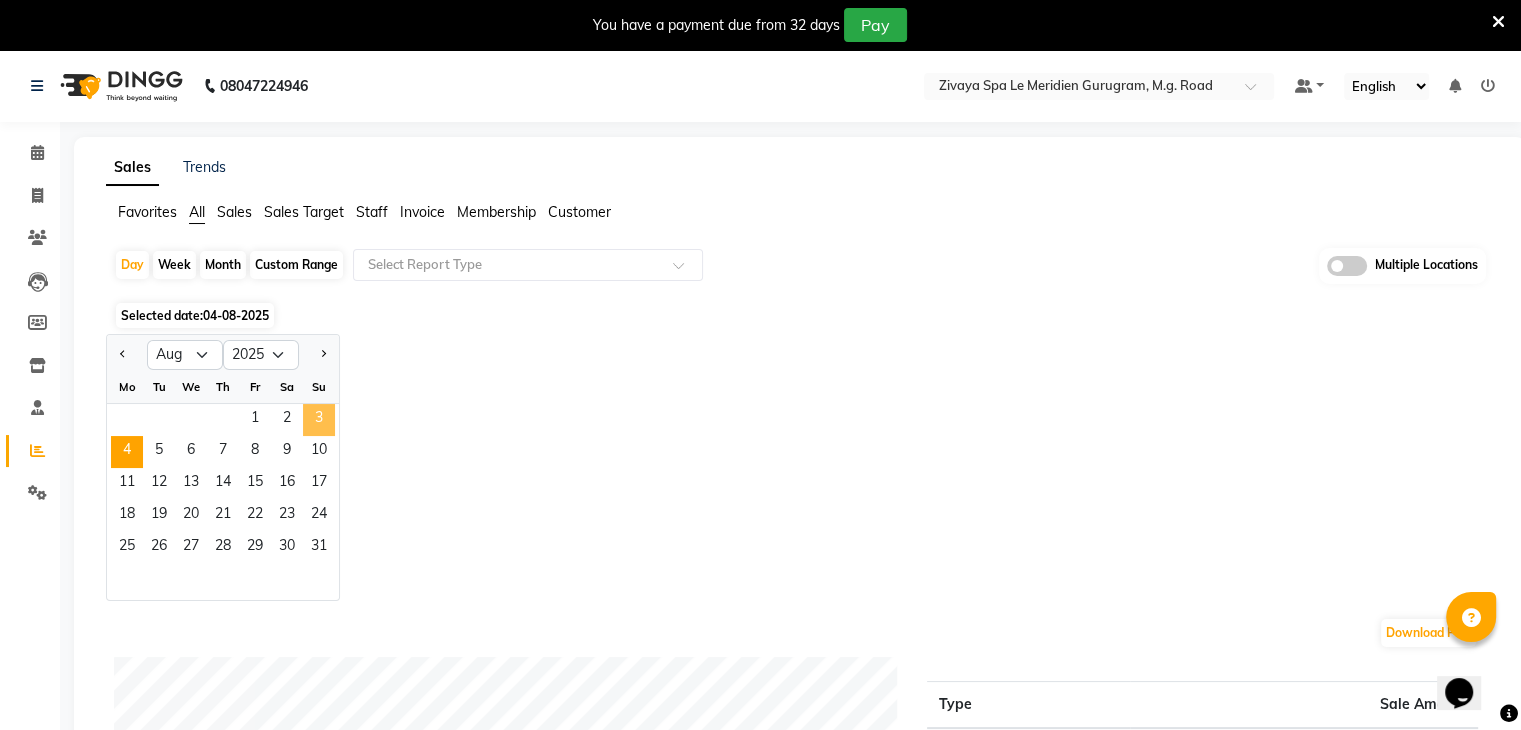 click on "3" 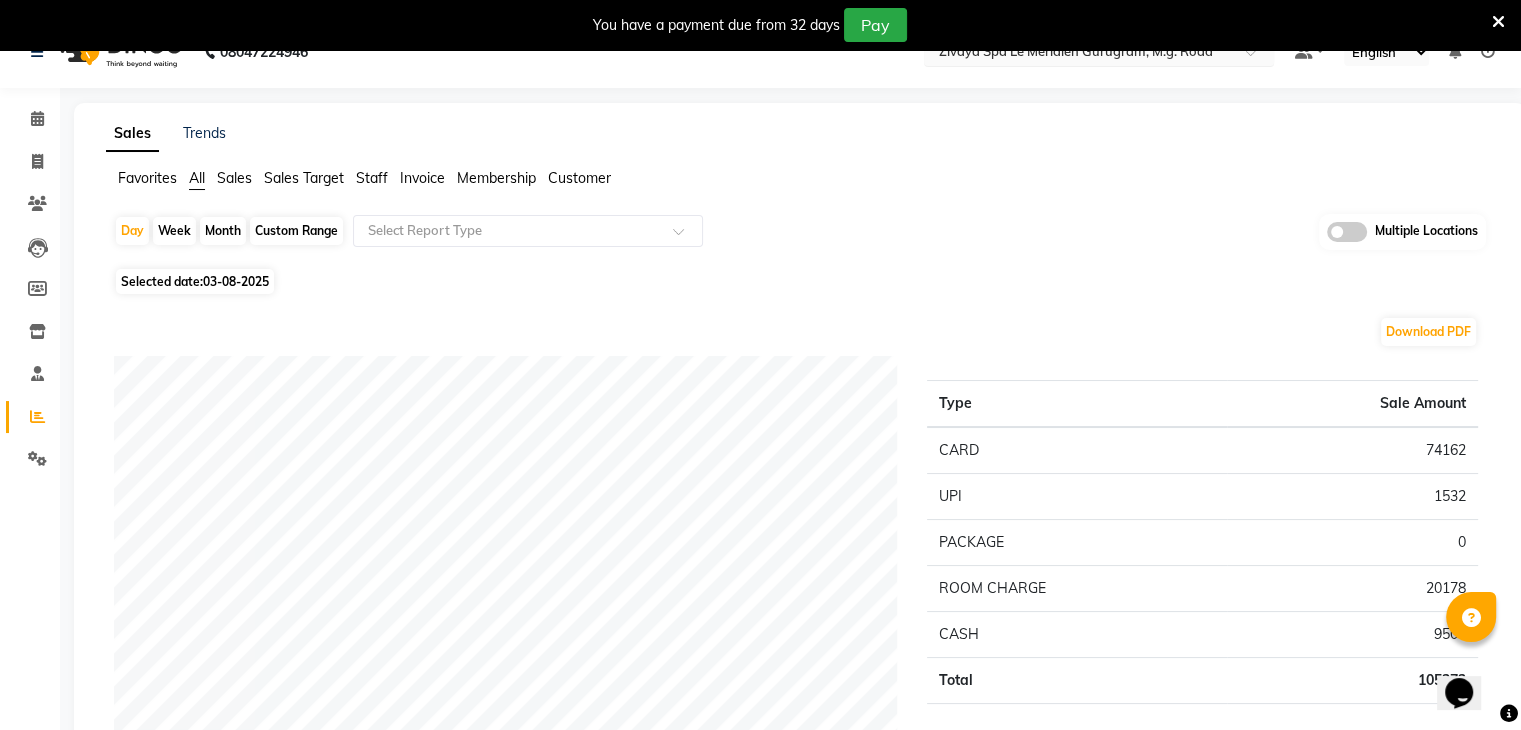 scroll, scrollTop: 0, scrollLeft: 0, axis: both 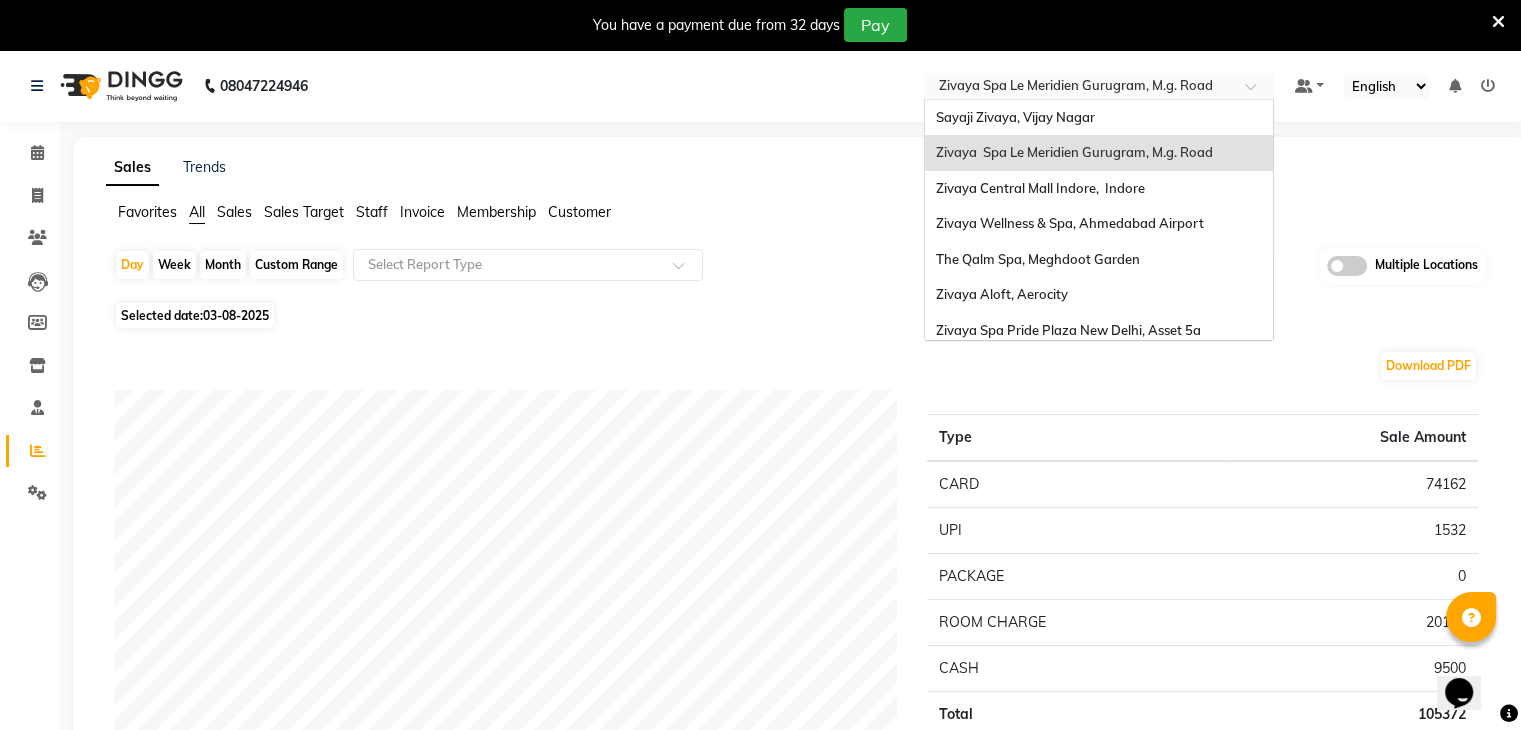 click at bounding box center (1079, 88) 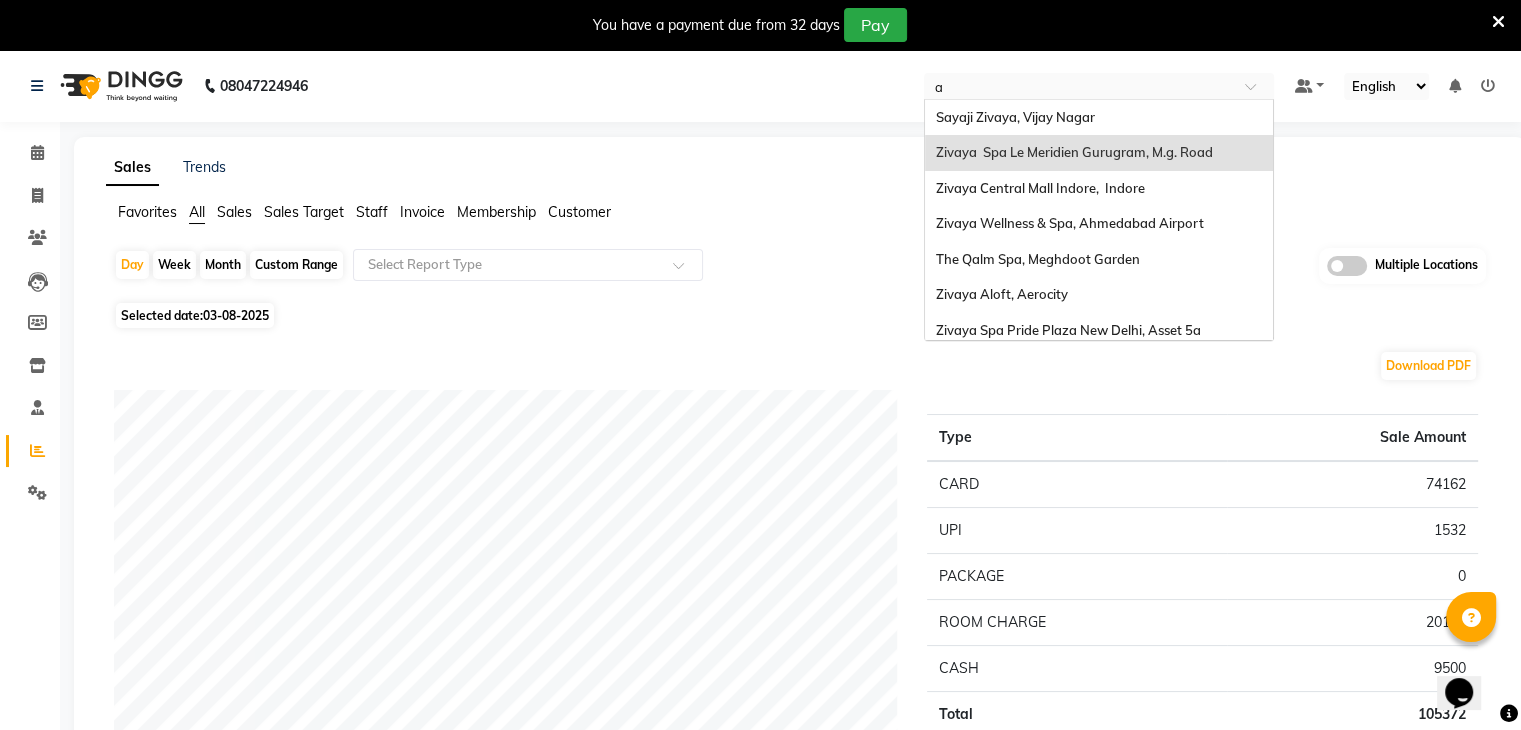 type on "ah" 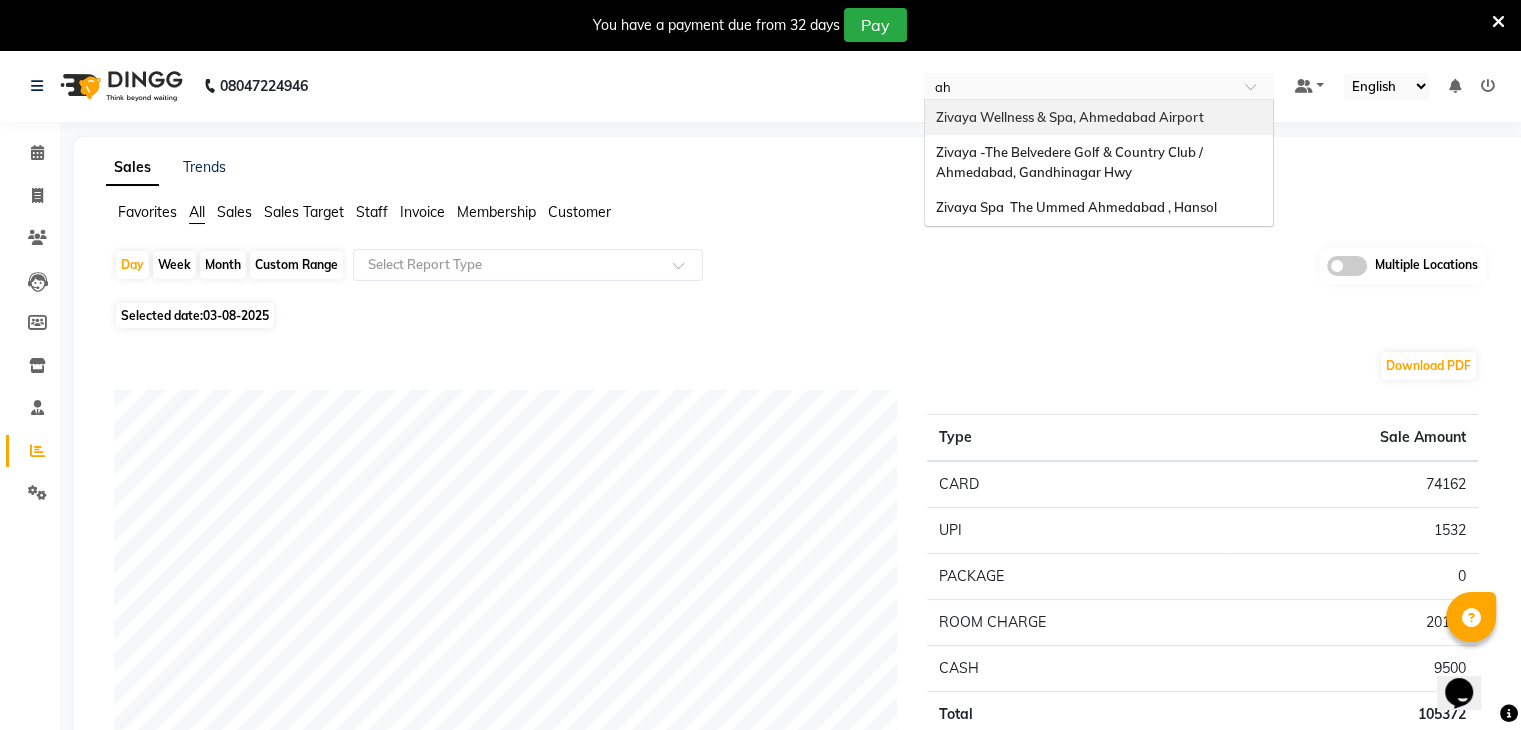 click on "Zivaya Wellness & Spa, Ahmedabad Airport" at bounding box center (1069, 117) 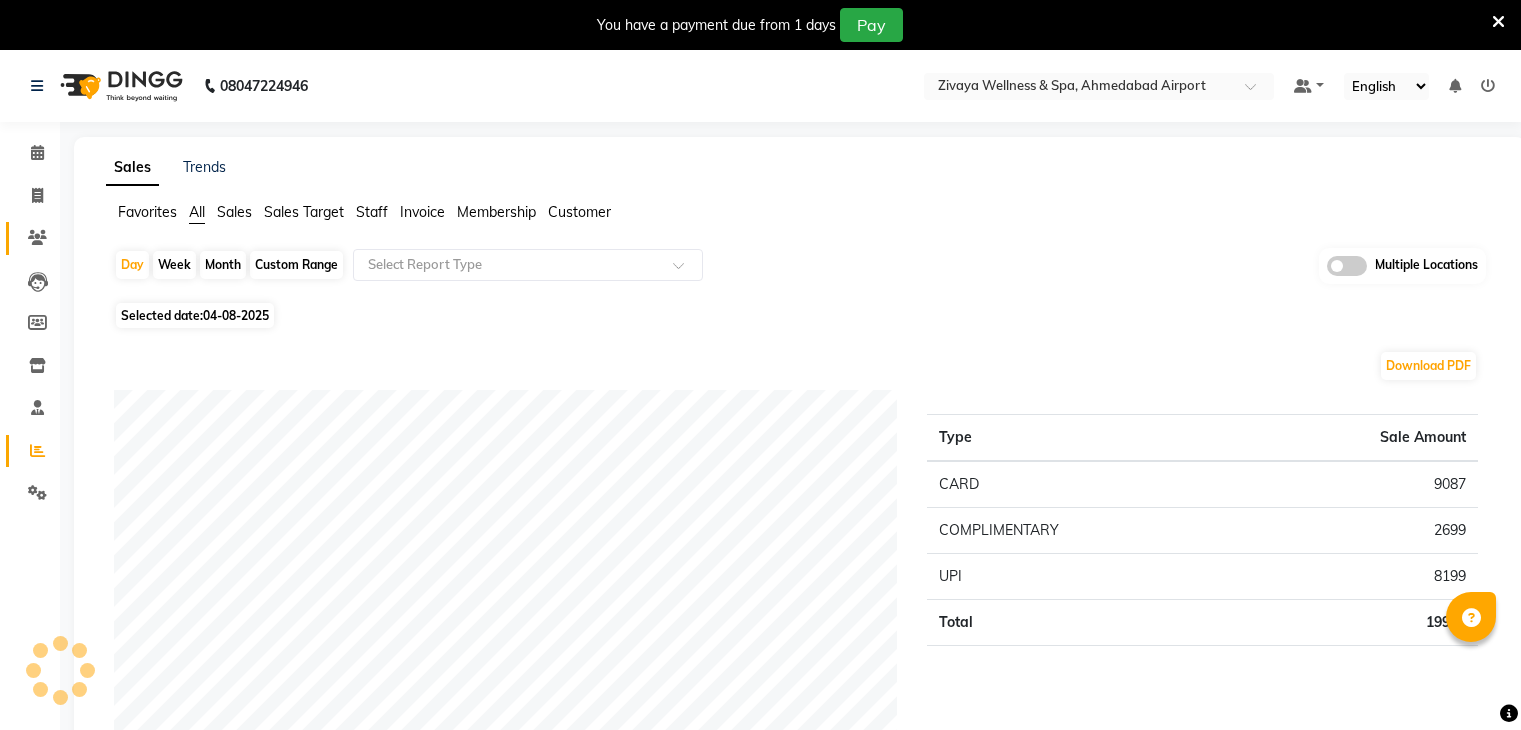 scroll, scrollTop: 0, scrollLeft: 0, axis: both 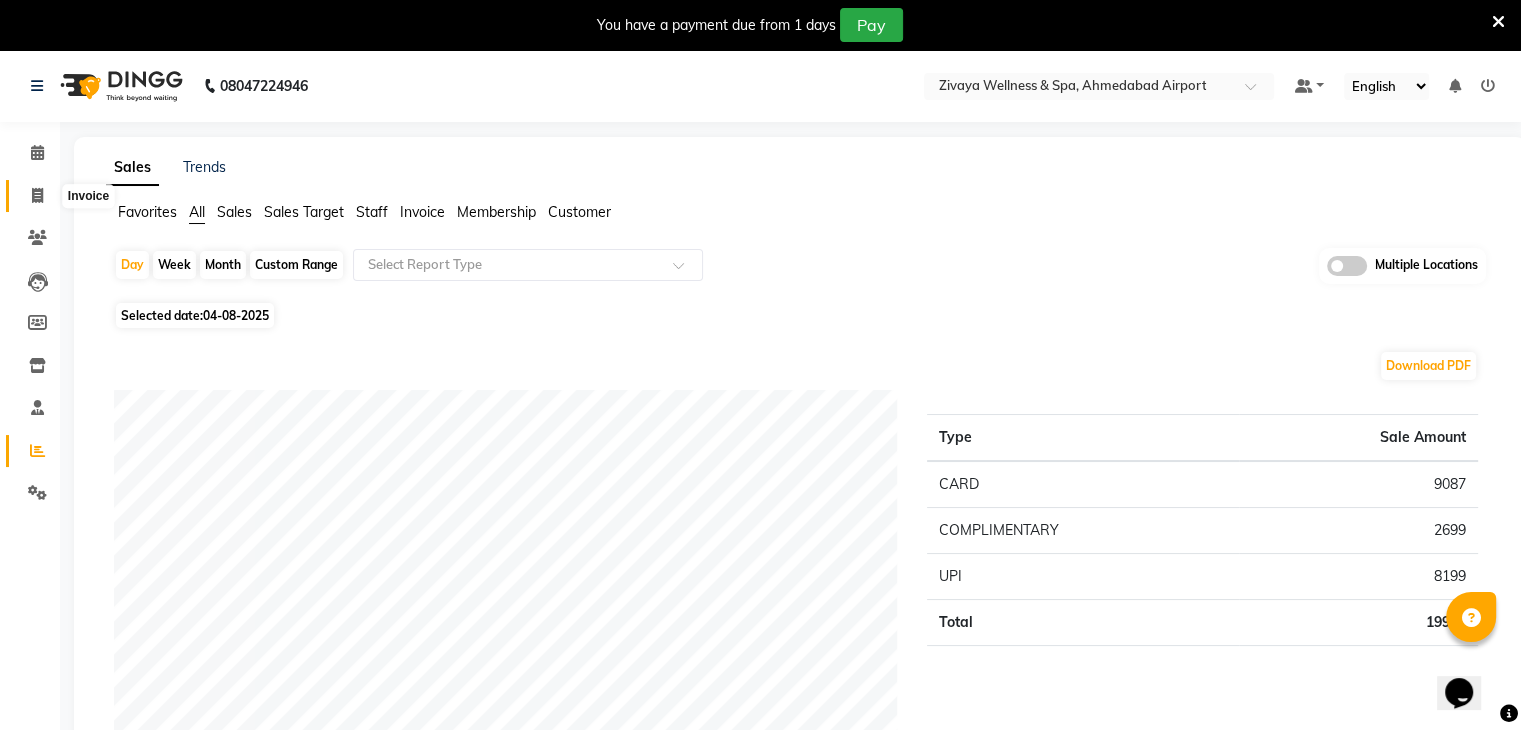 click 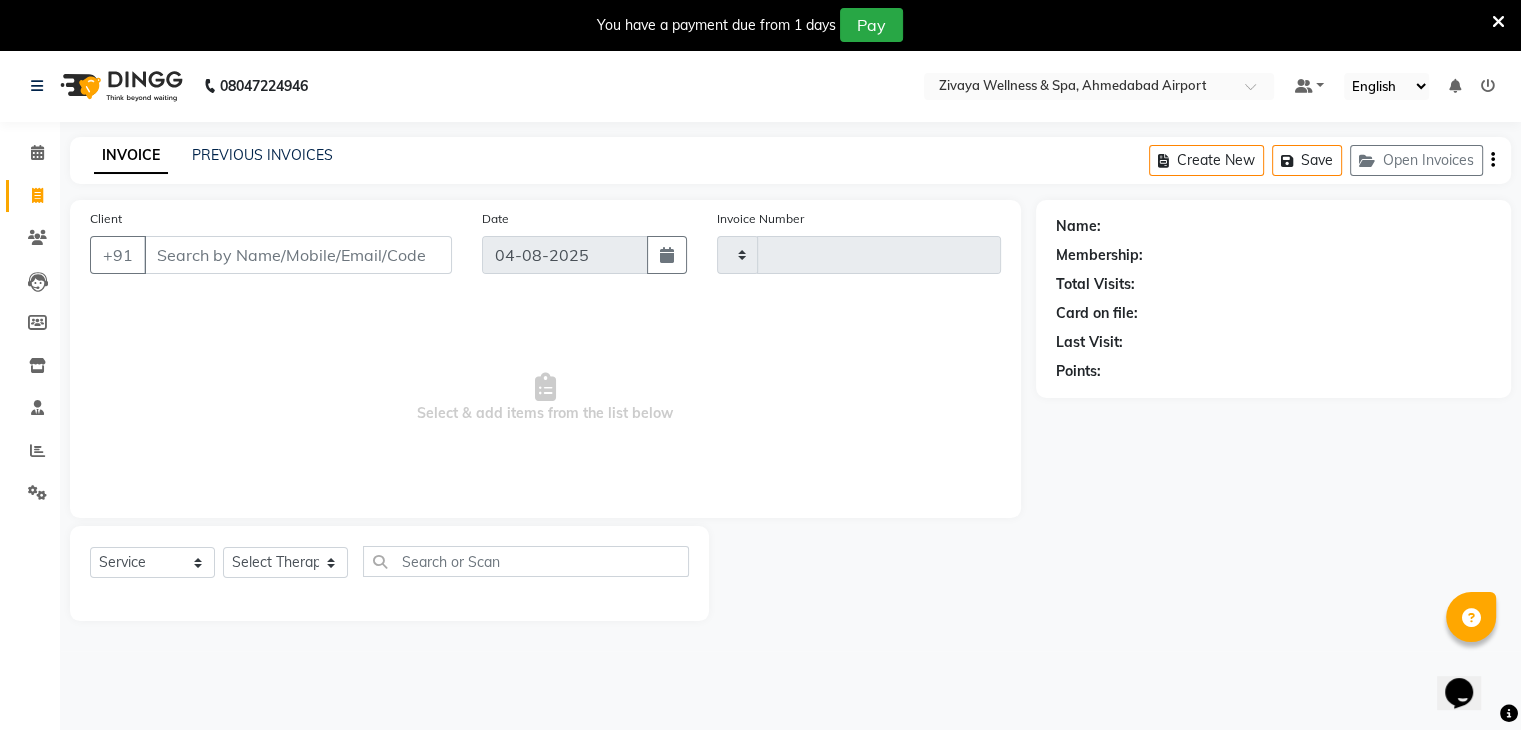 scroll, scrollTop: 0, scrollLeft: 0, axis: both 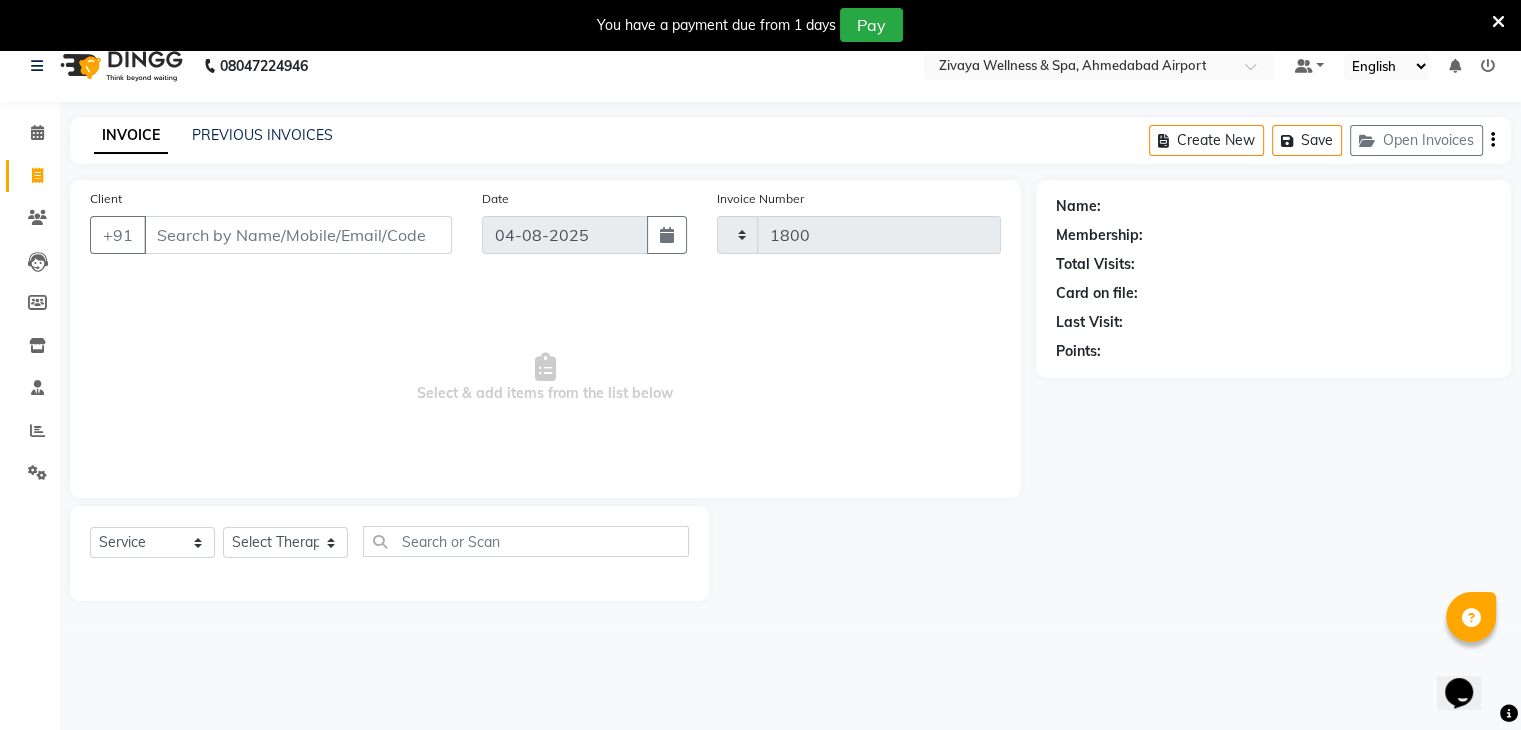 select on "7070" 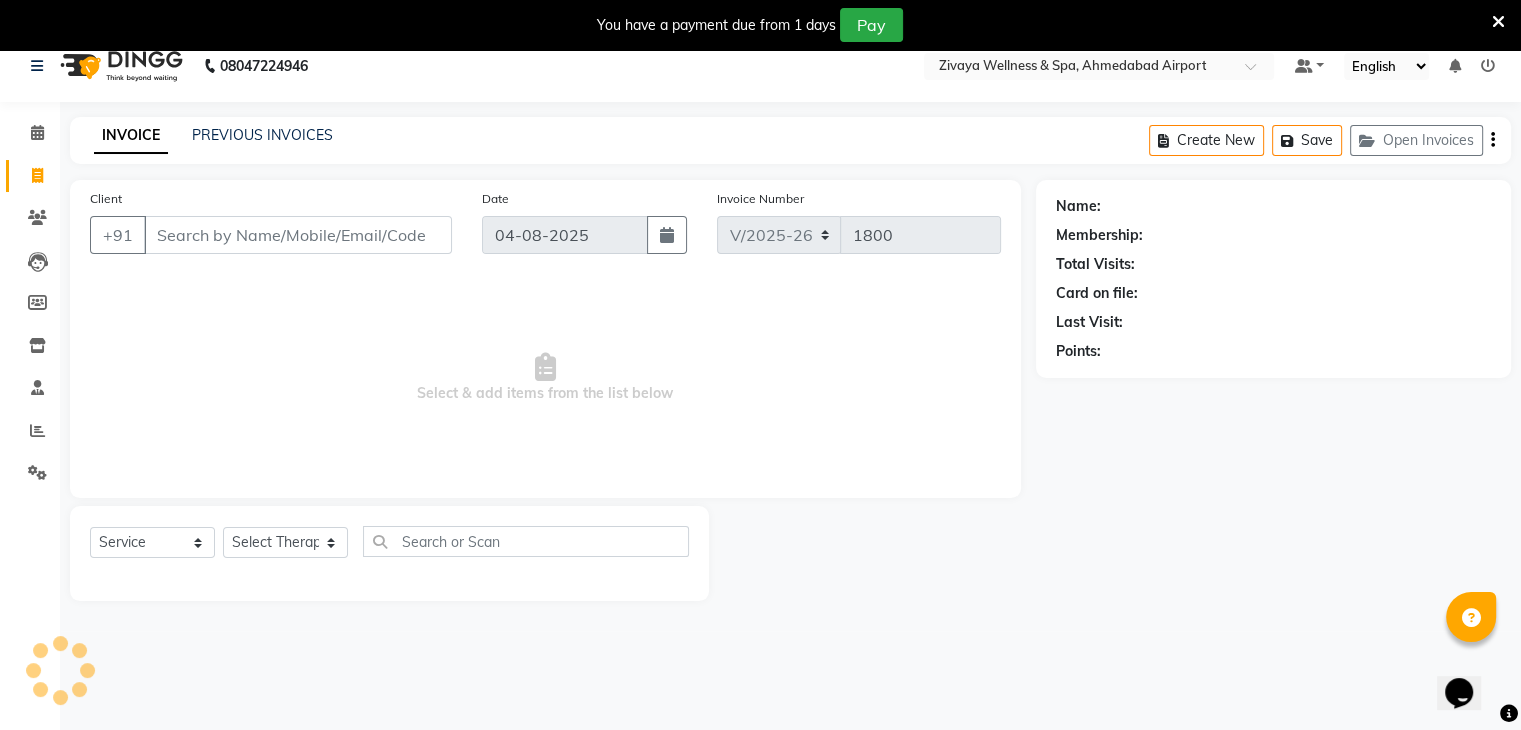 scroll, scrollTop: 50, scrollLeft: 0, axis: vertical 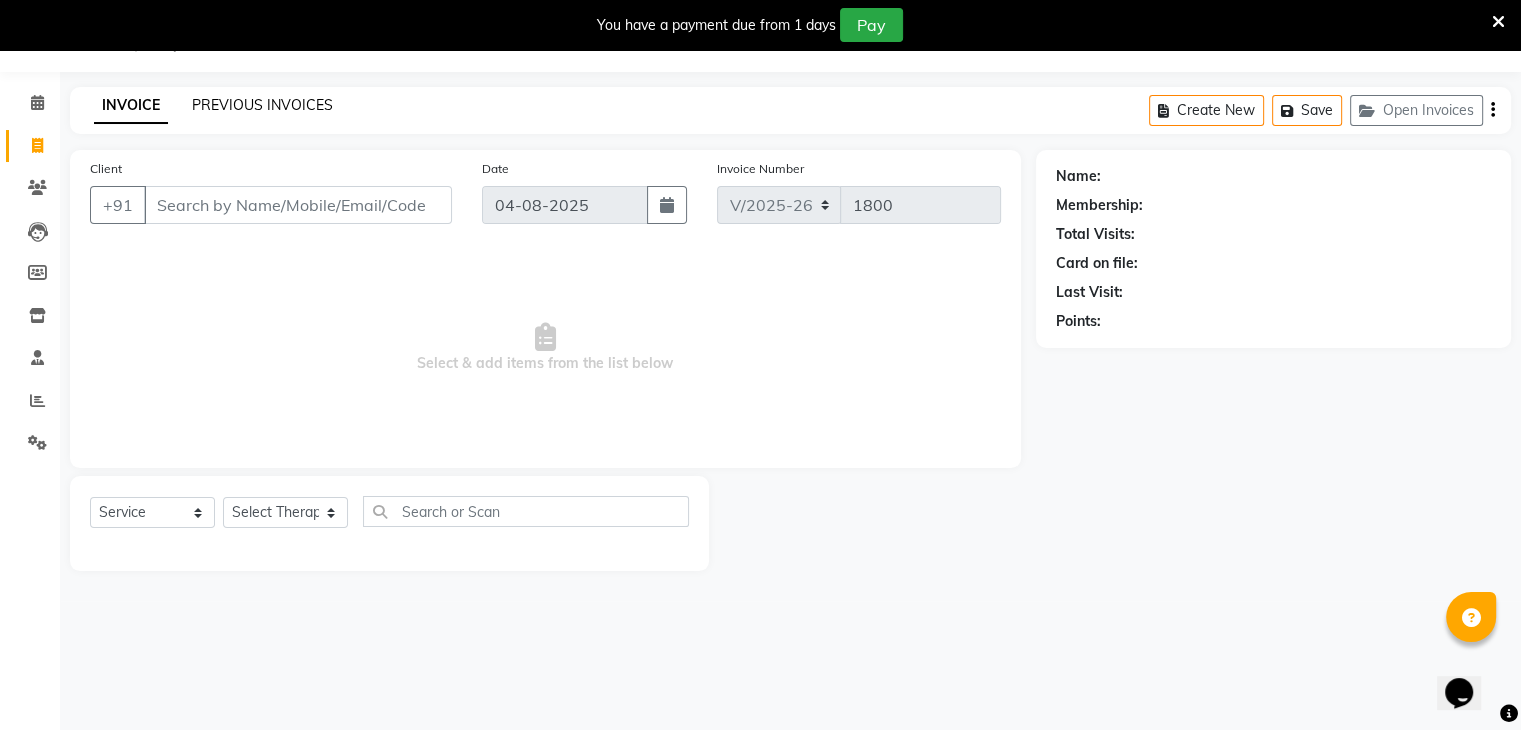 click on "PREVIOUS INVOICES" 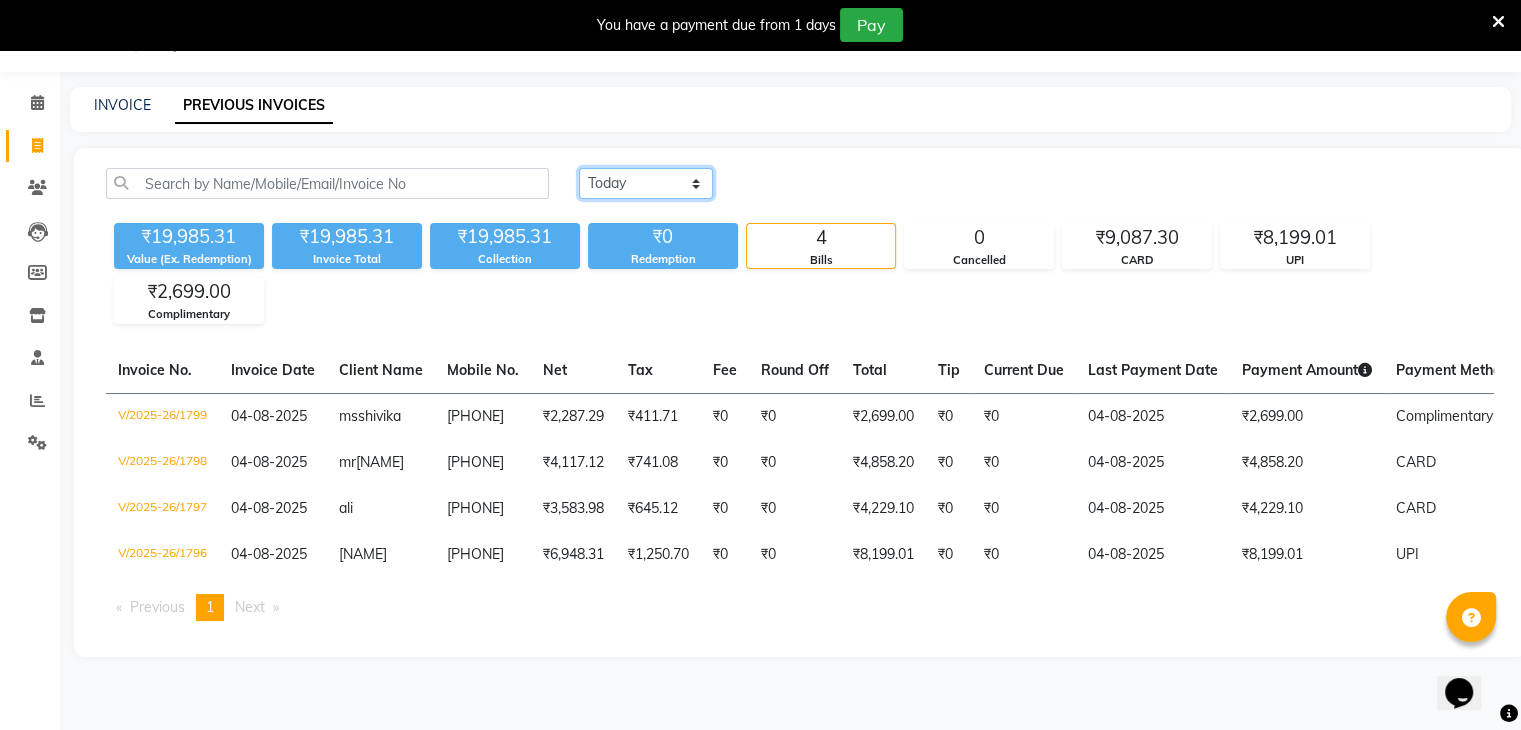 click on "Today Yesterday Custom Range" 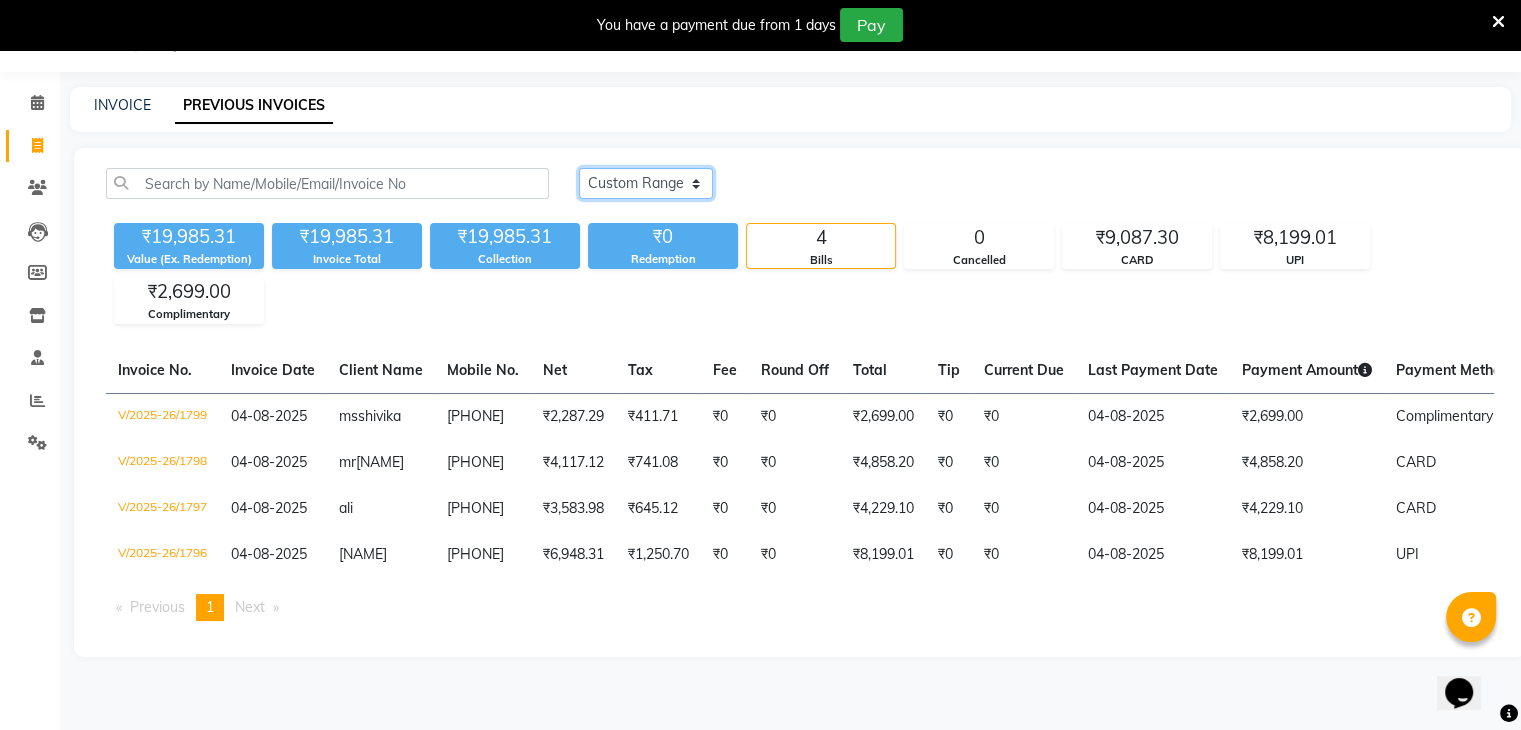 click on "Today Yesterday Custom Range" 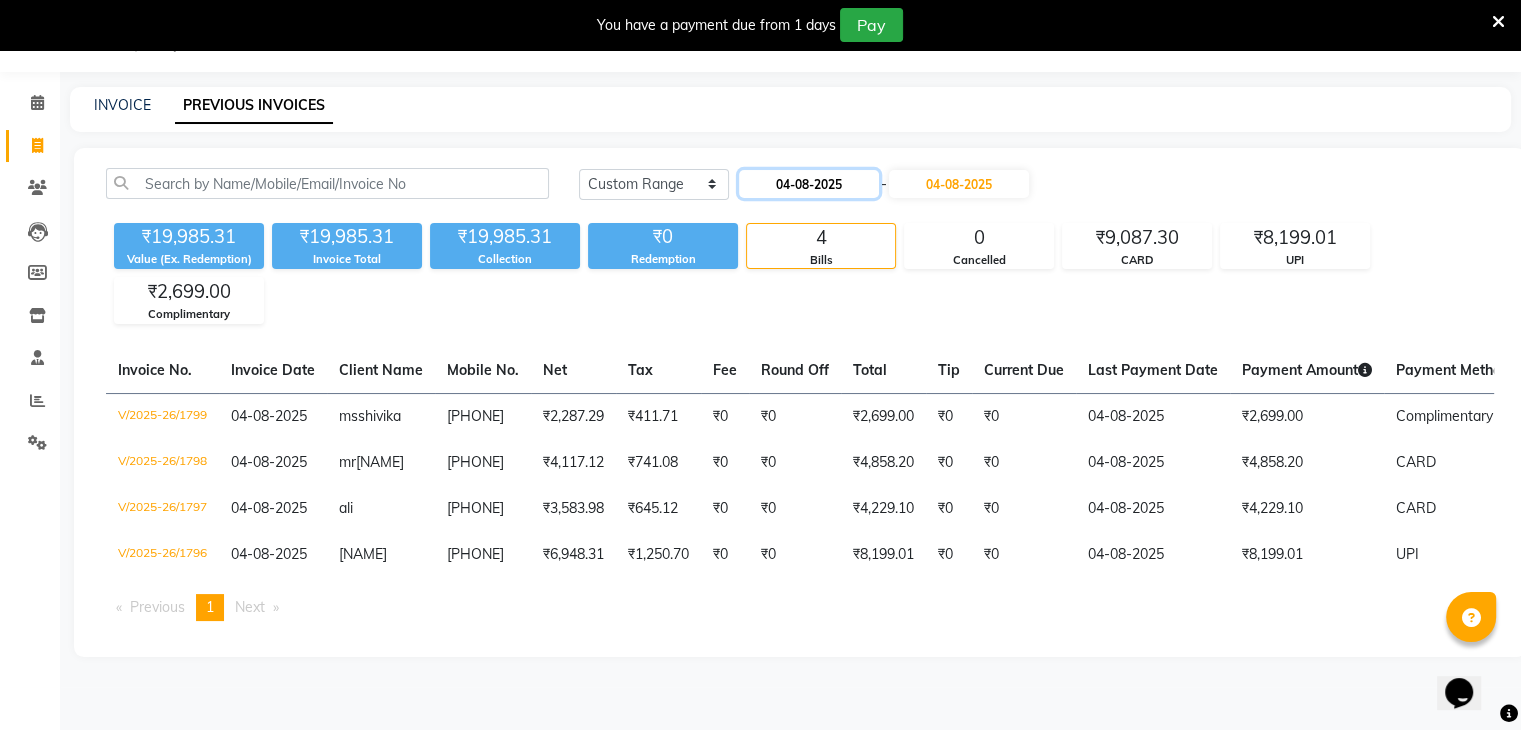 click on "04-08-2025" 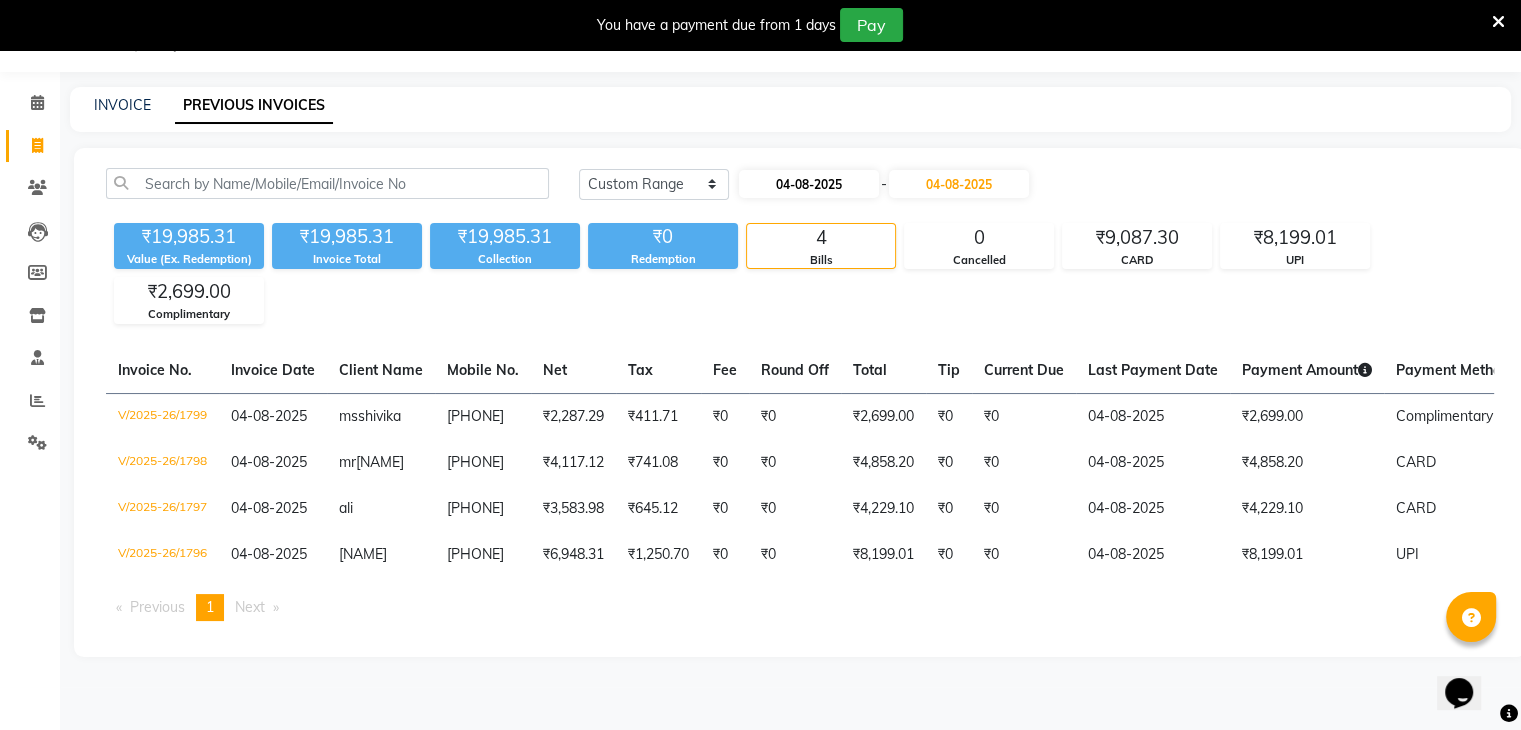 select on "8" 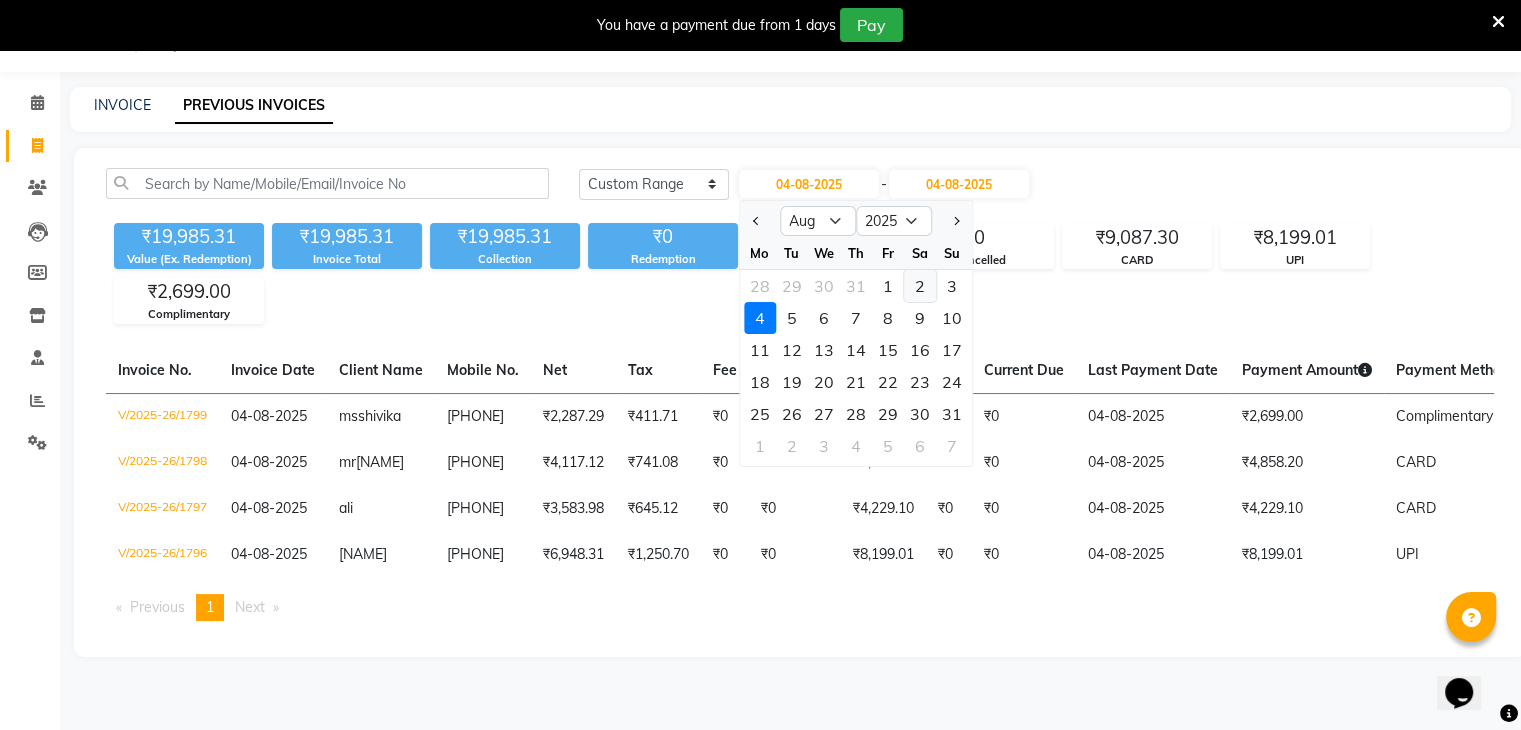 click on "2" 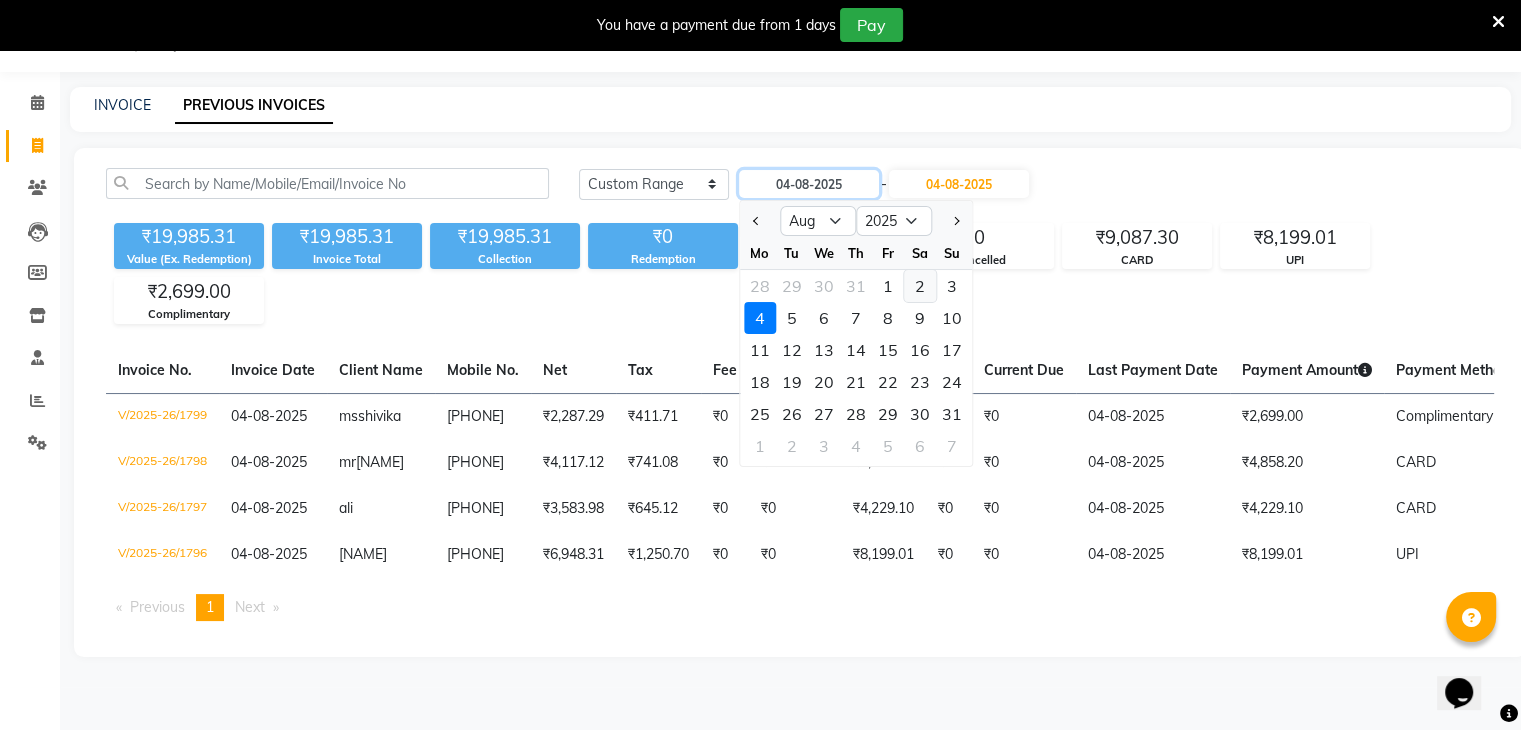 type on "02-08-2025" 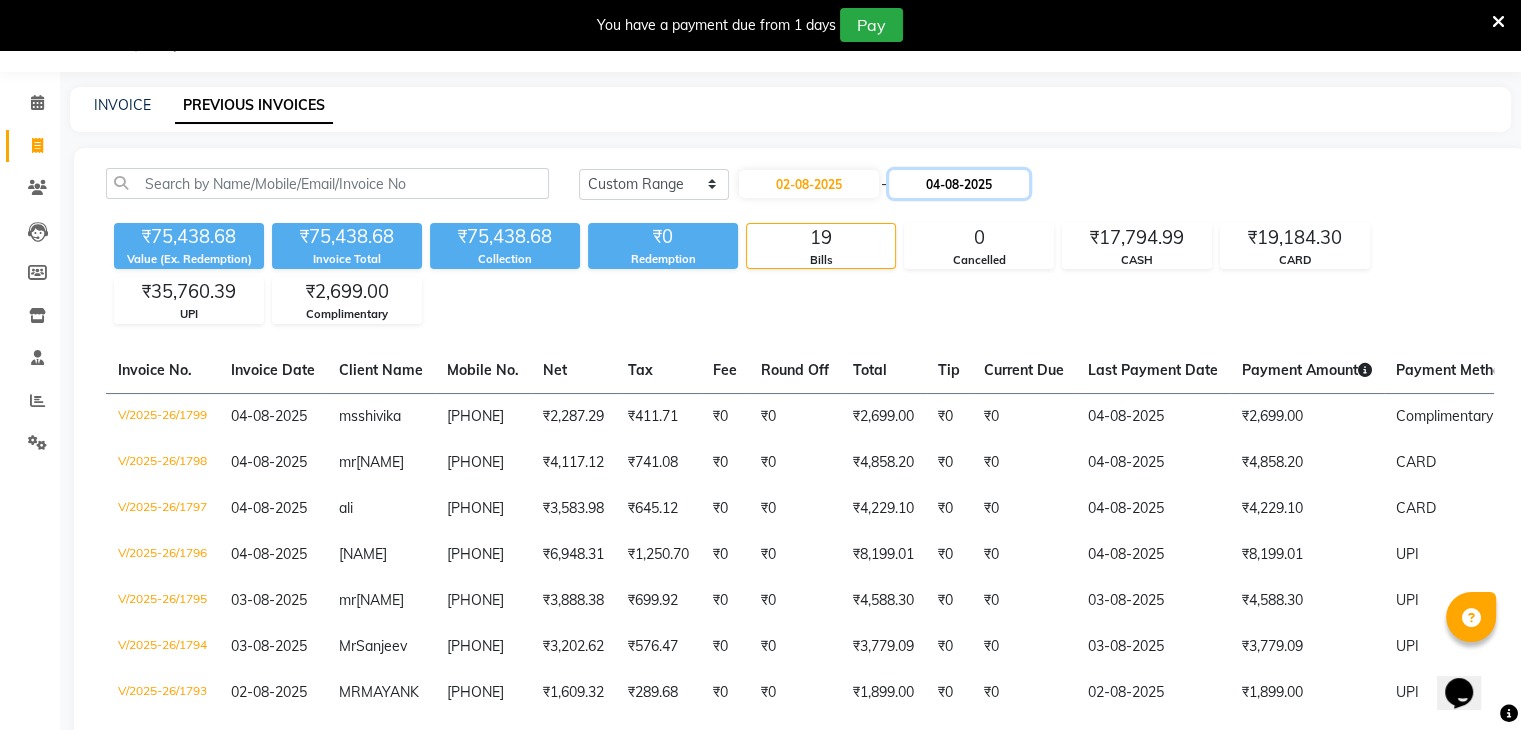 click on "04-08-2025" 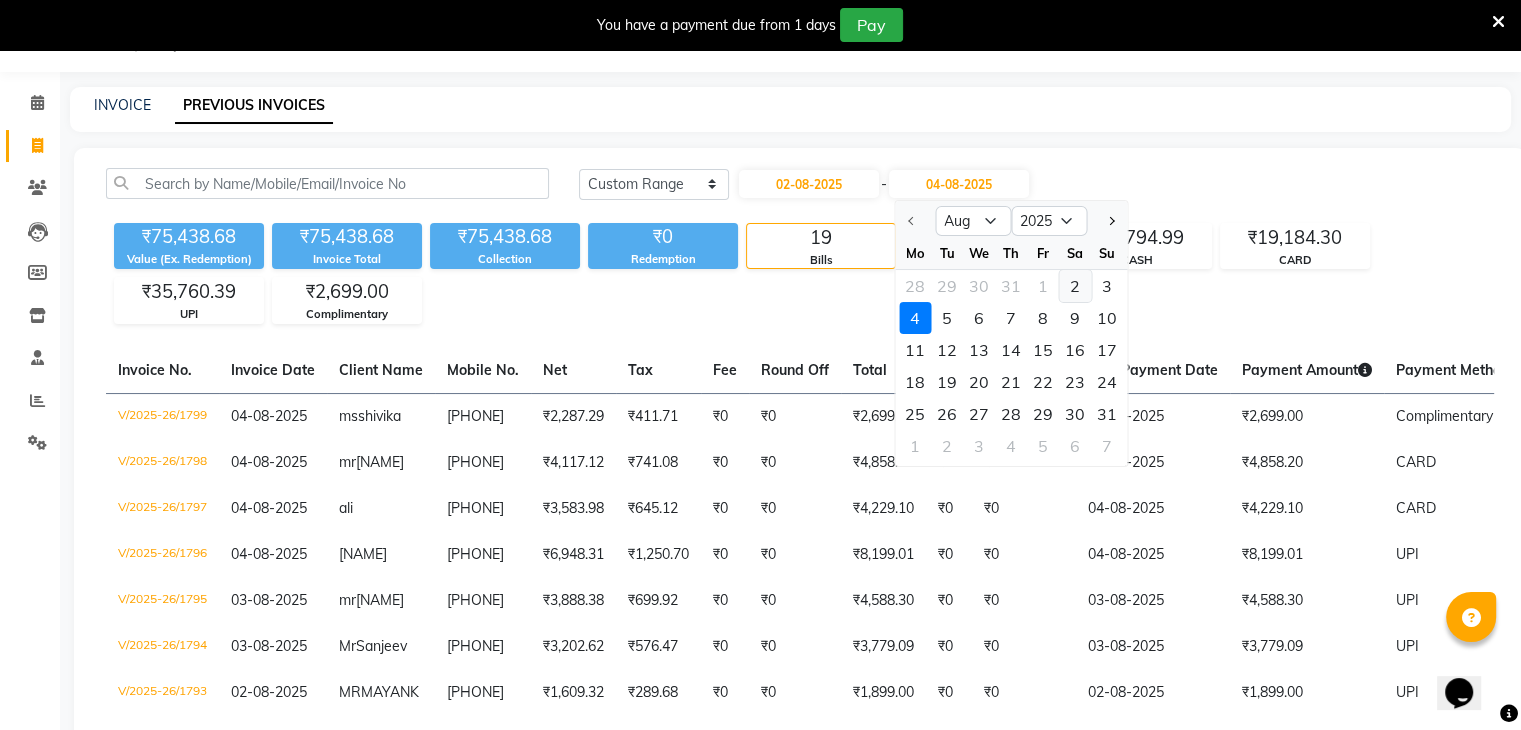 click on "2" 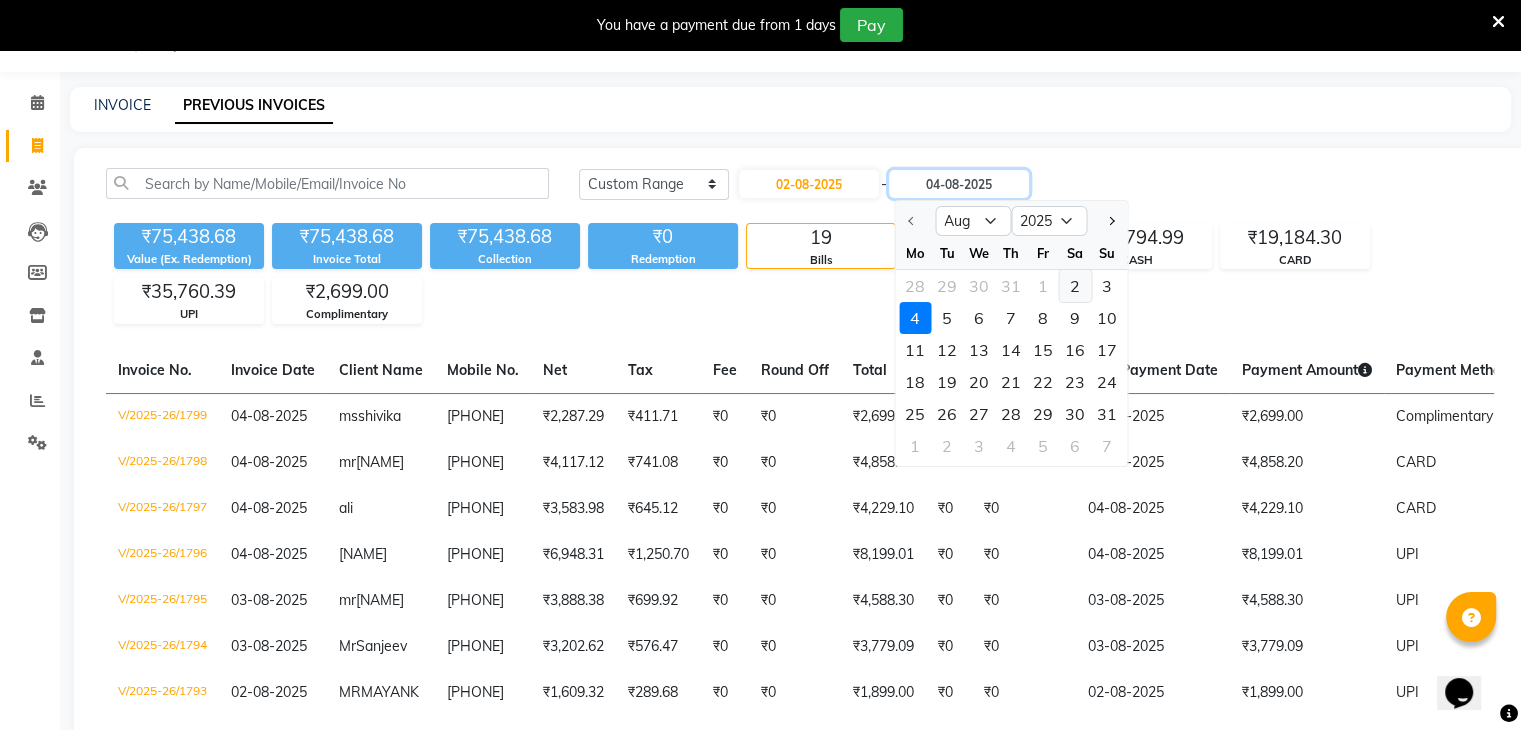 type on "02-08-2025" 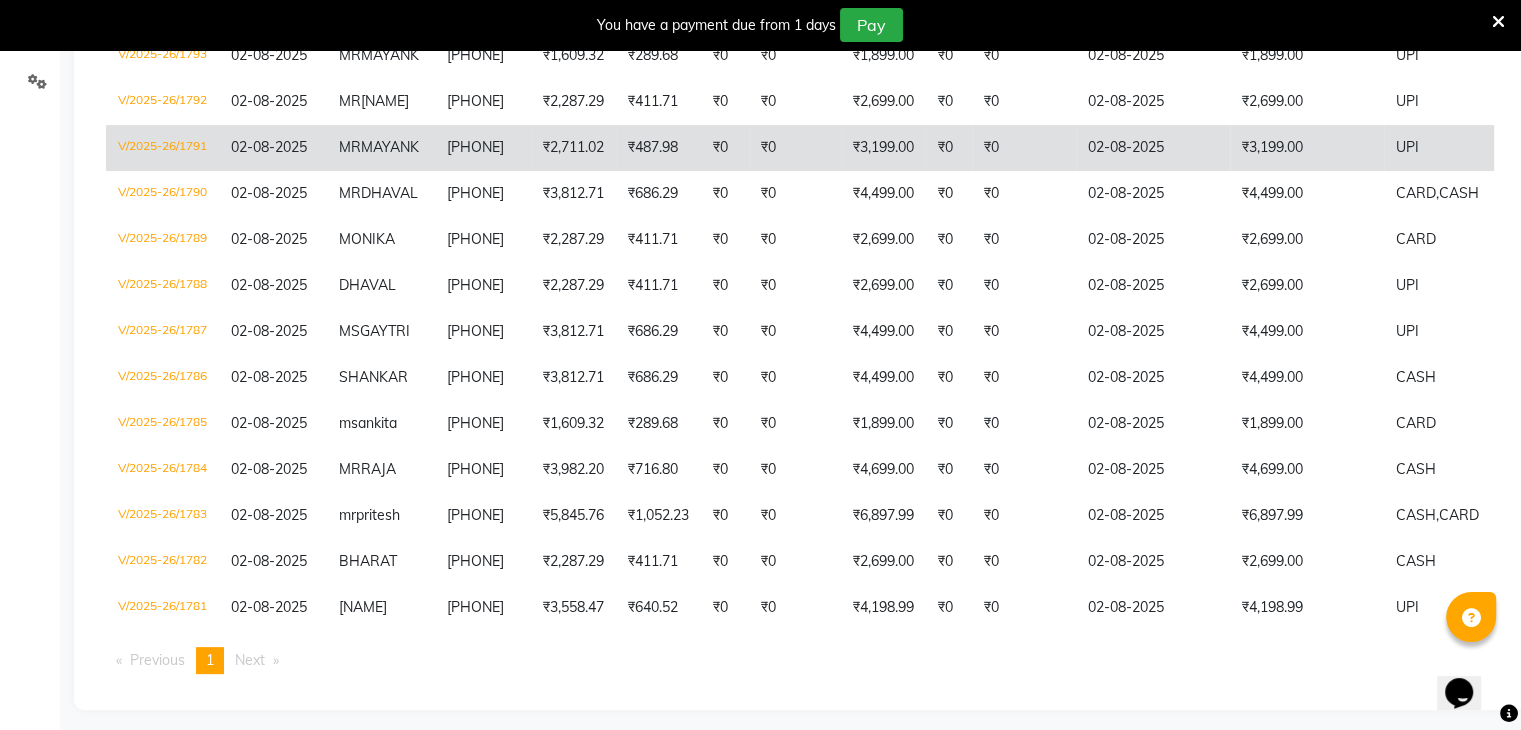 scroll, scrollTop: 497, scrollLeft: 0, axis: vertical 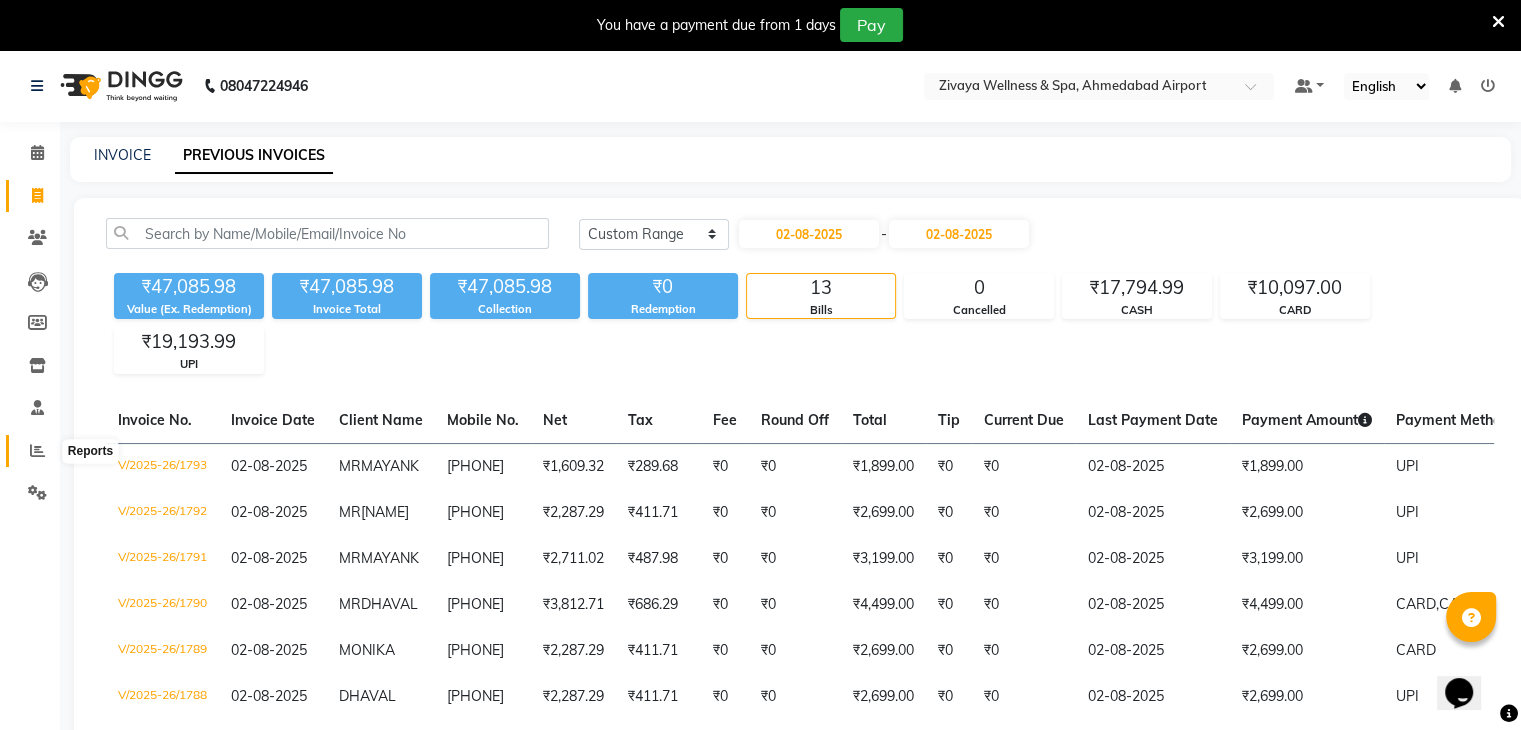 click 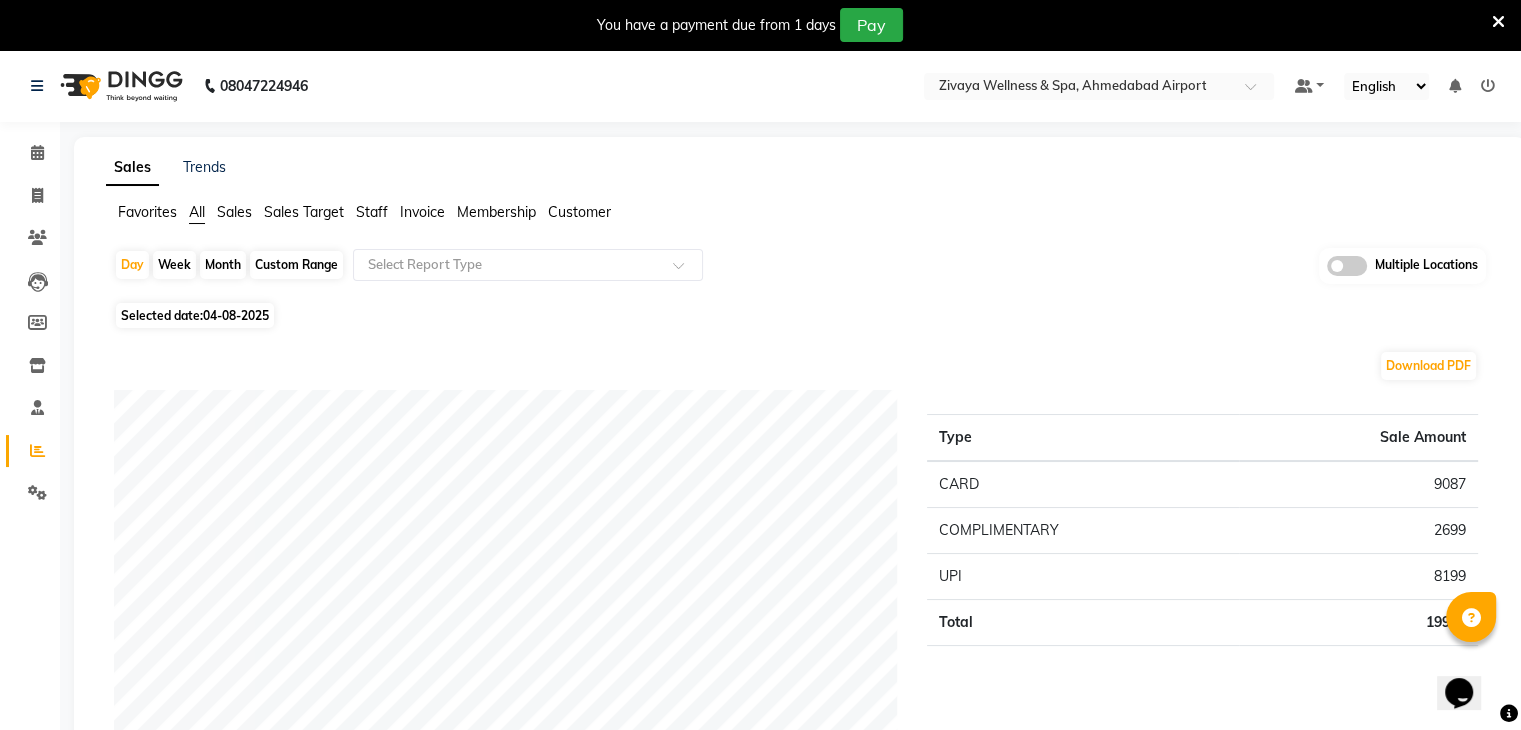 click on "04-08-2025" 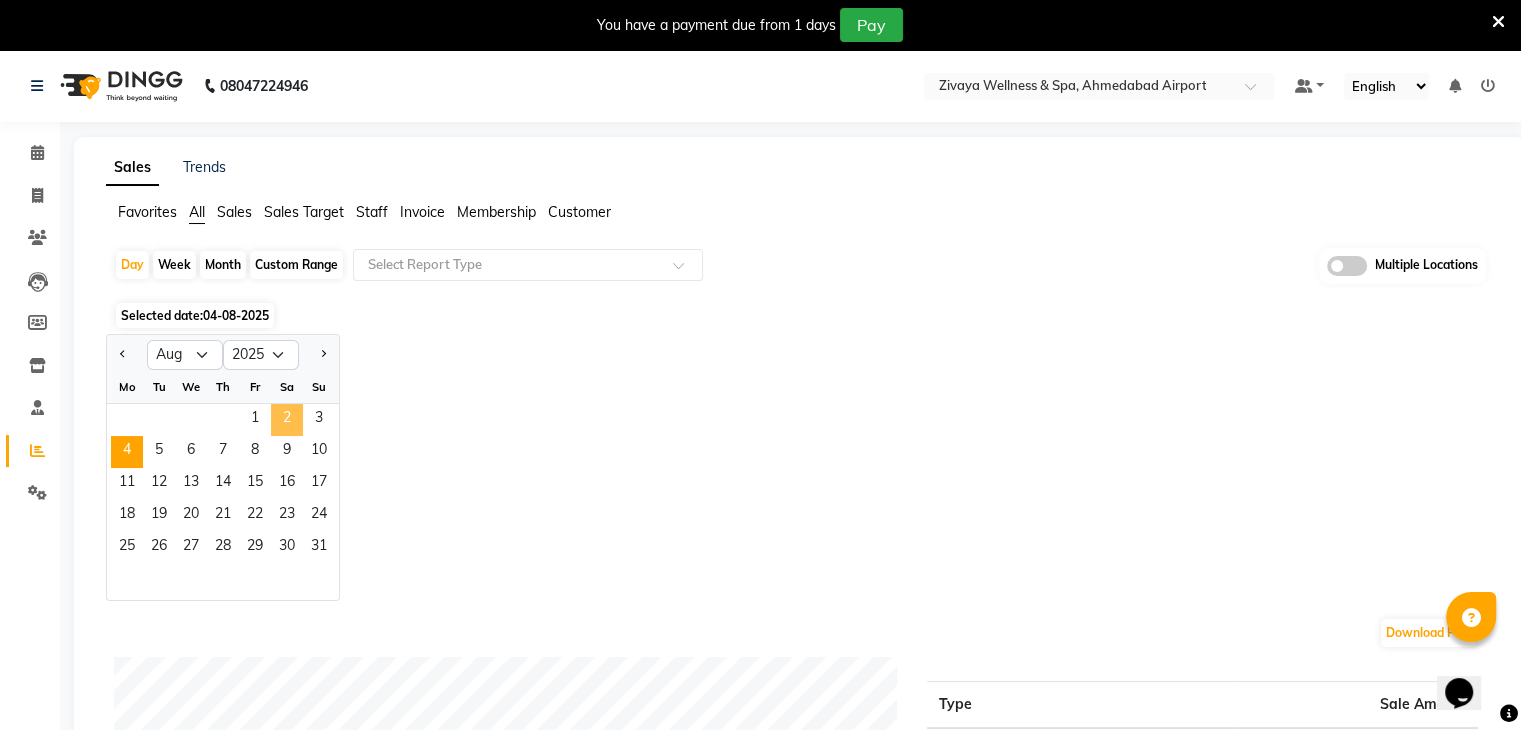 click on "2" 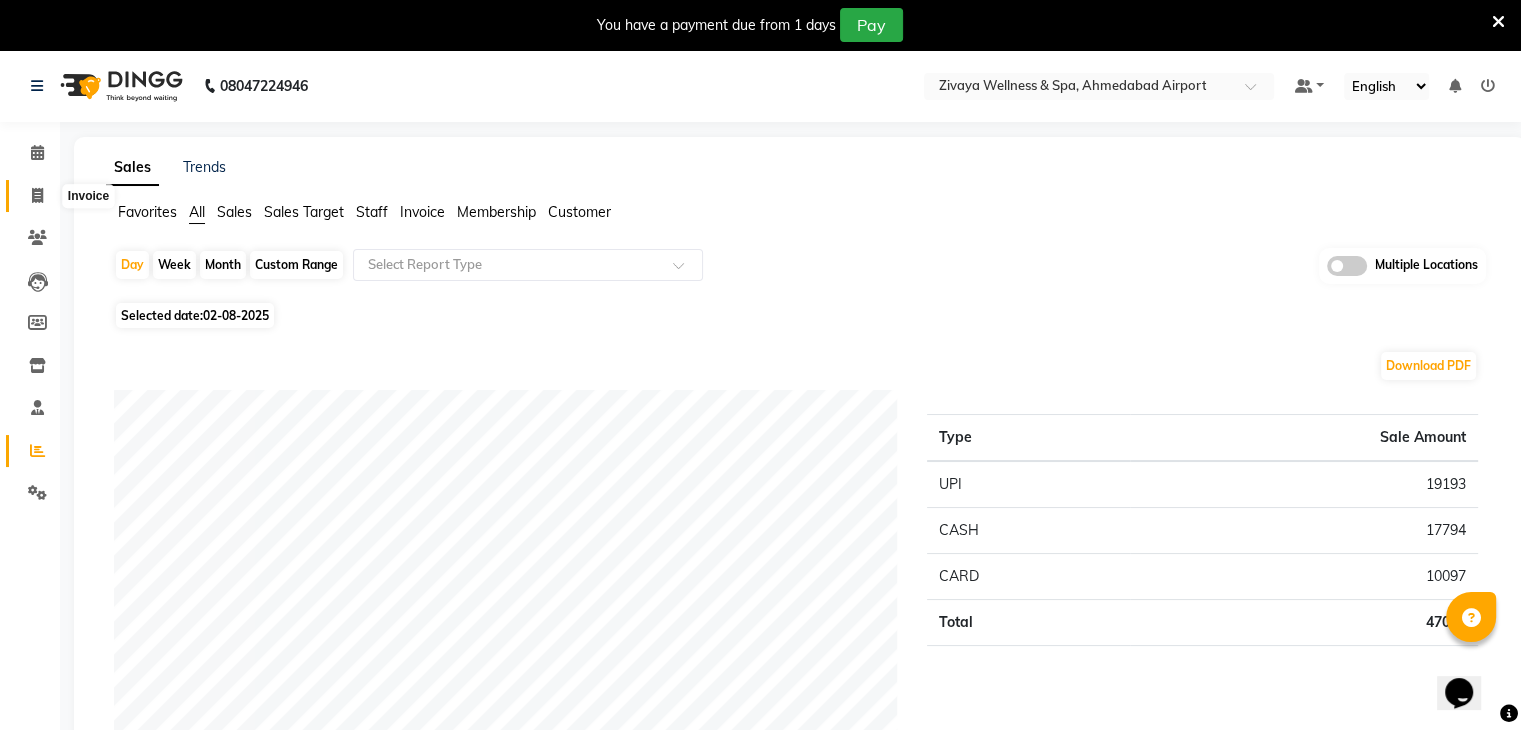 click 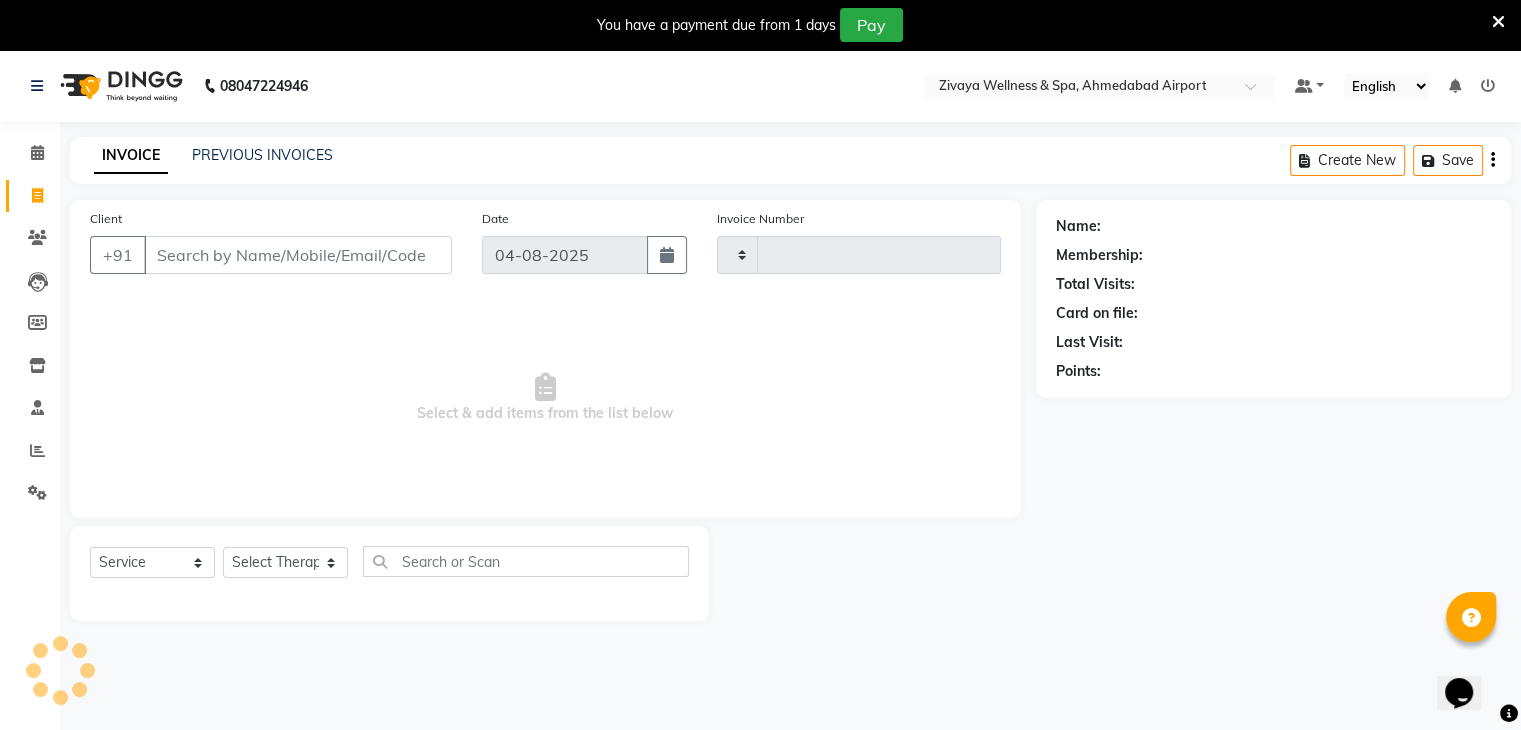 scroll, scrollTop: 50, scrollLeft: 0, axis: vertical 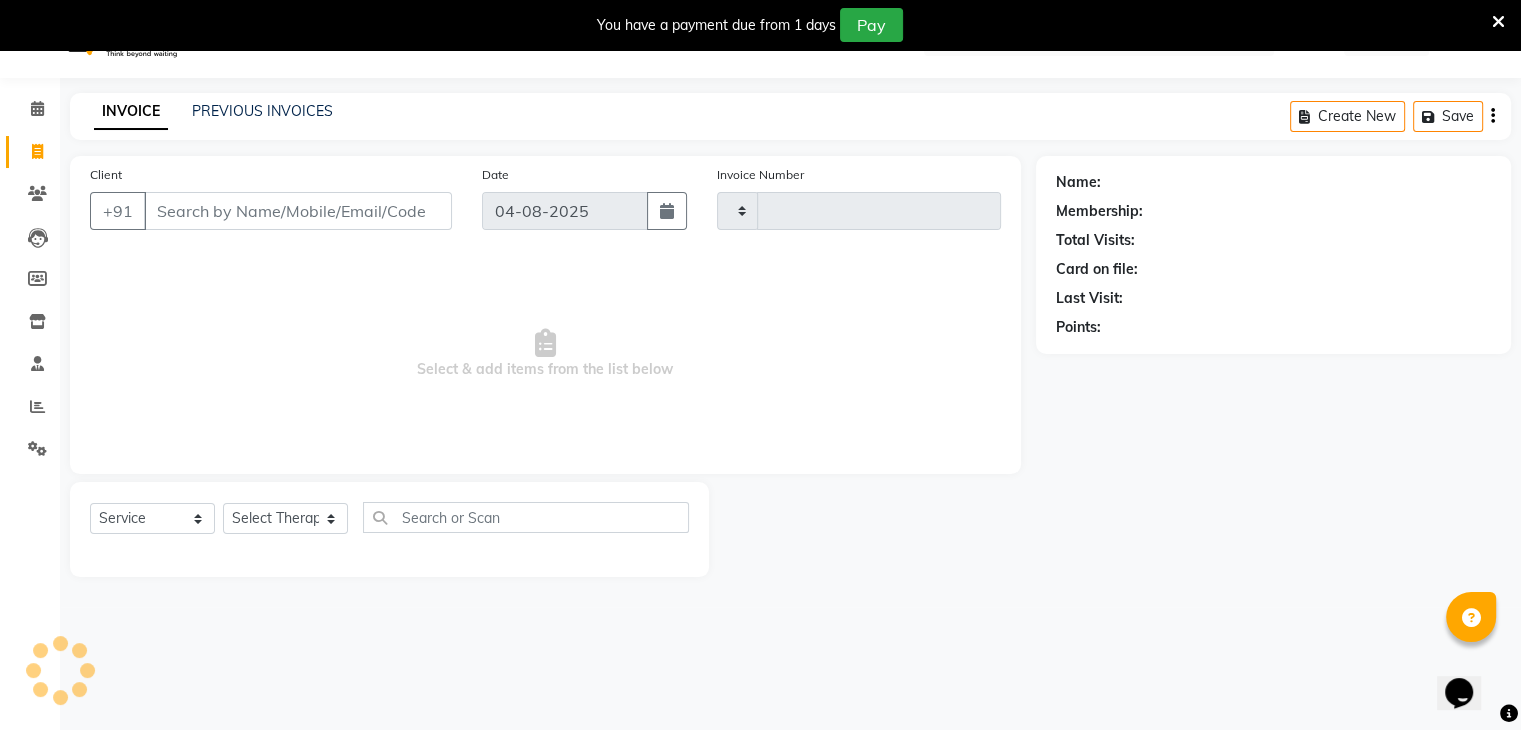 type on "1800" 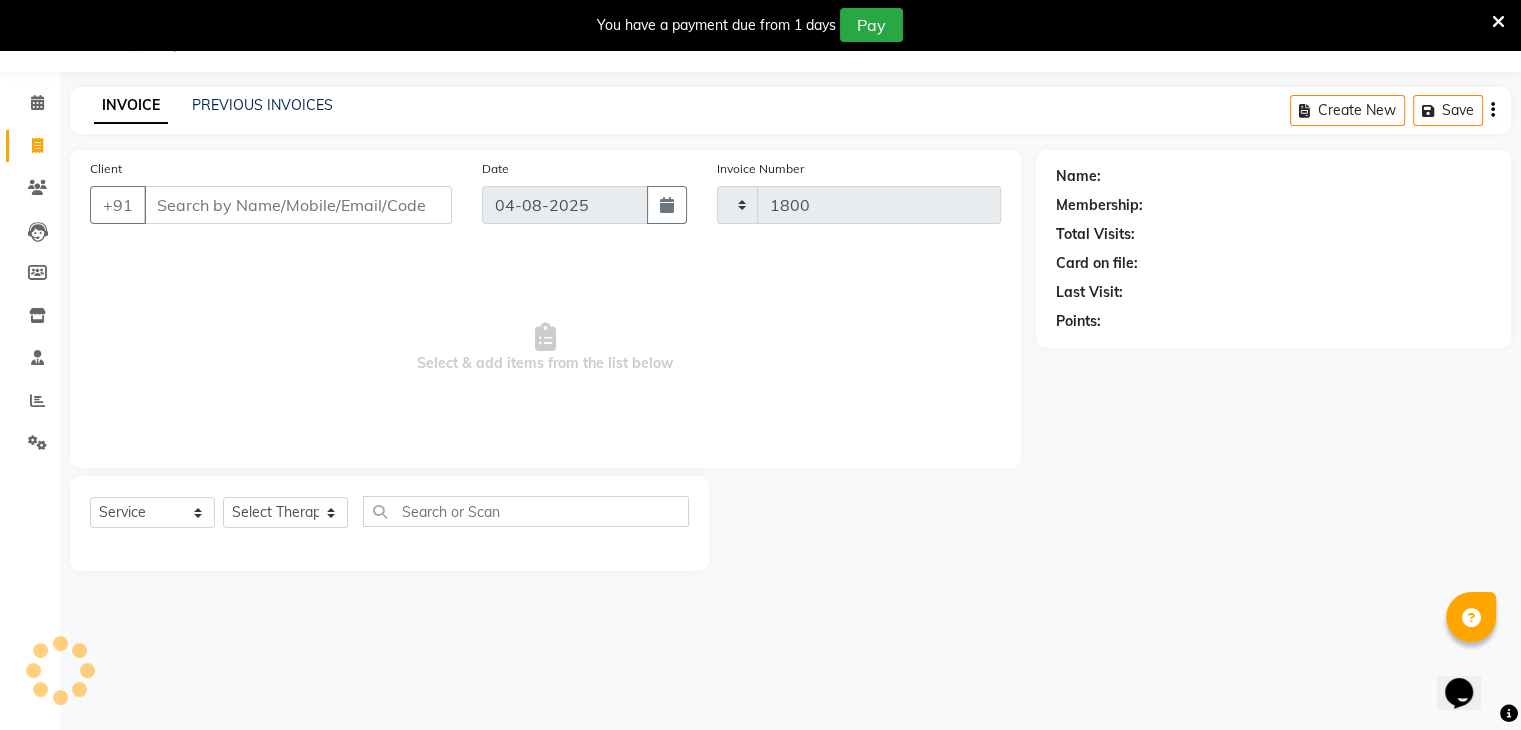 select on "7070" 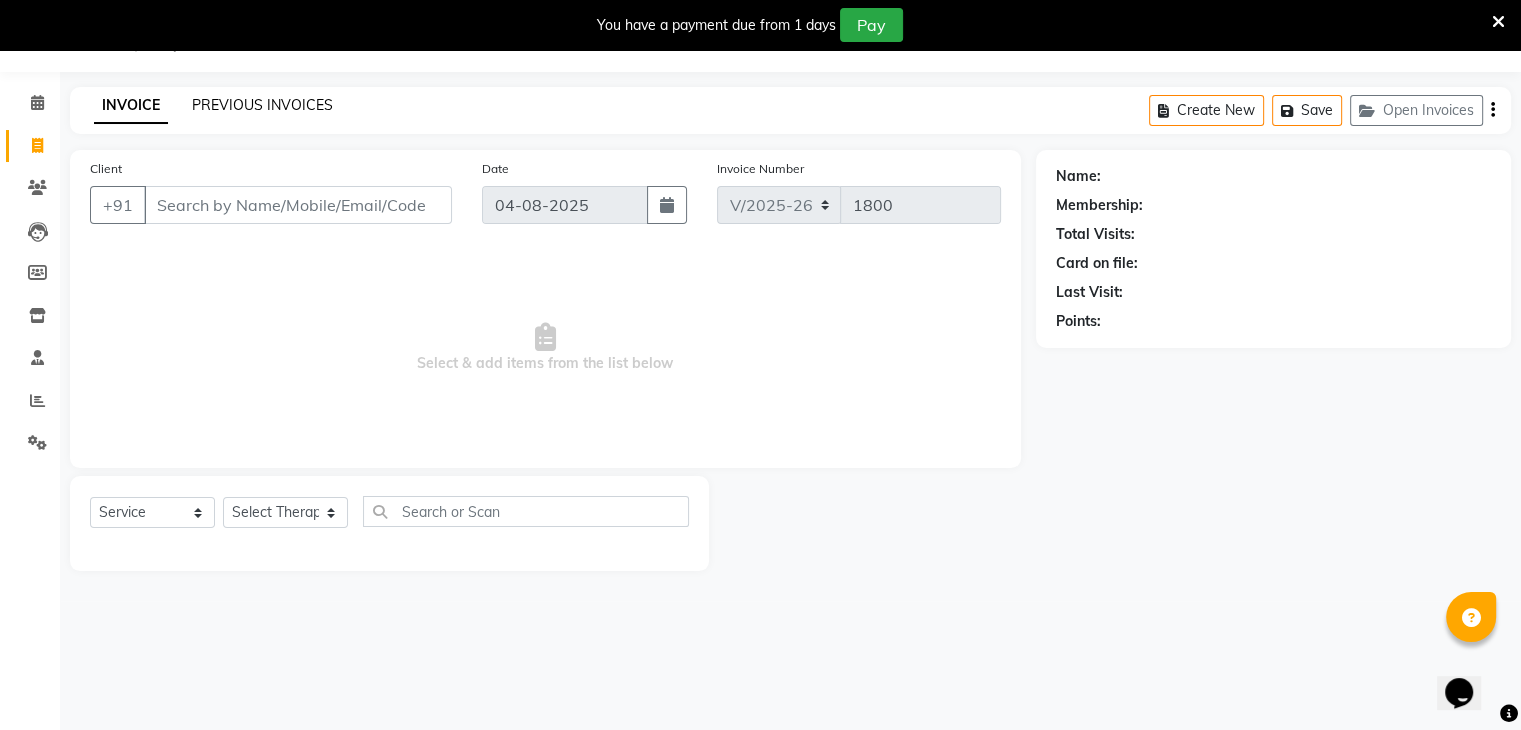 click on "PREVIOUS INVOICES" 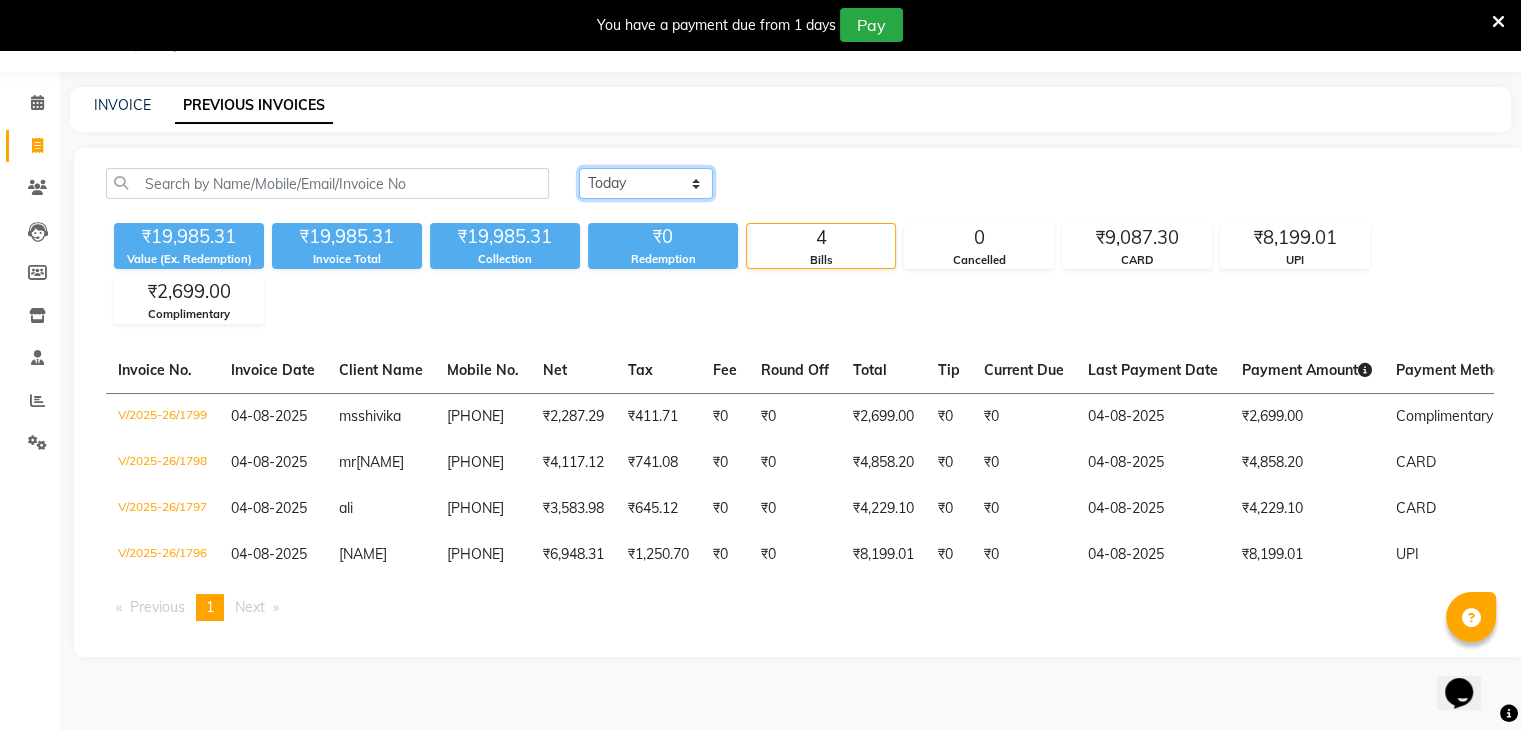 click on "Today Yesterday Custom Range" 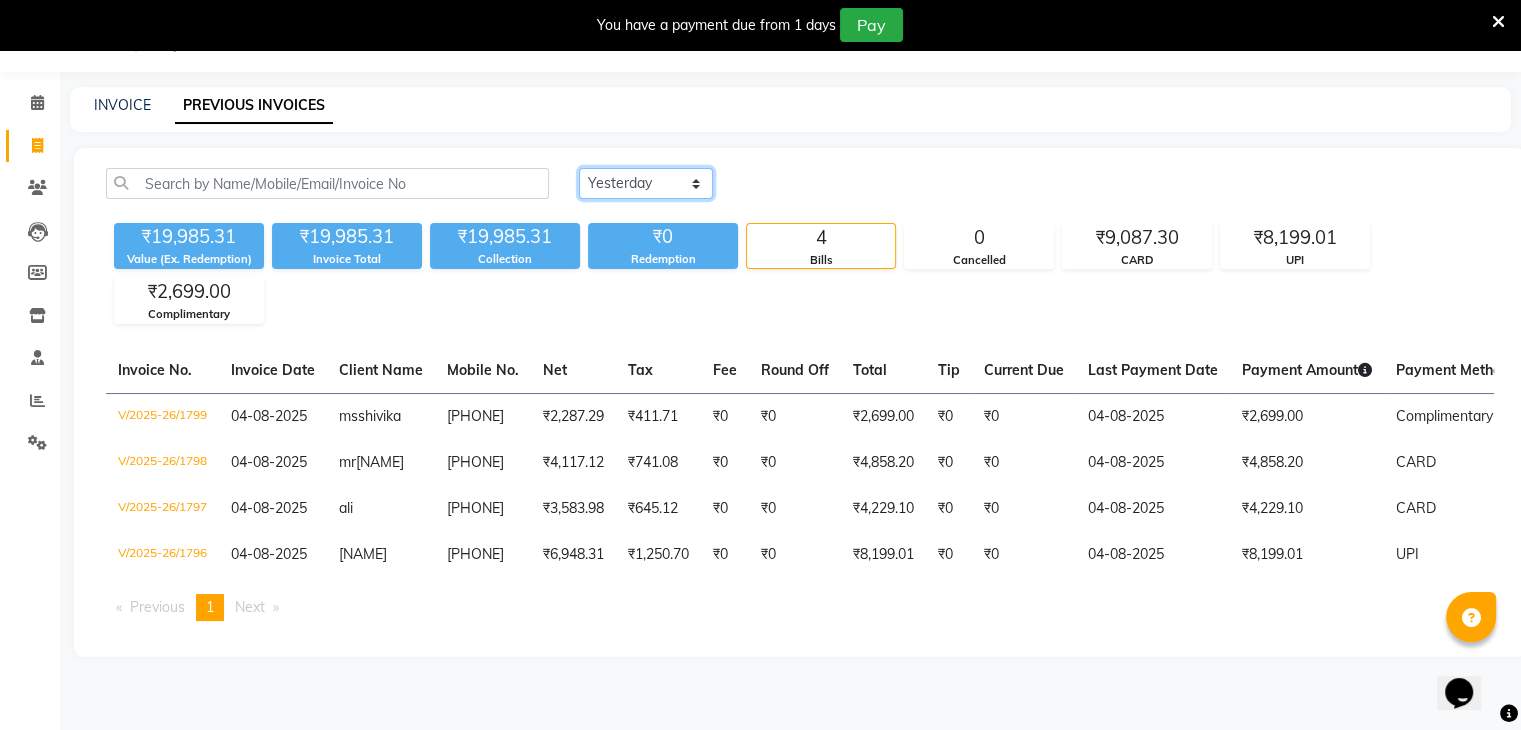 click on "Today Yesterday Custom Range" 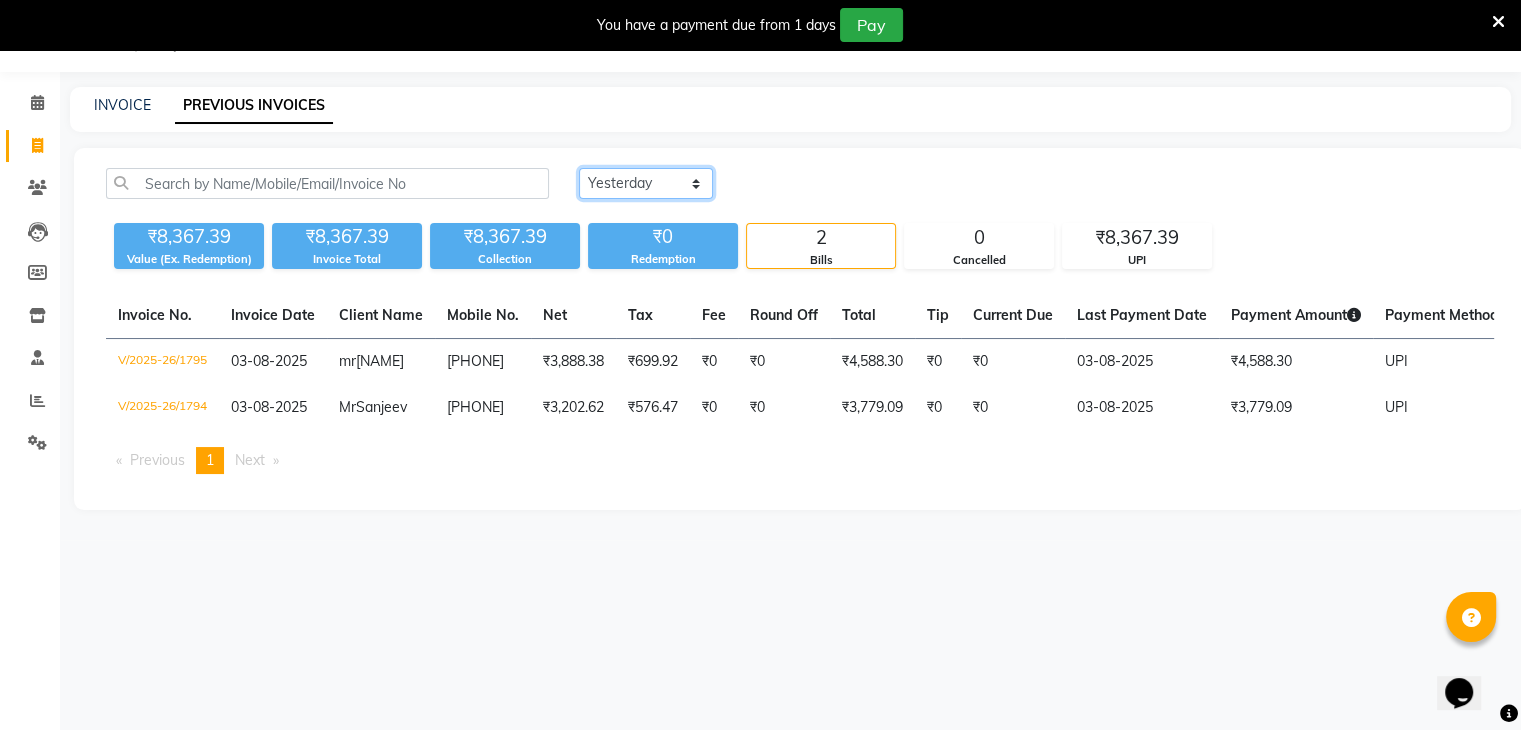 scroll, scrollTop: 0, scrollLeft: 0, axis: both 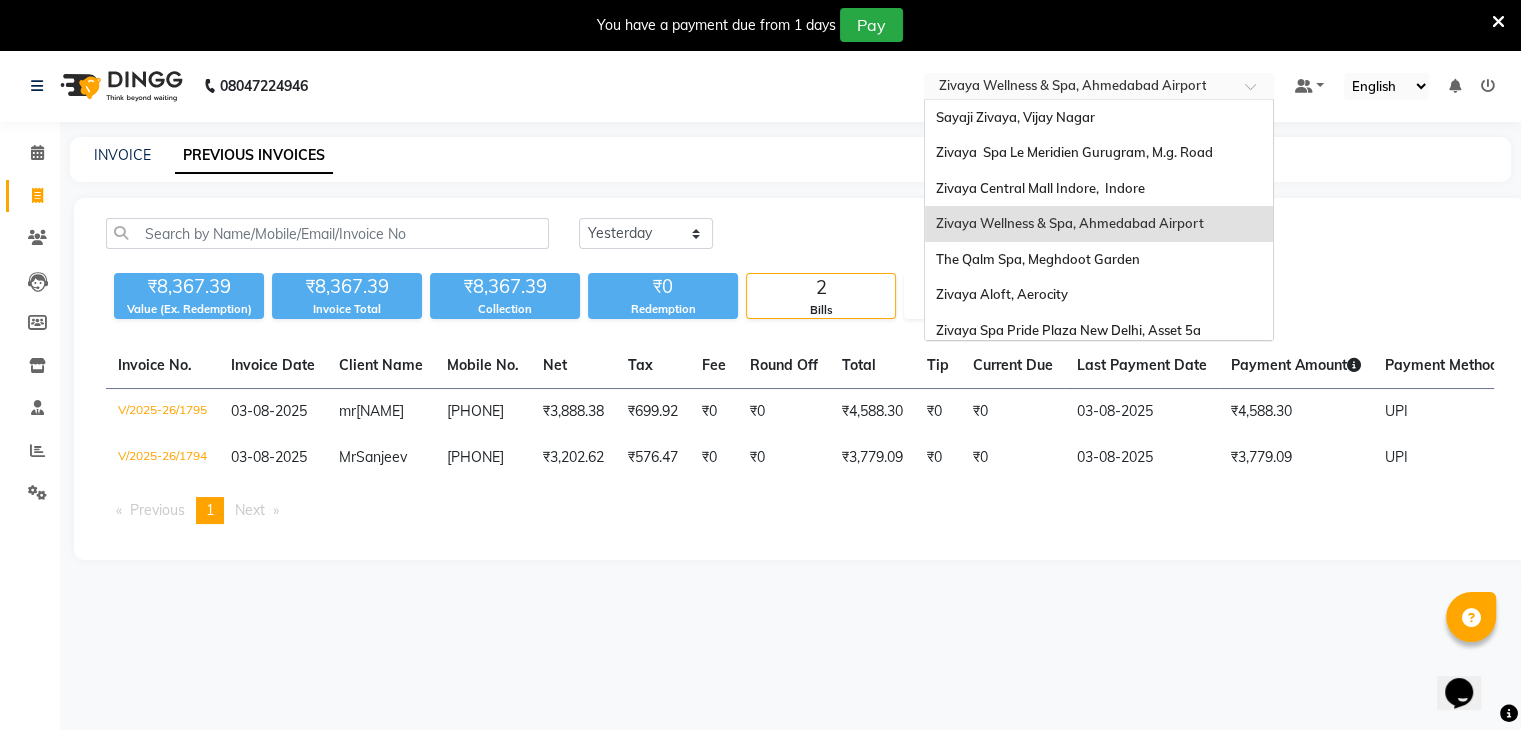 click at bounding box center [1079, 88] 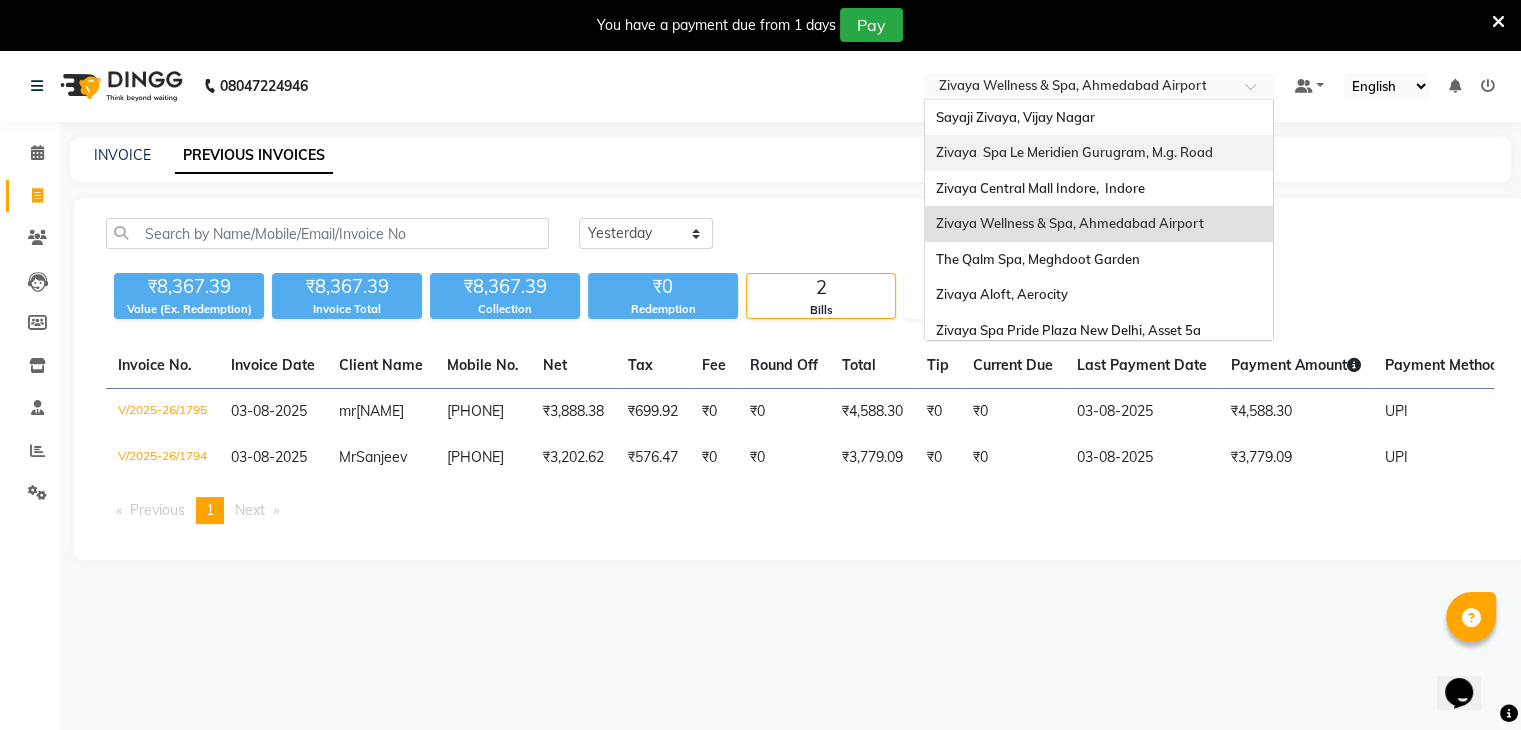 click on "Zivaya  Spa Le Meridien Gurugram, M.g. Road" at bounding box center [1099, 153] 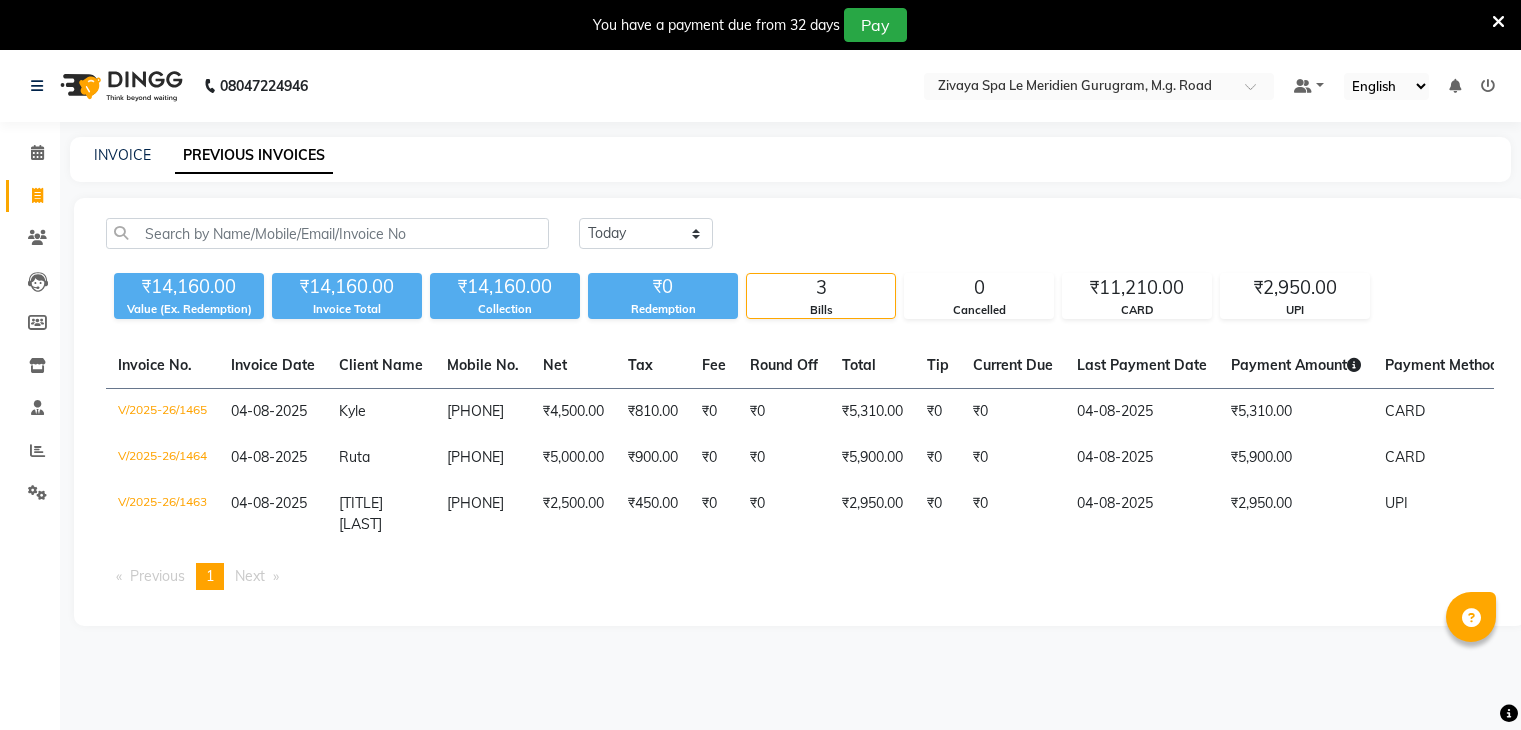 scroll, scrollTop: 0, scrollLeft: 0, axis: both 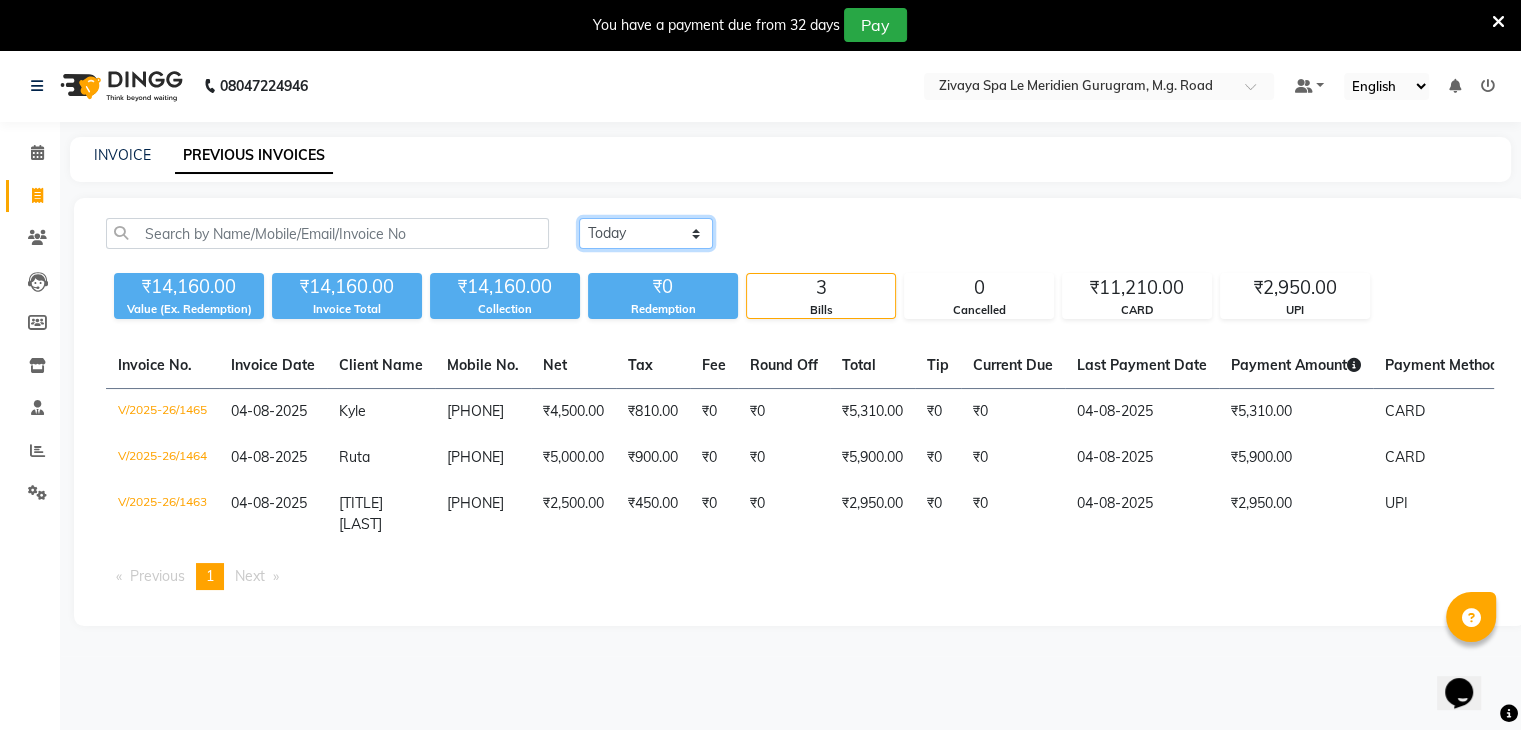 click on "Today Yesterday Custom Range" 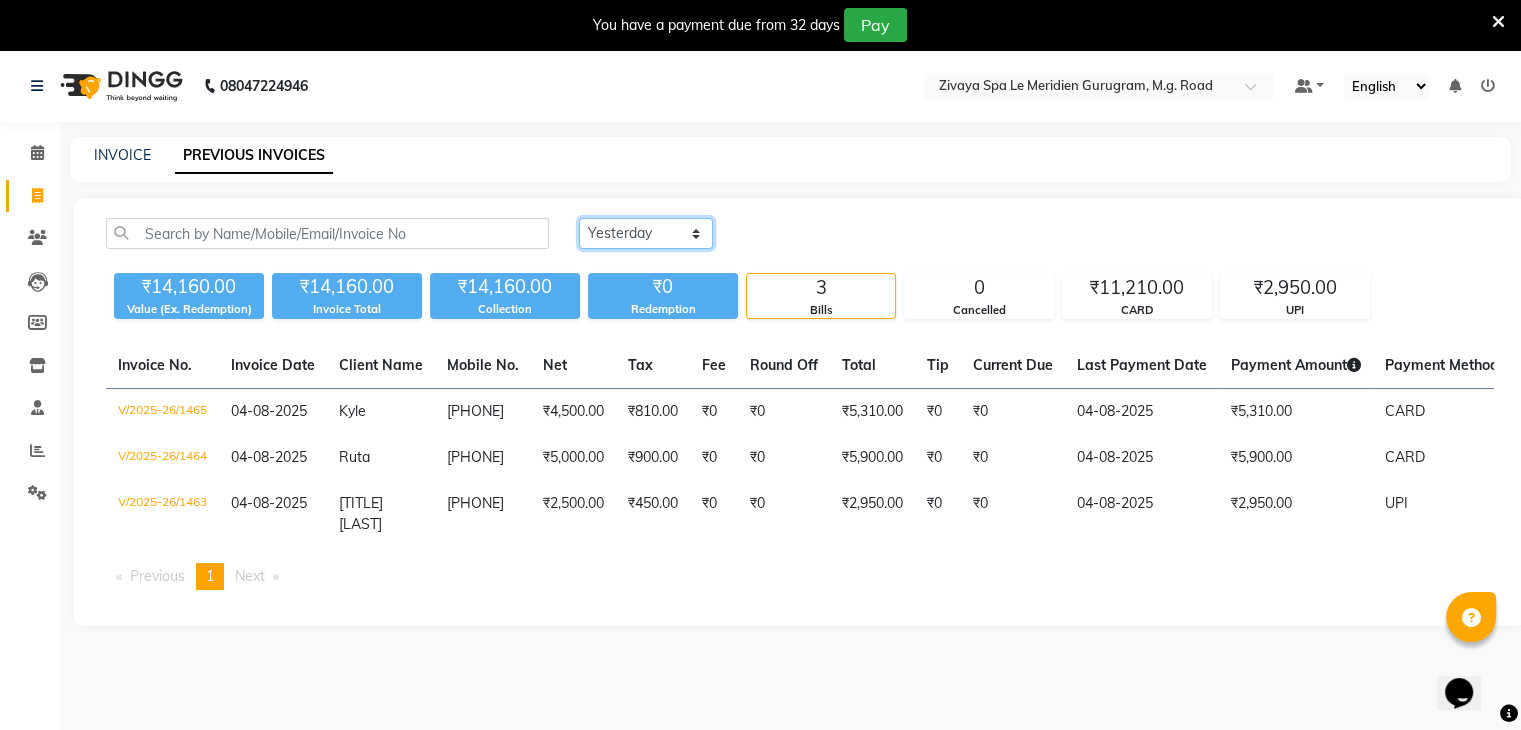 click on "Today Yesterday Custom Range" 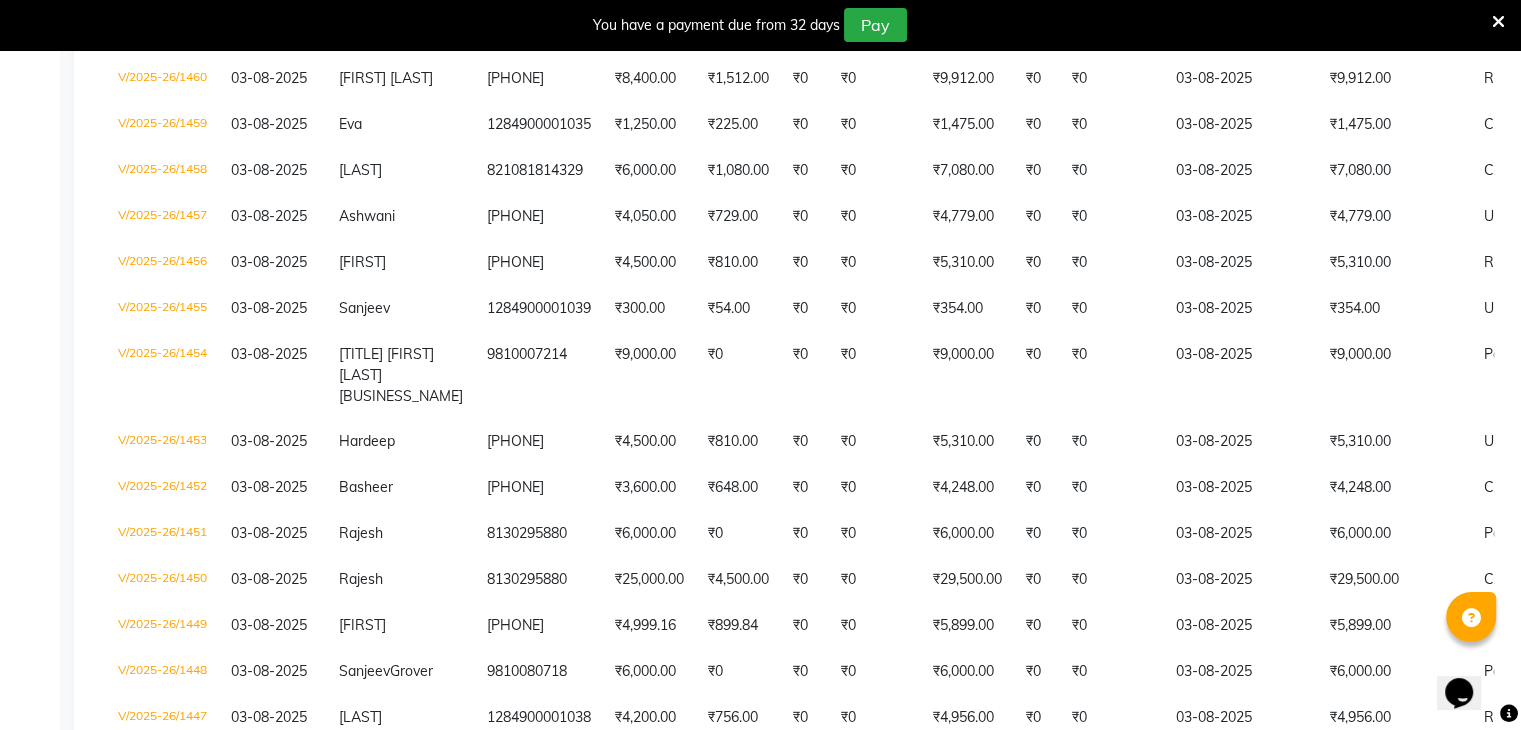scroll, scrollTop: 700, scrollLeft: 0, axis: vertical 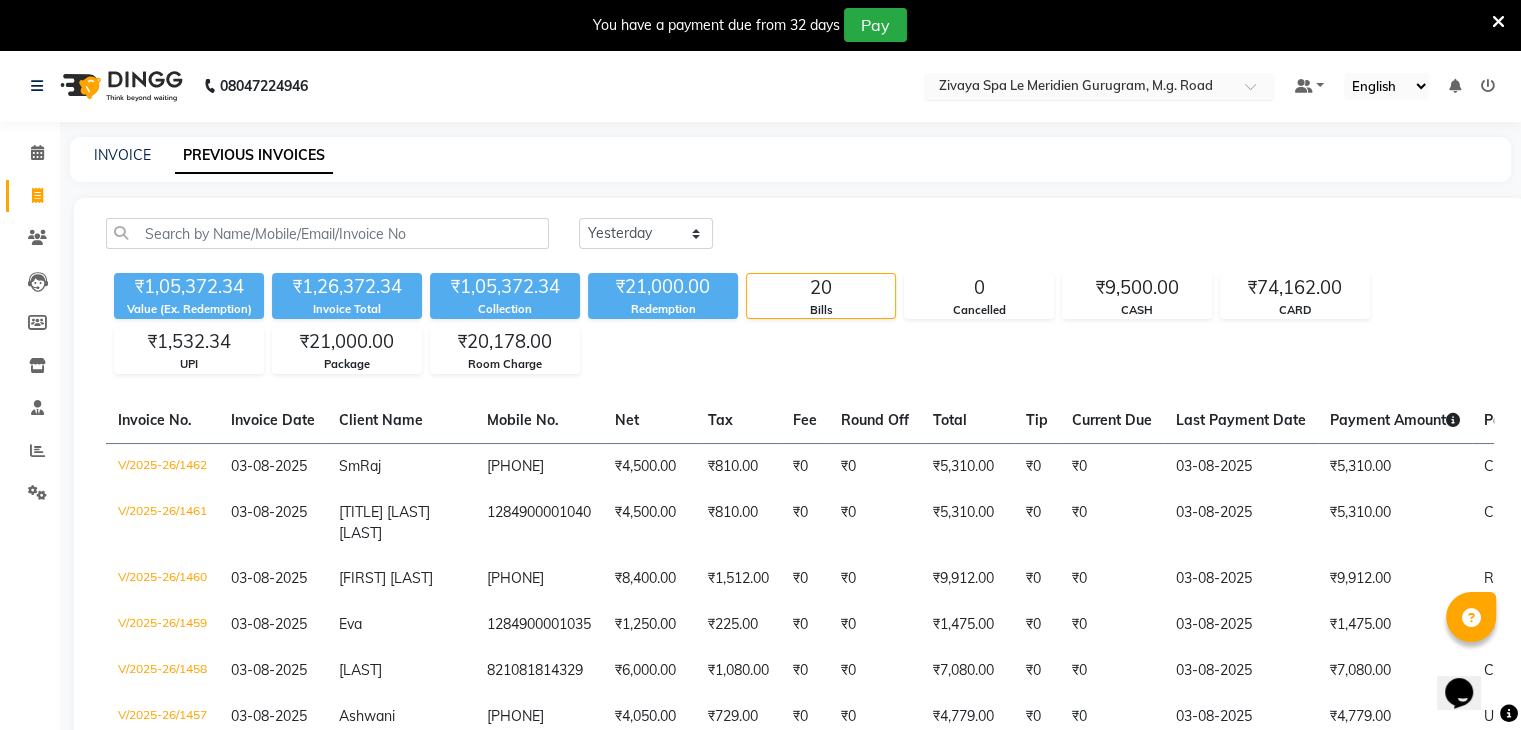 click at bounding box center (1079, 88) 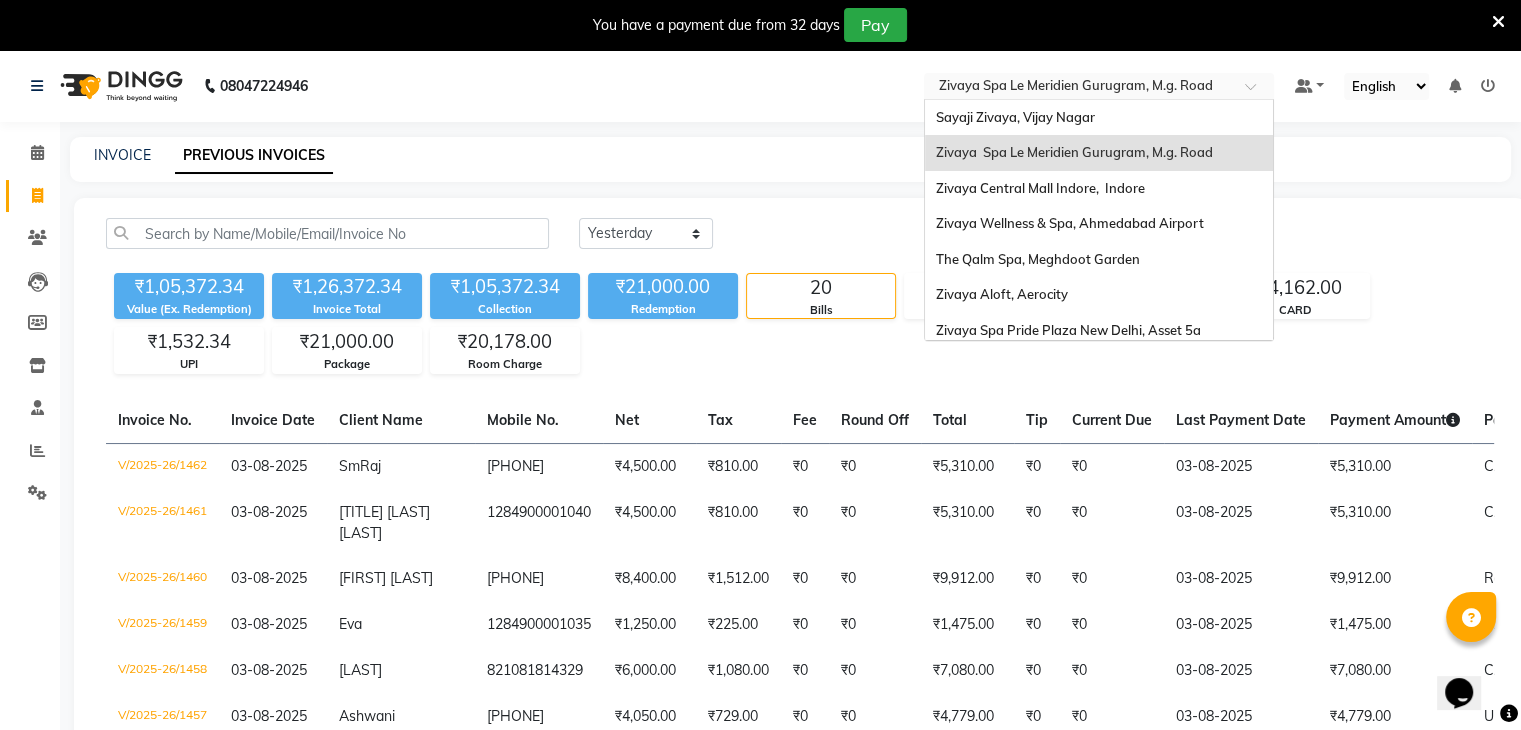 type on "q" 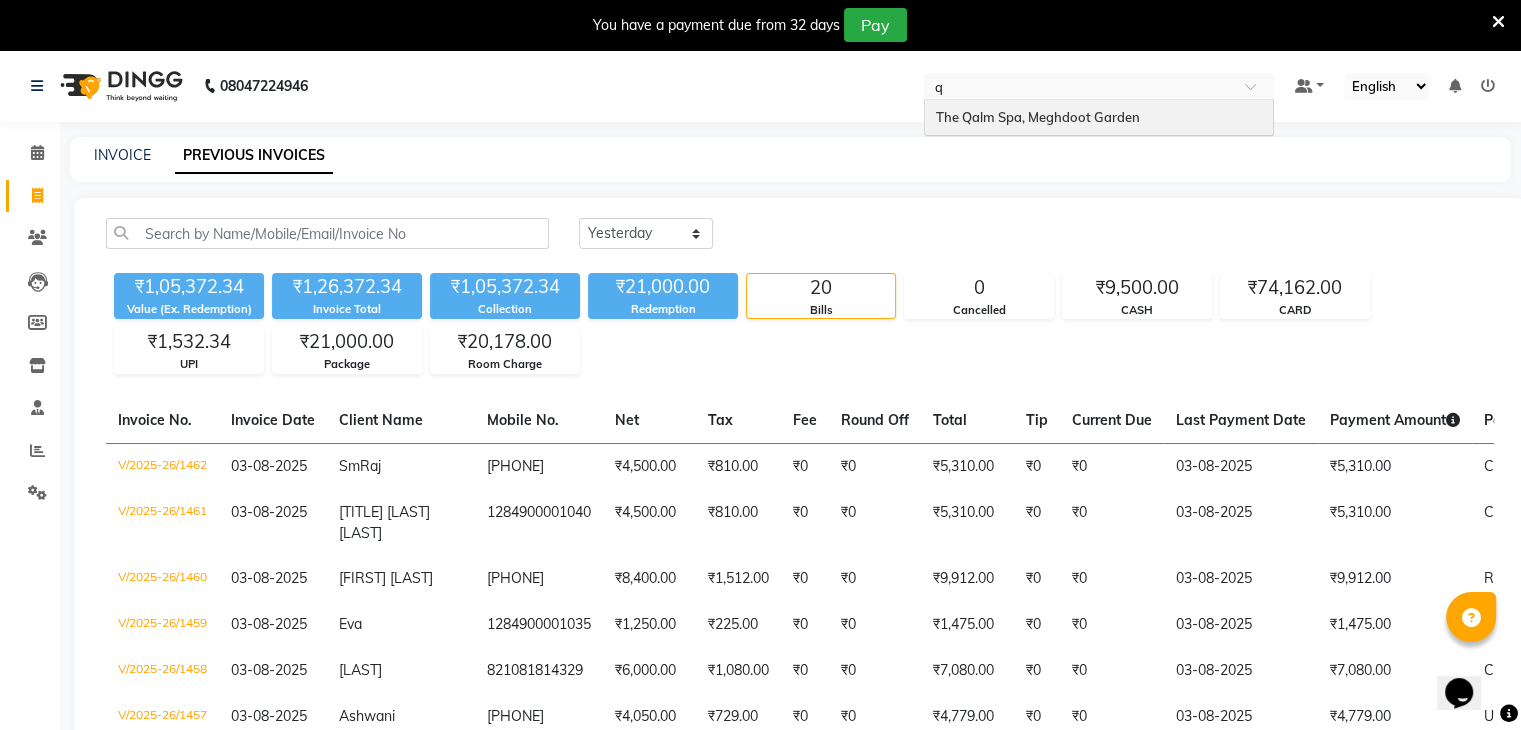 click on "The Qalm Spa, Meghdoot Garden" at bounding box center (1037, 117) 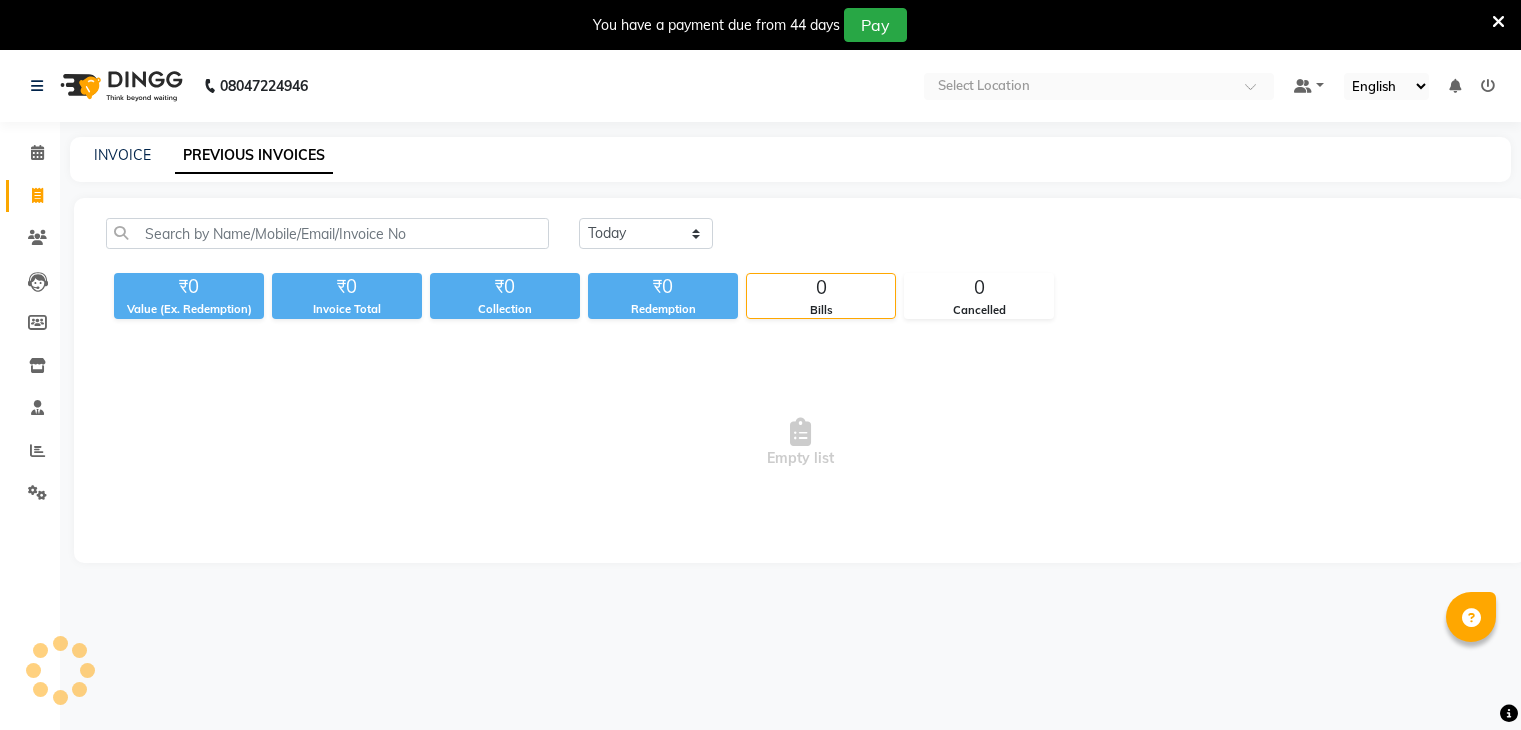 scroll, scrollTop: 0, scrollLeft: 0, axis: both 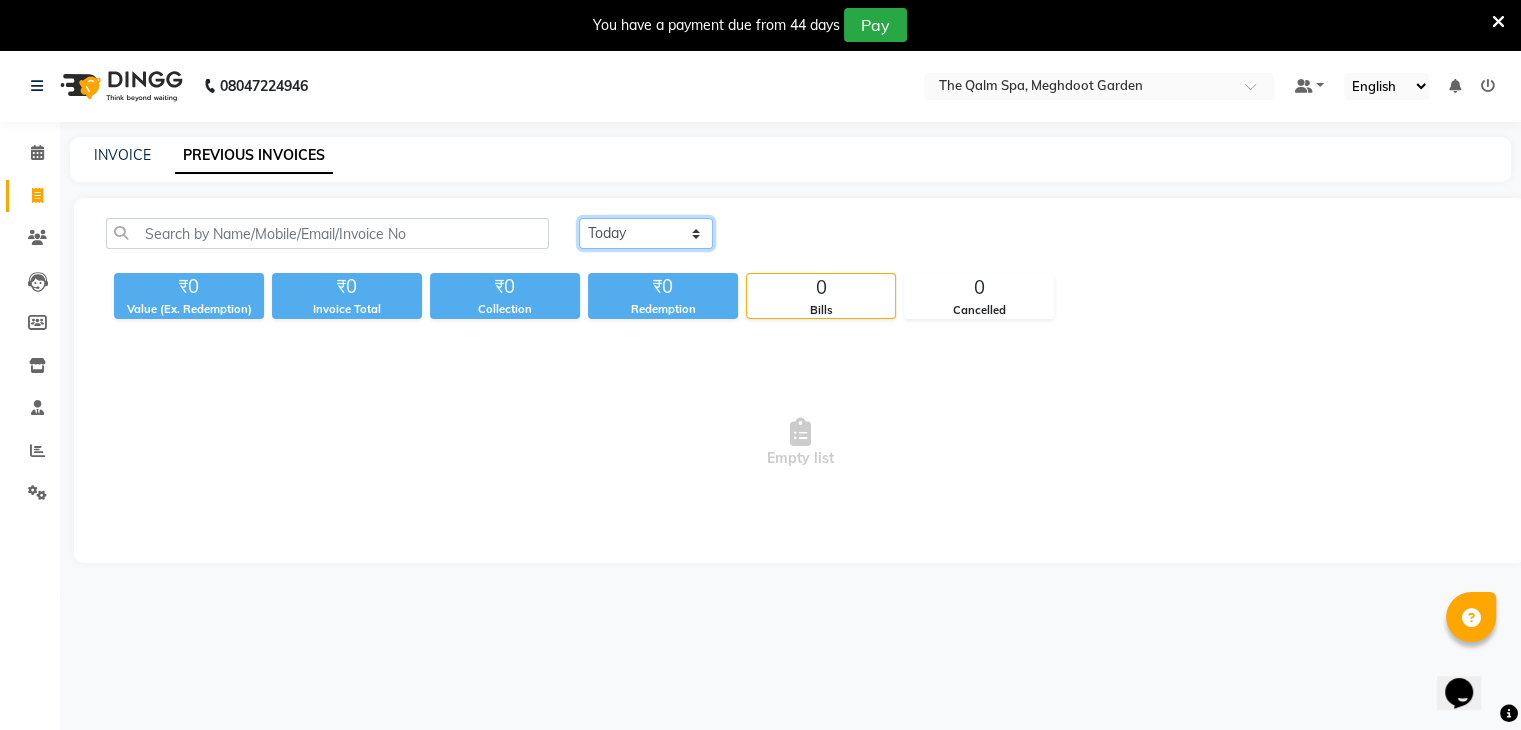 drag, startPoint x: 623, startPoint y: 229, endPoint x: 636, endPoint y: 243, distance: 19.104973 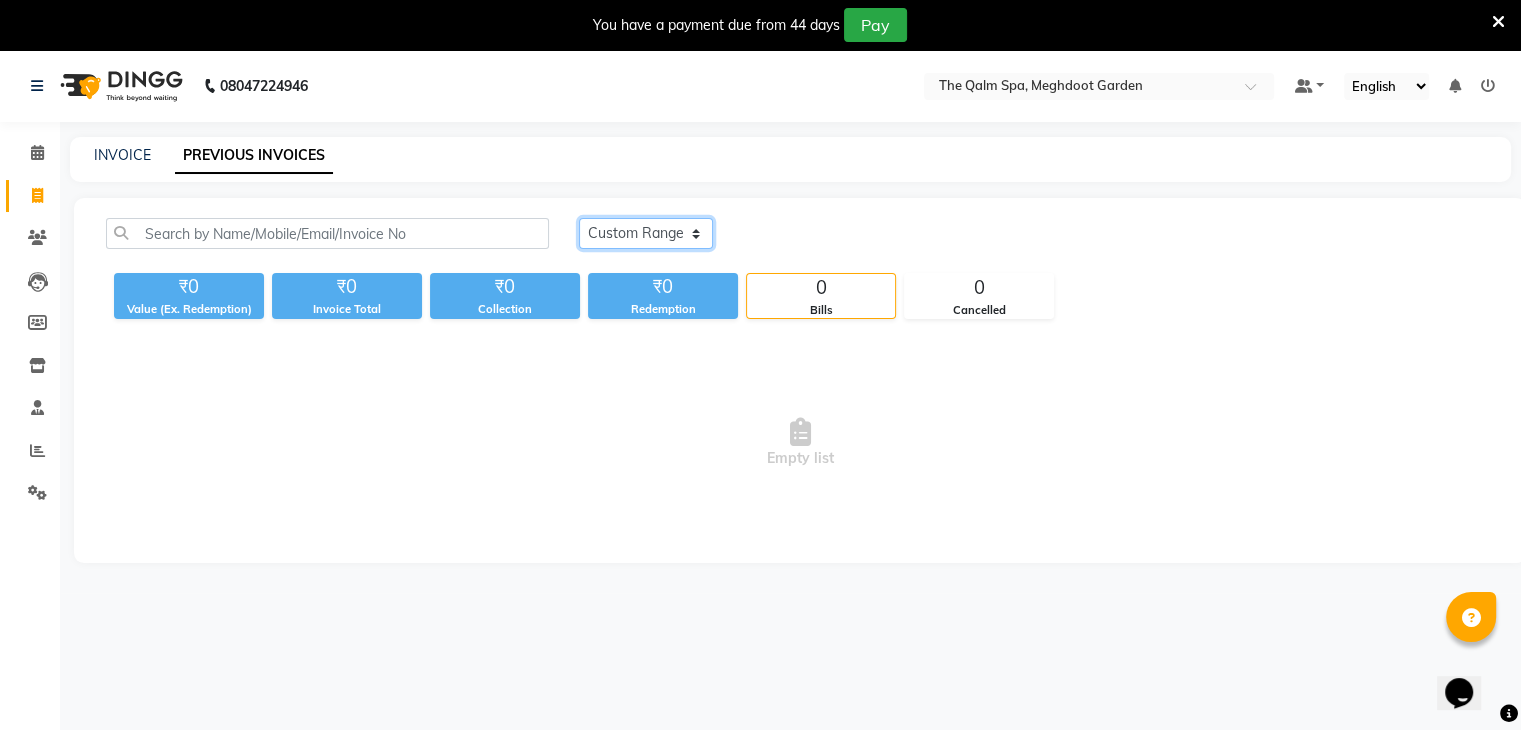 click on "Today Yesterday Custom Range" 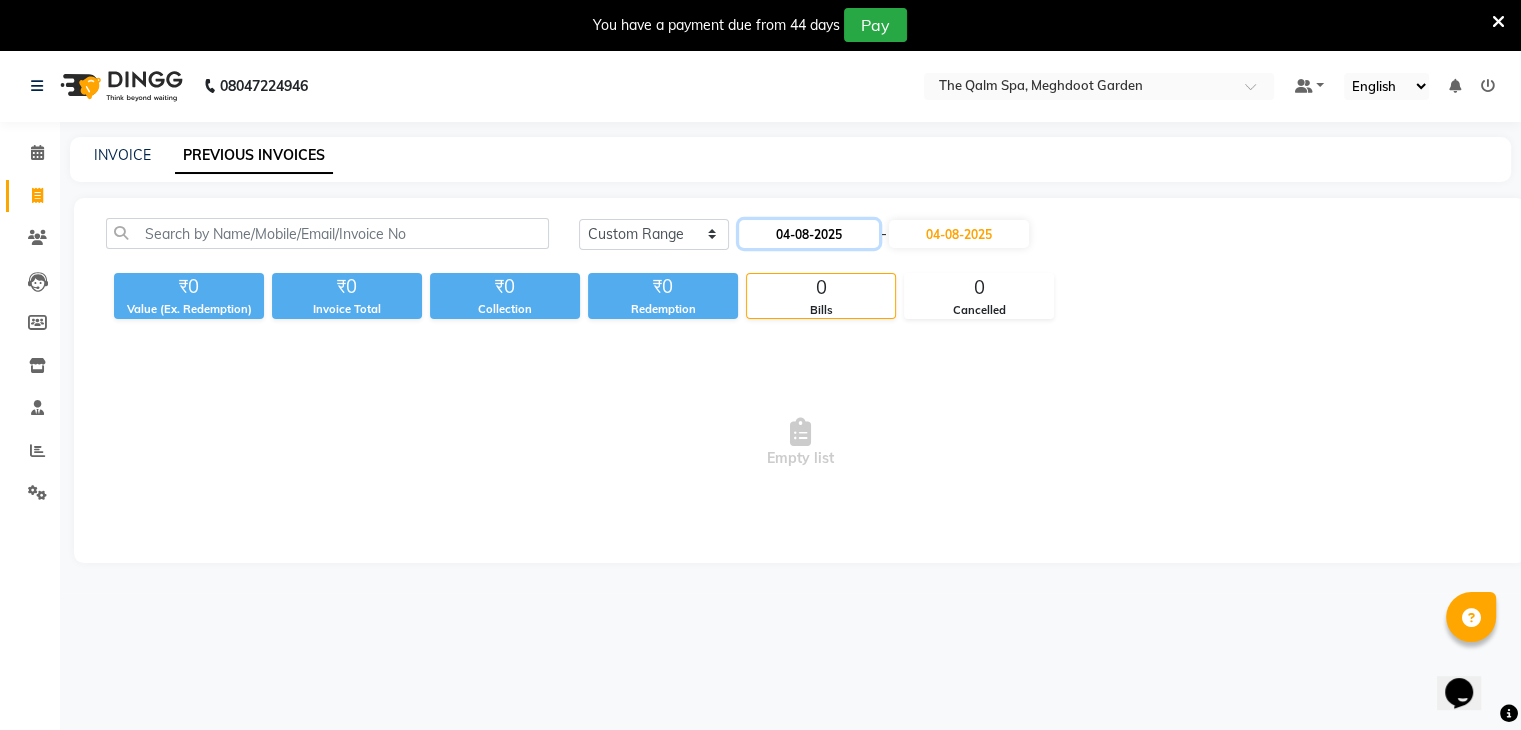 click on "04-08-2025" 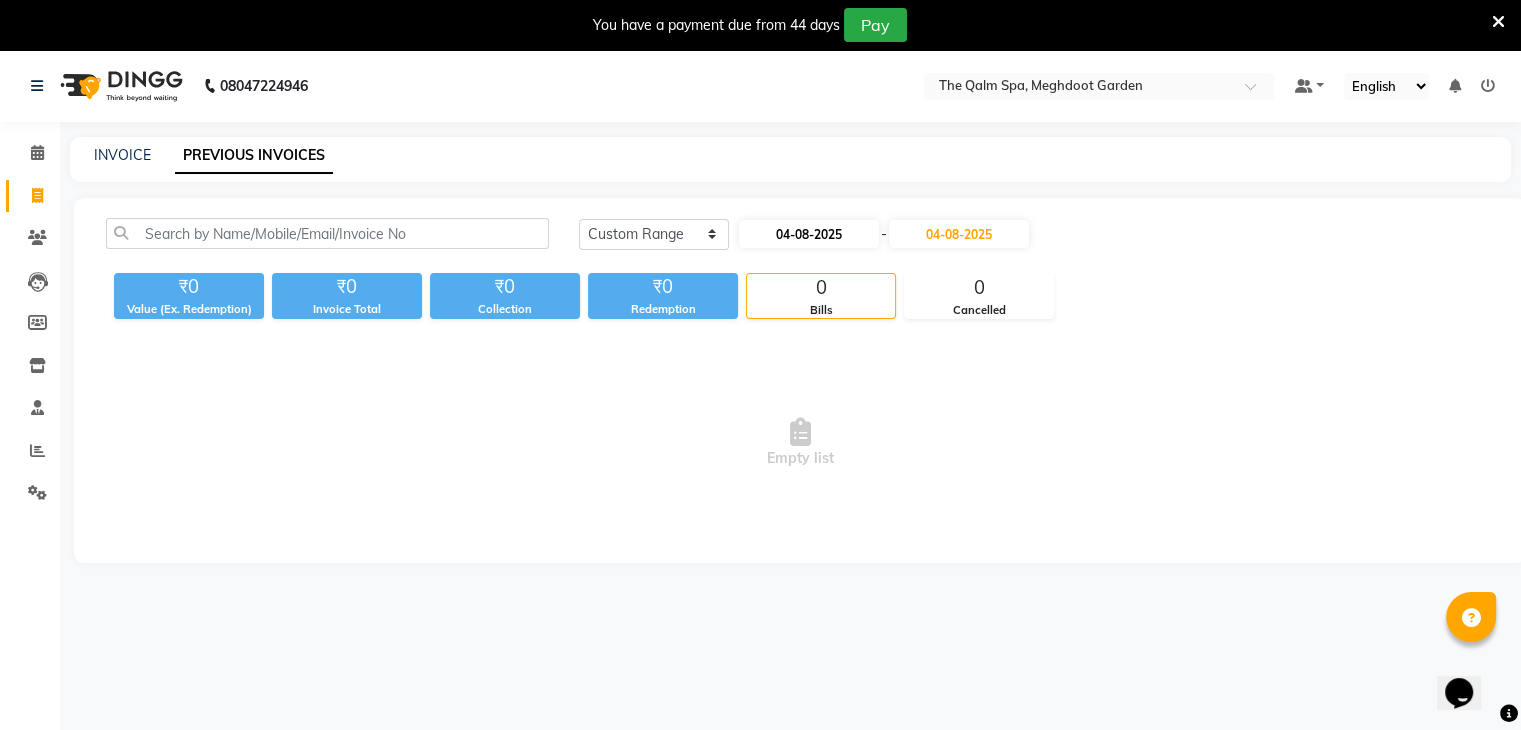 select on "8" 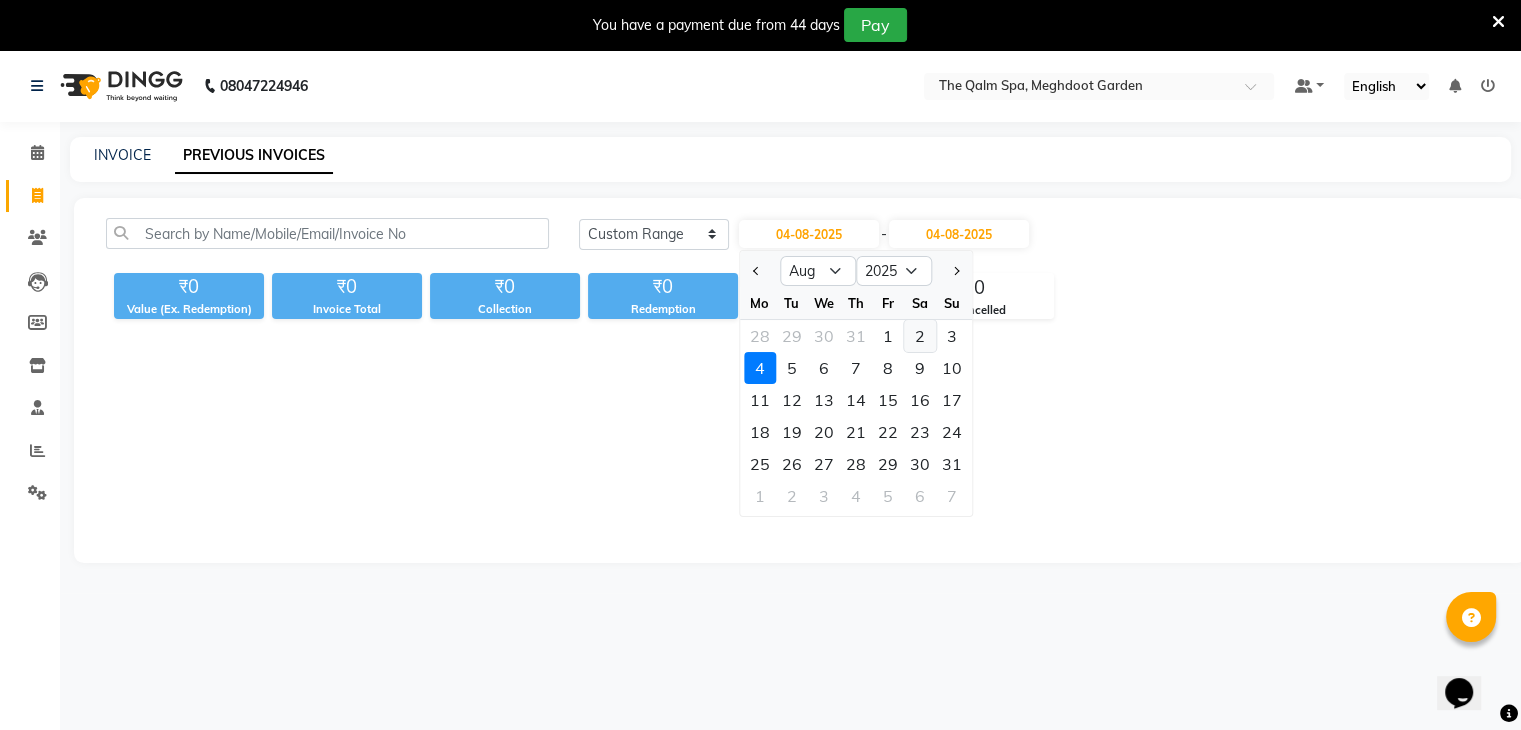 click on "2" 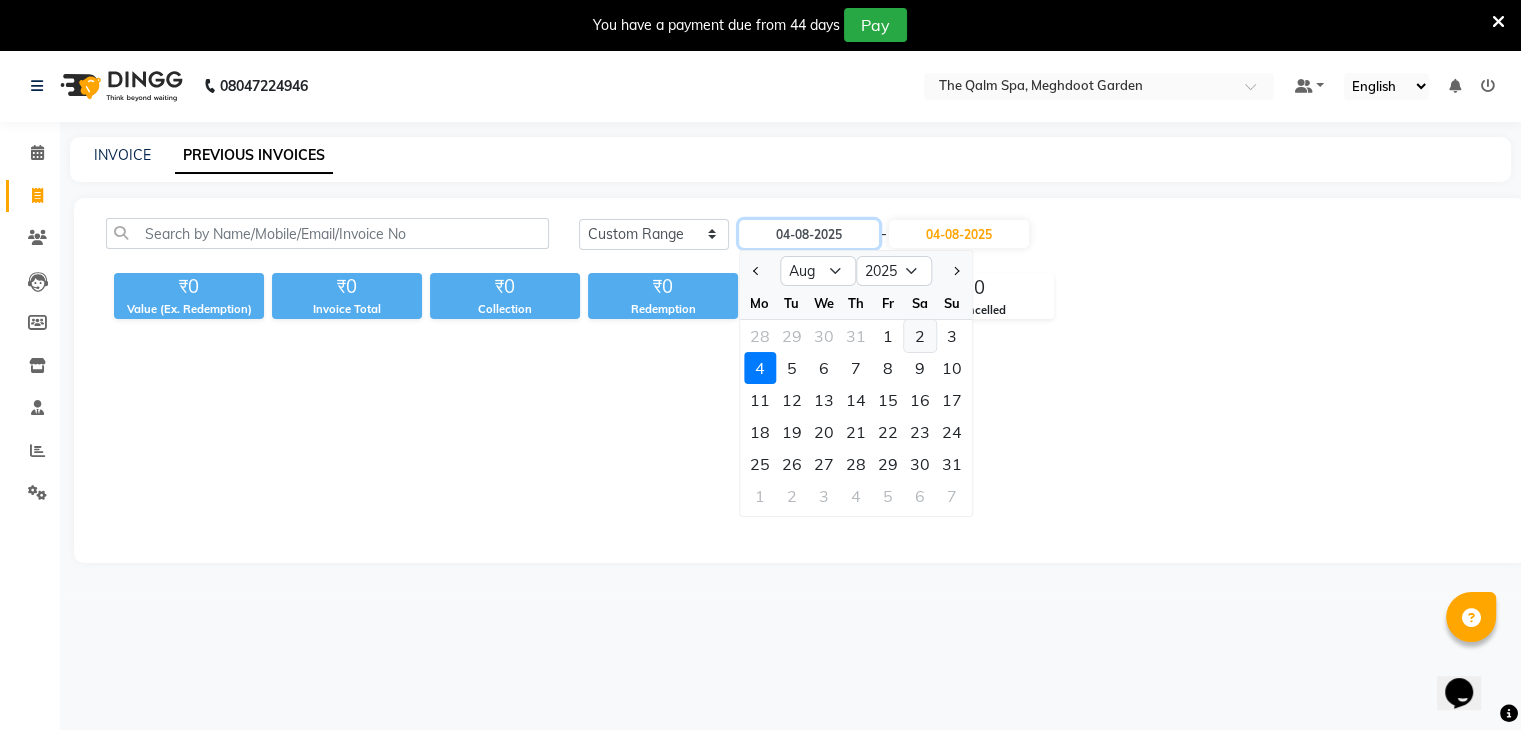 type on "02-08-2025" 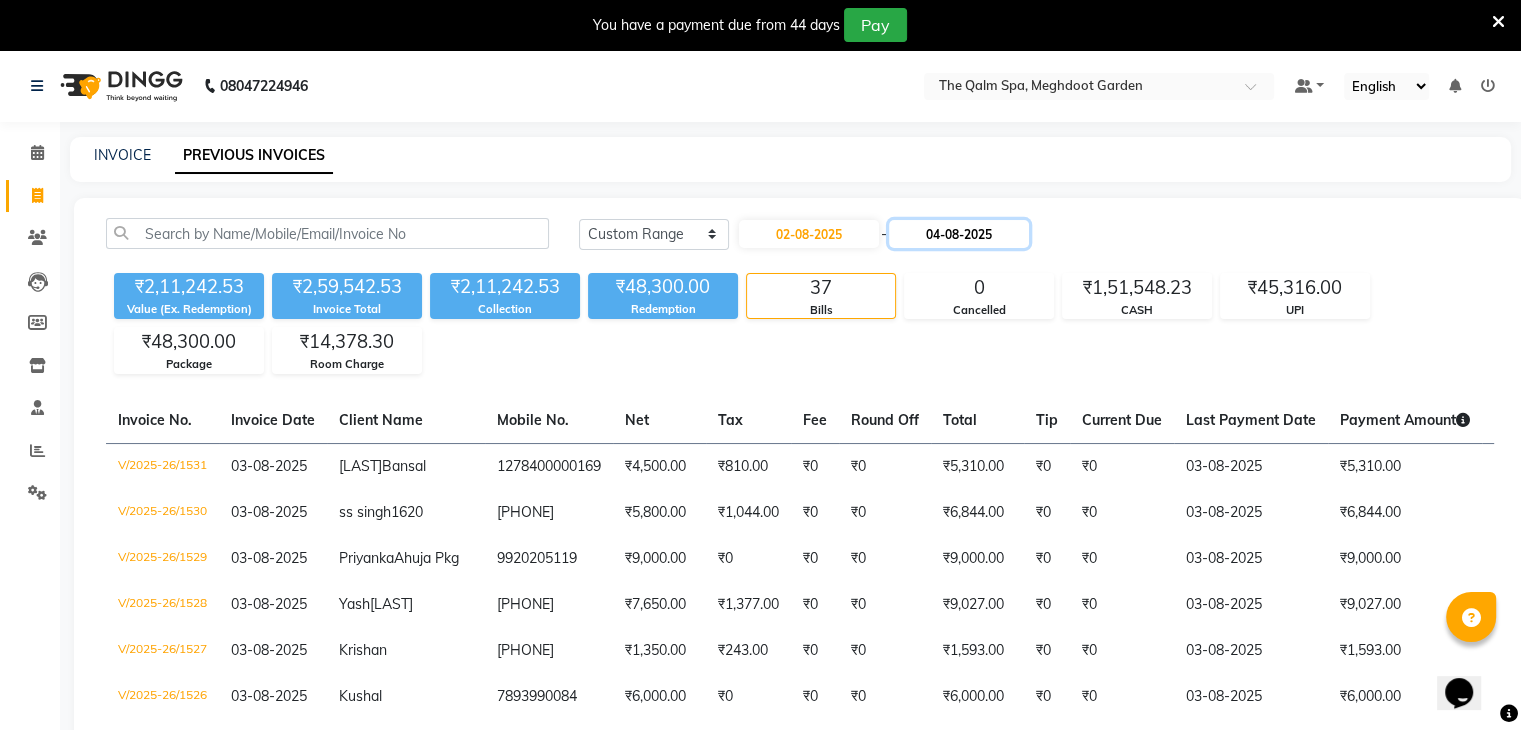click on "04-08-2025" 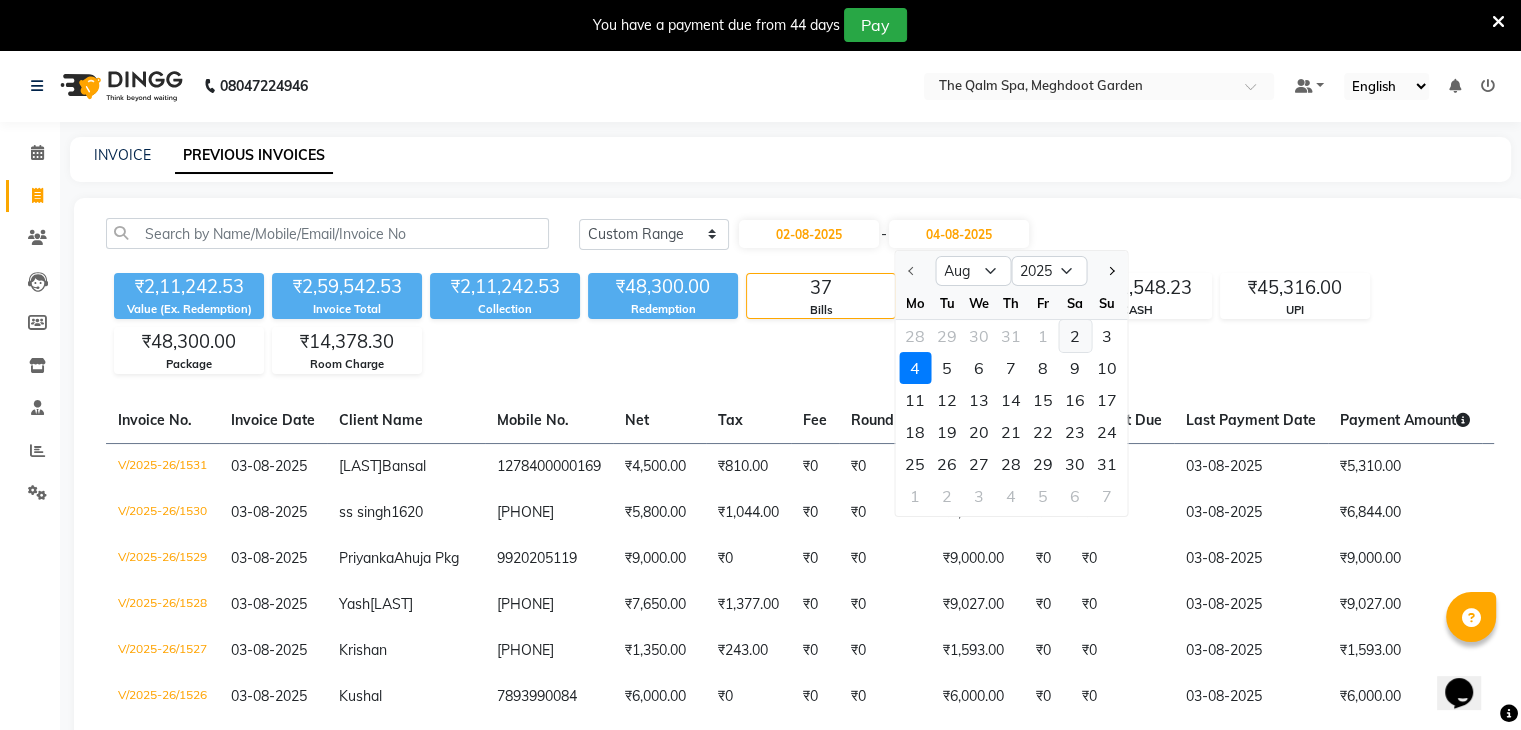 click on "2" 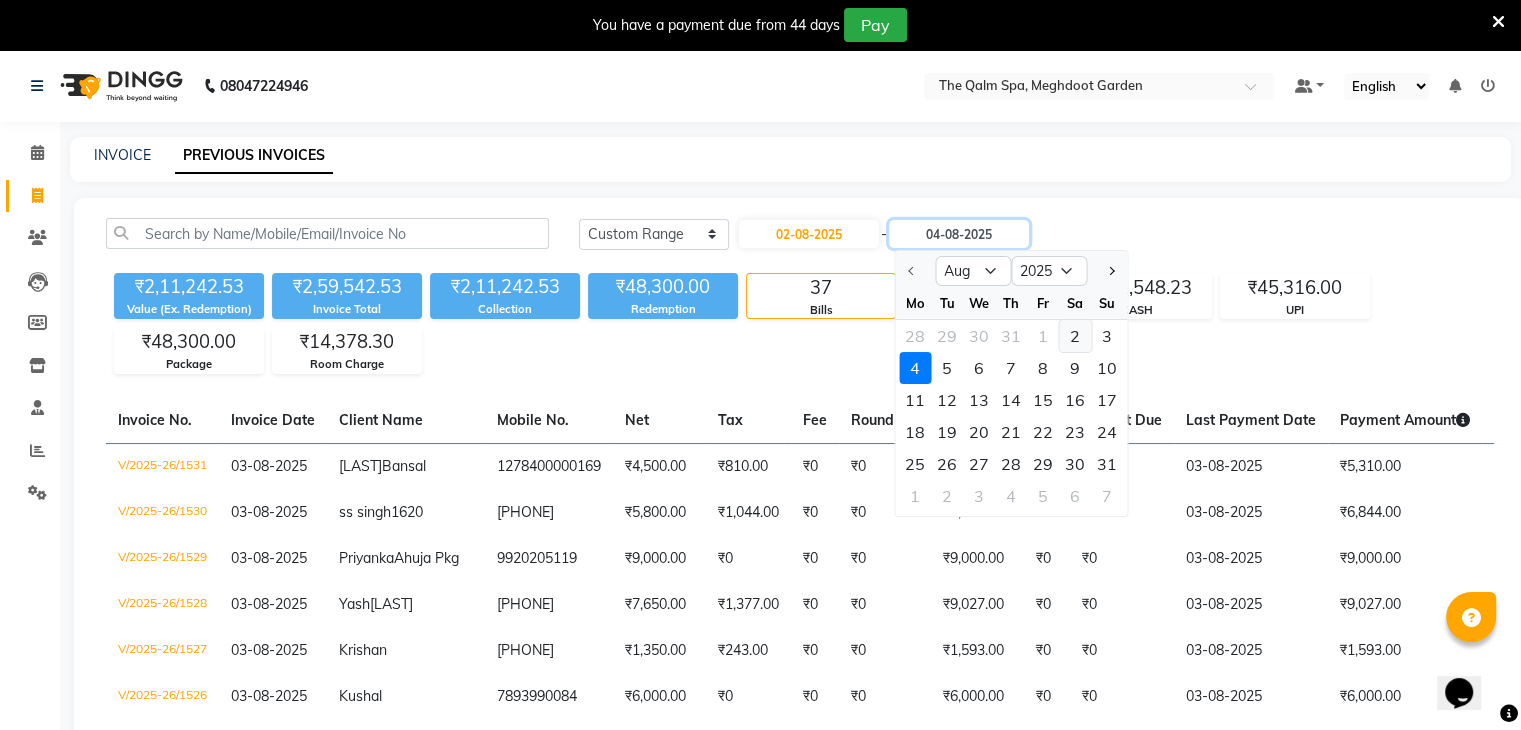 type on "02-08-2025" 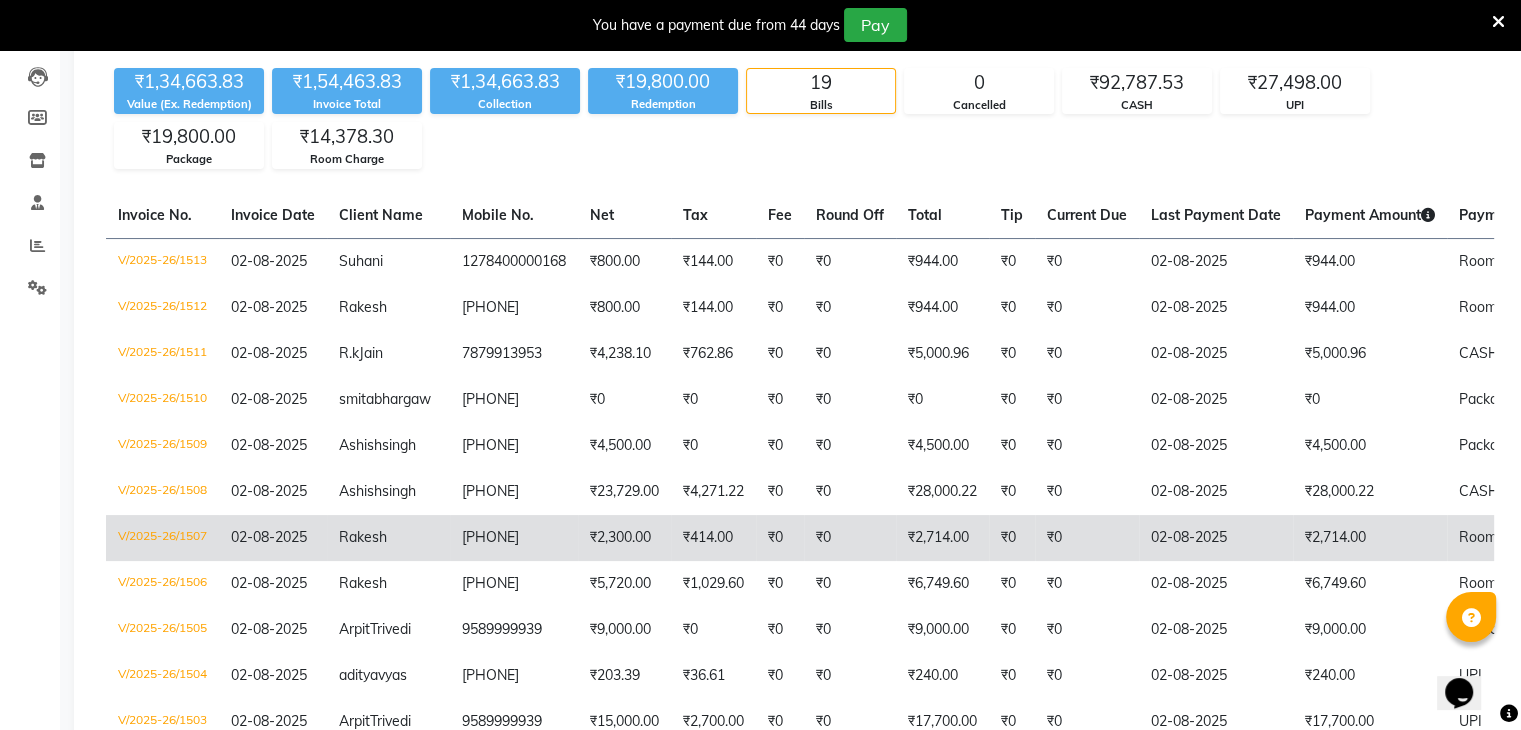 scroll, scrollTop: 300, scrollLeft: 0, axis: vertical 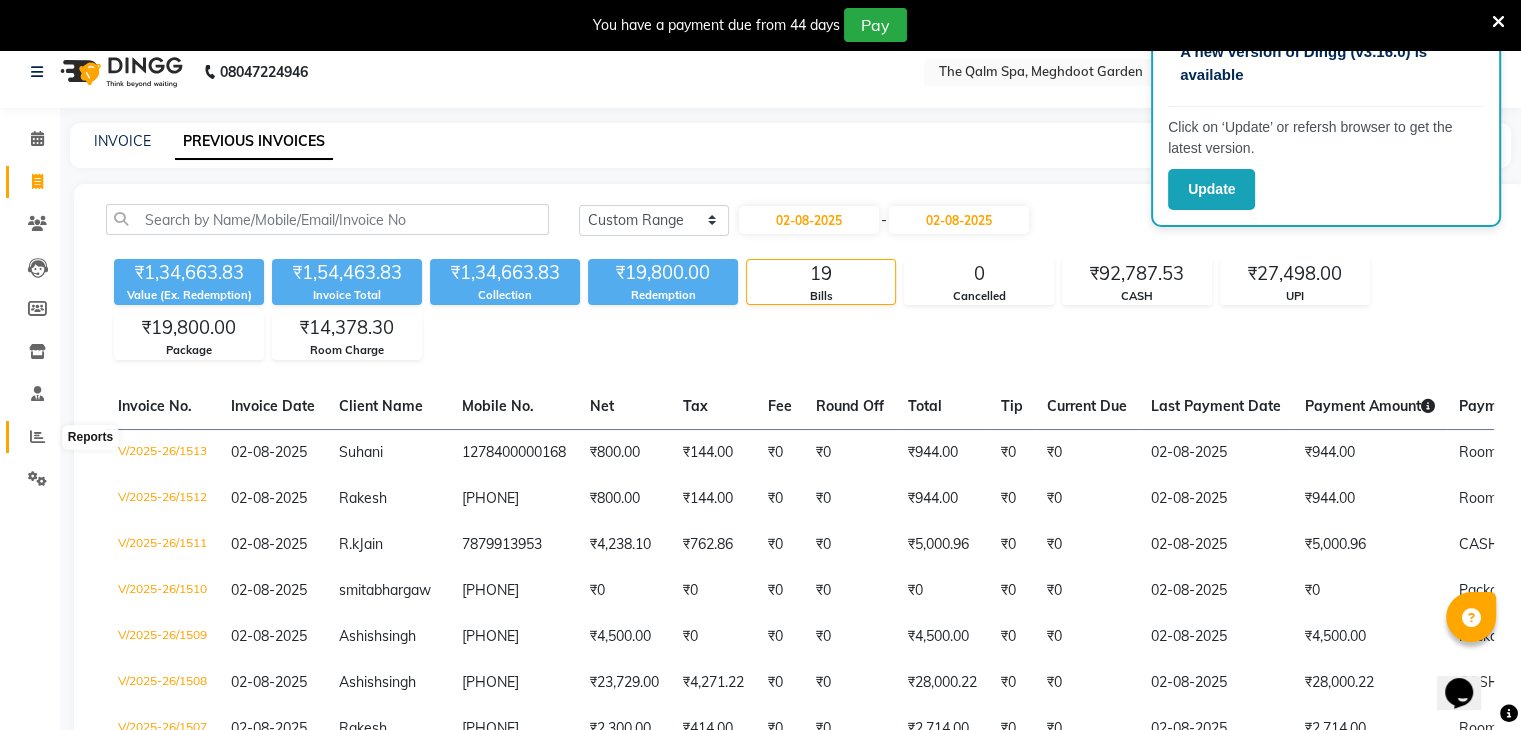 click 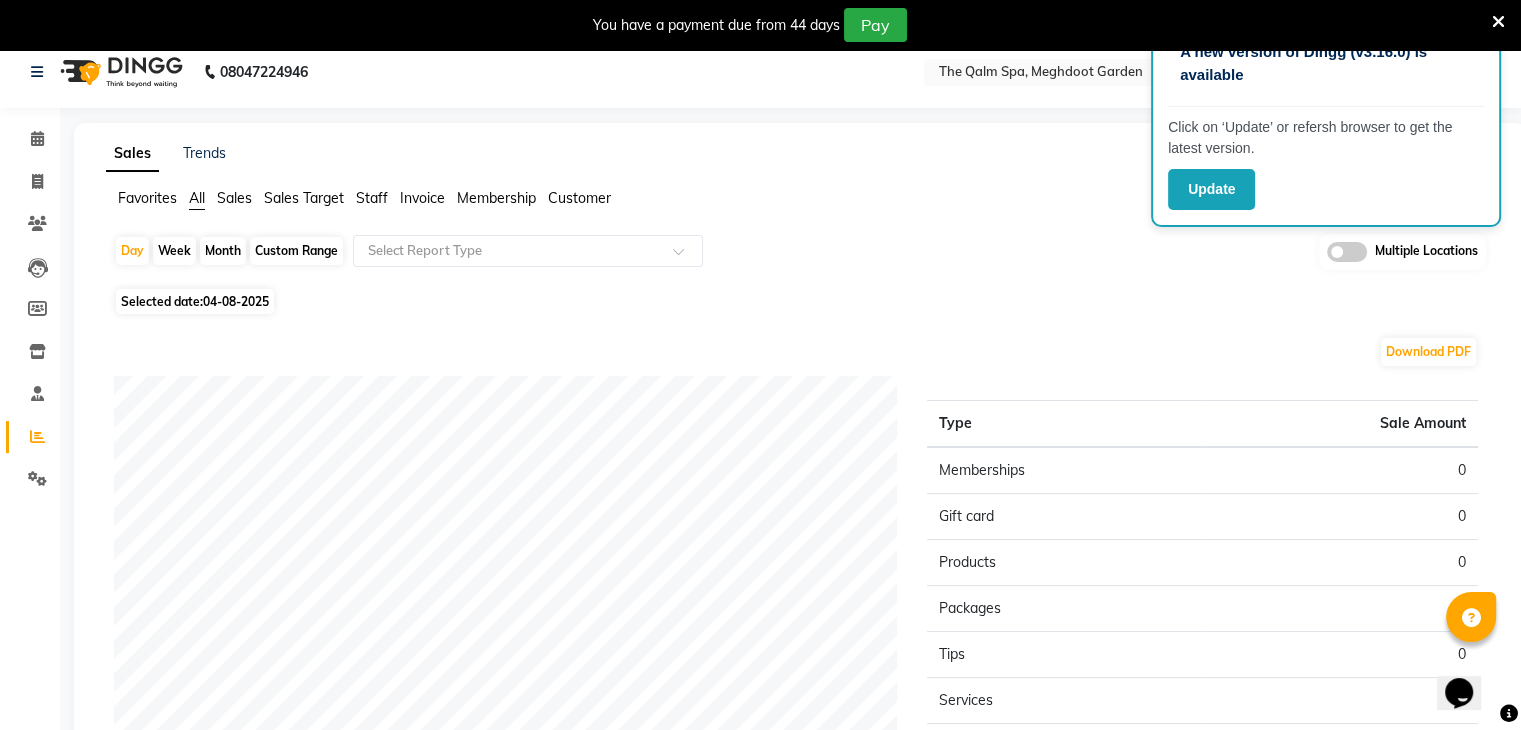 click at bounding box center (1498, 22) 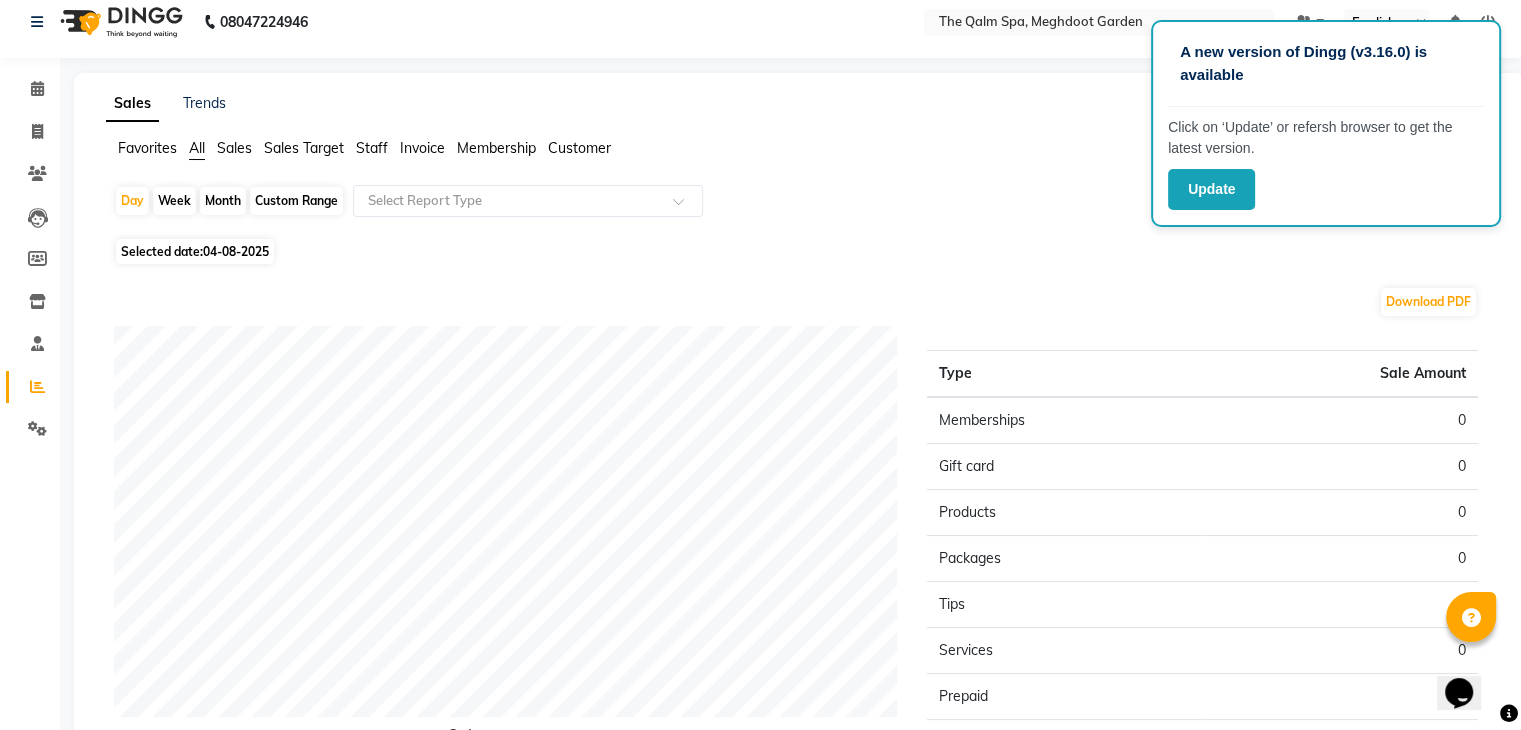 click on "04-08-2025" 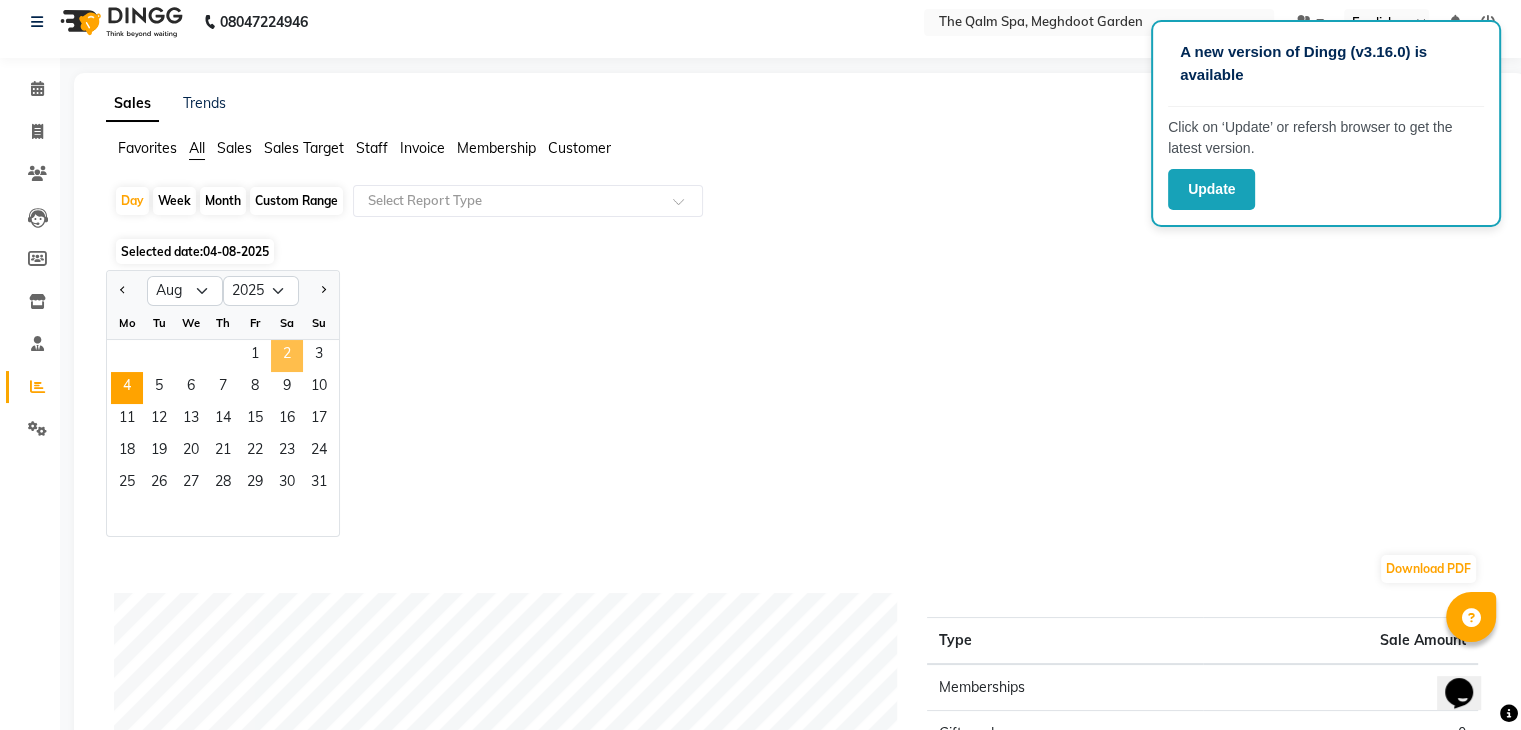 click on "2" 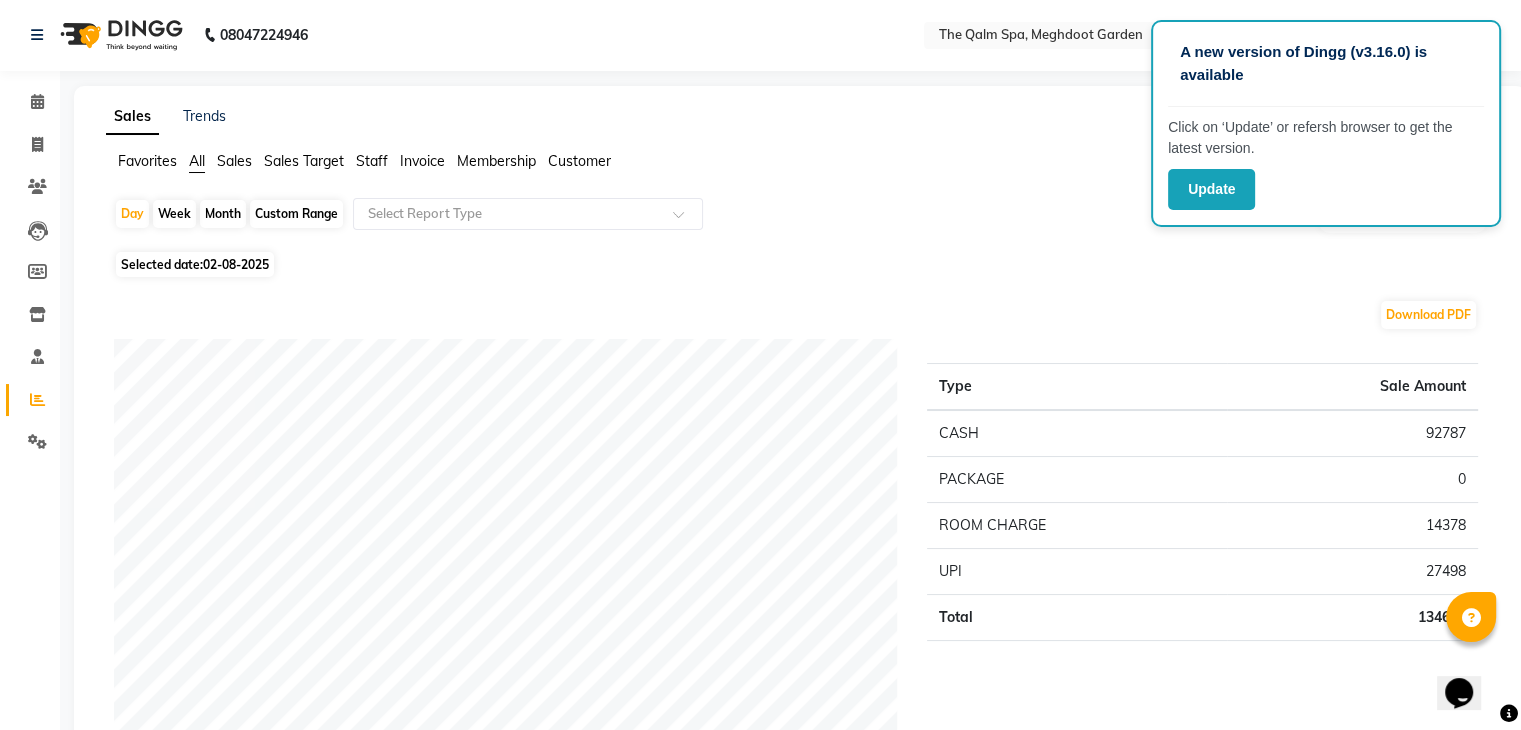 scroll, scrollTop: 0, scrollLeft: 0, axis: both 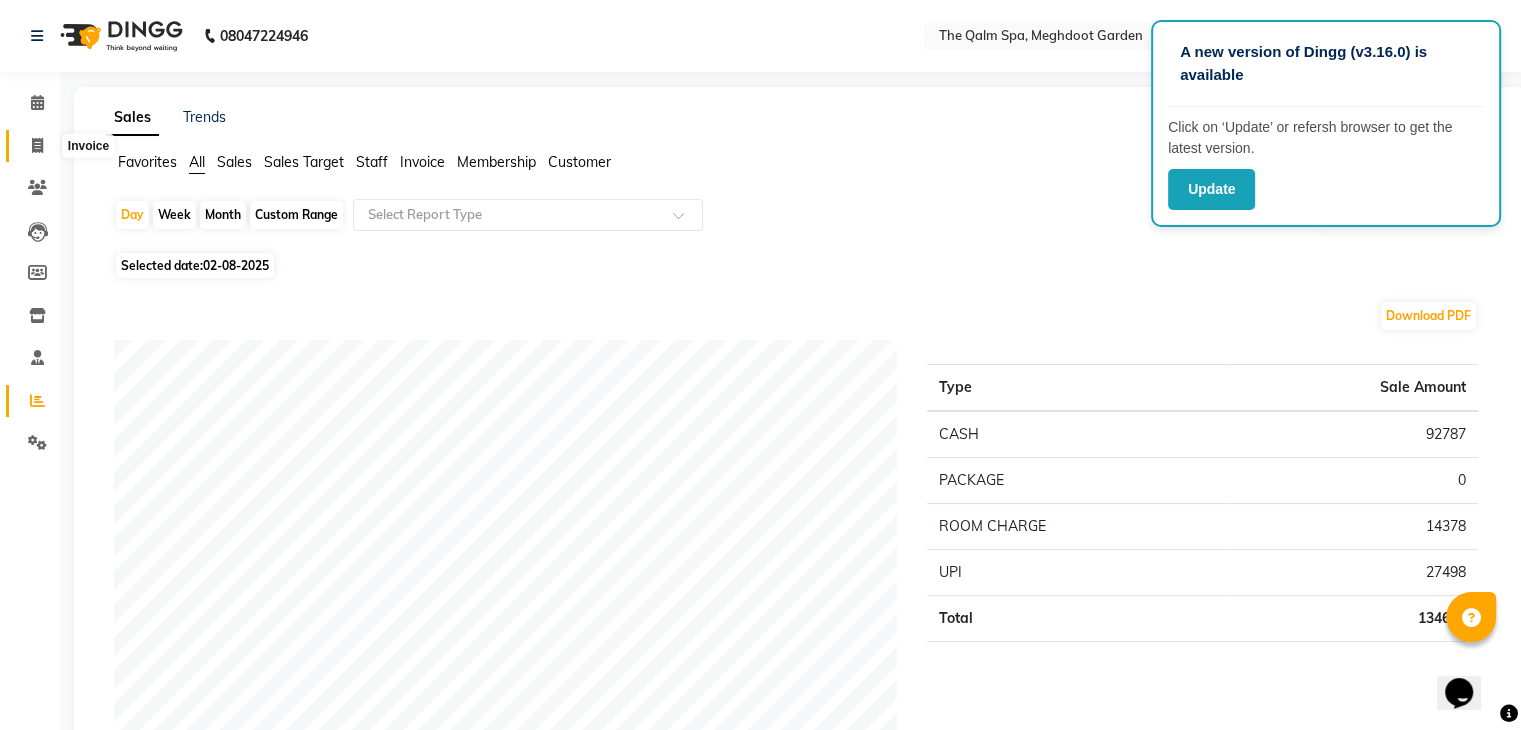 click 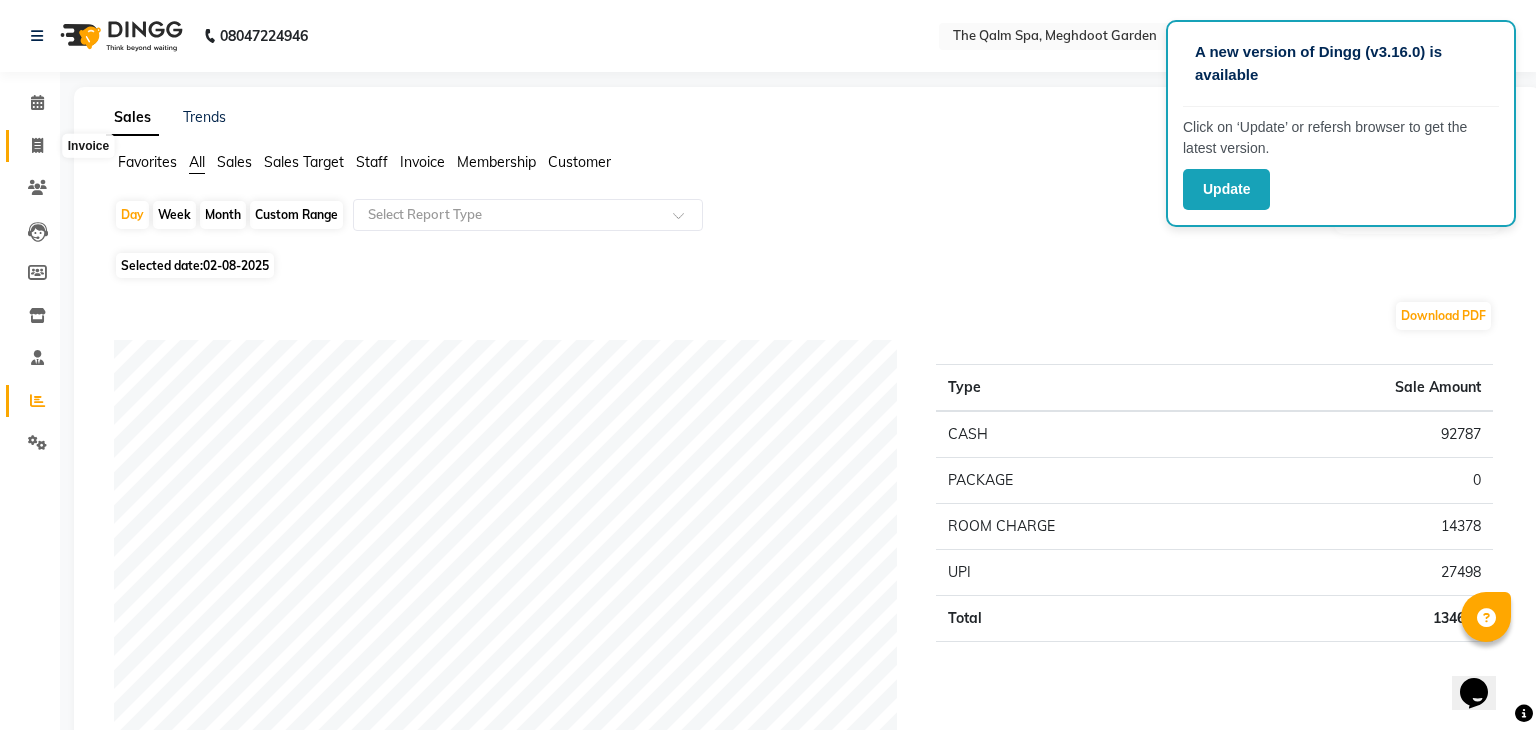 select on "service" 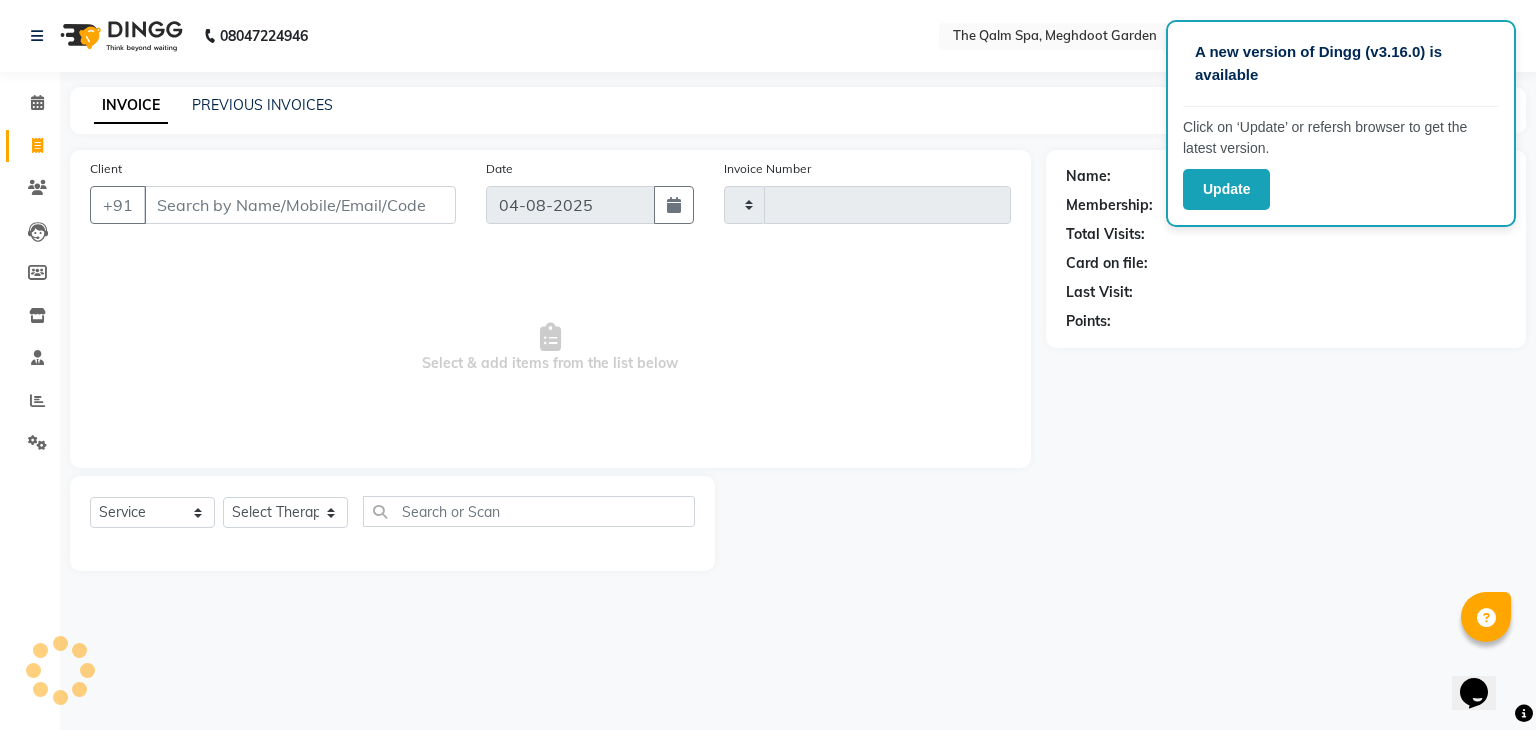 type on "1534" 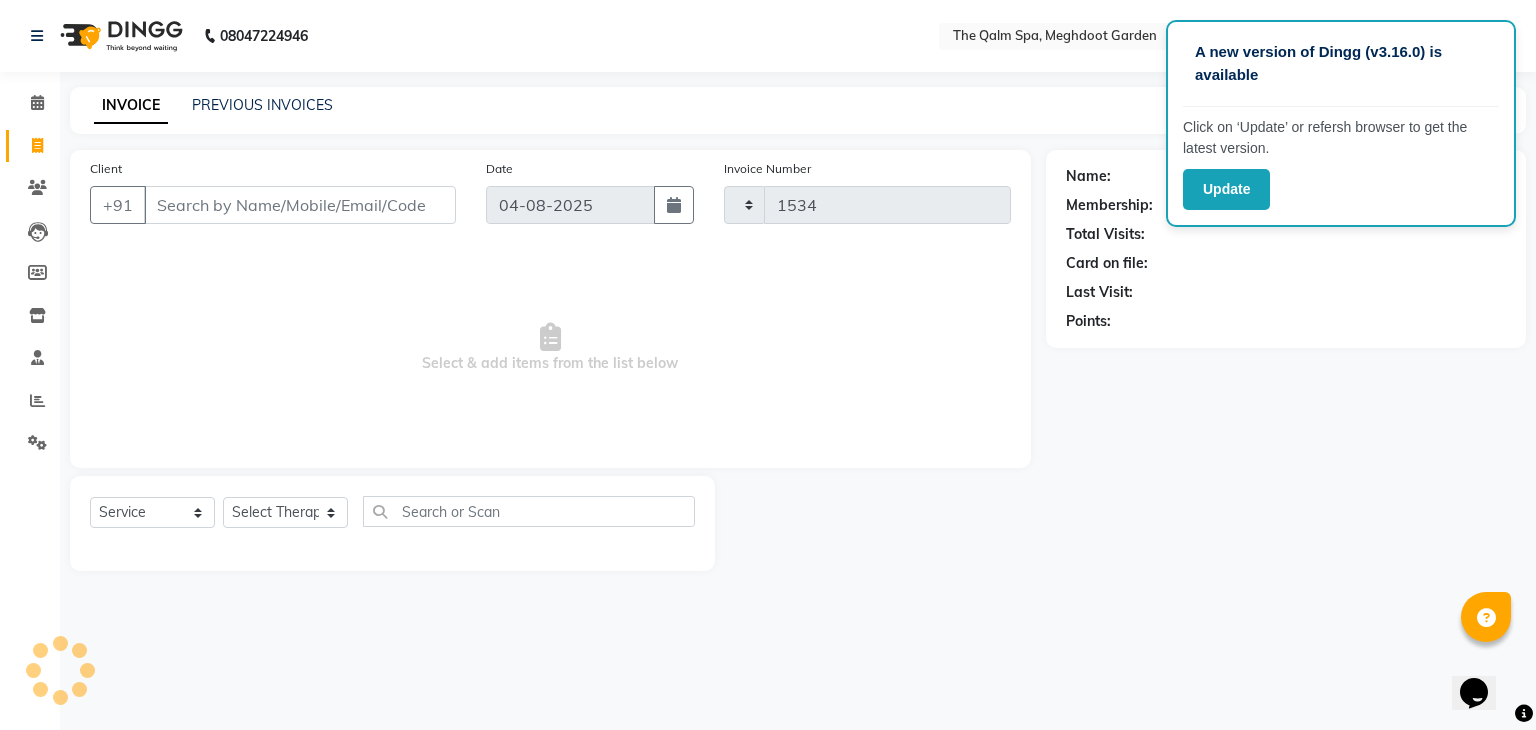 select on "6401" 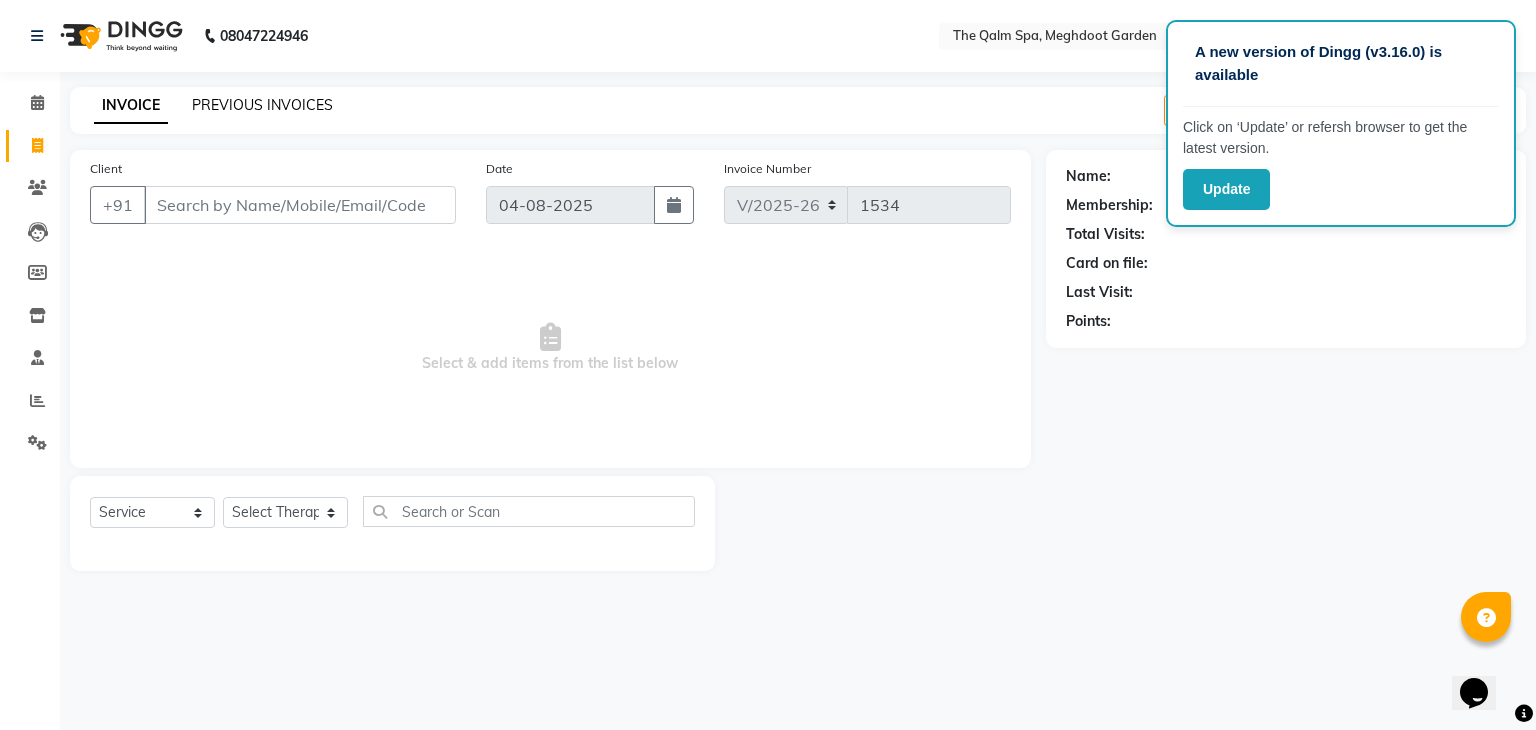 click on "PREVIOUS INVOICES" 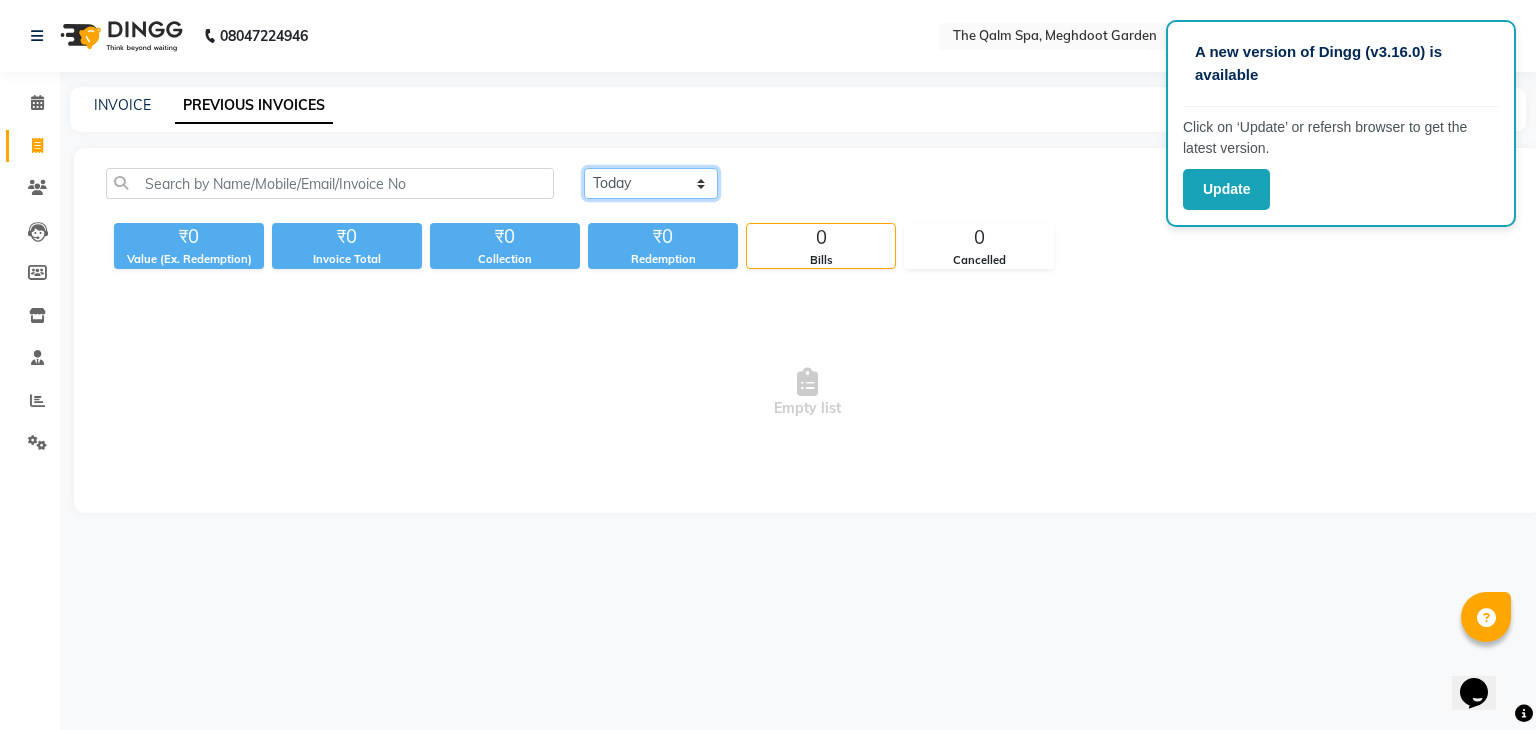 click on "Today Yesterday Custom Range" 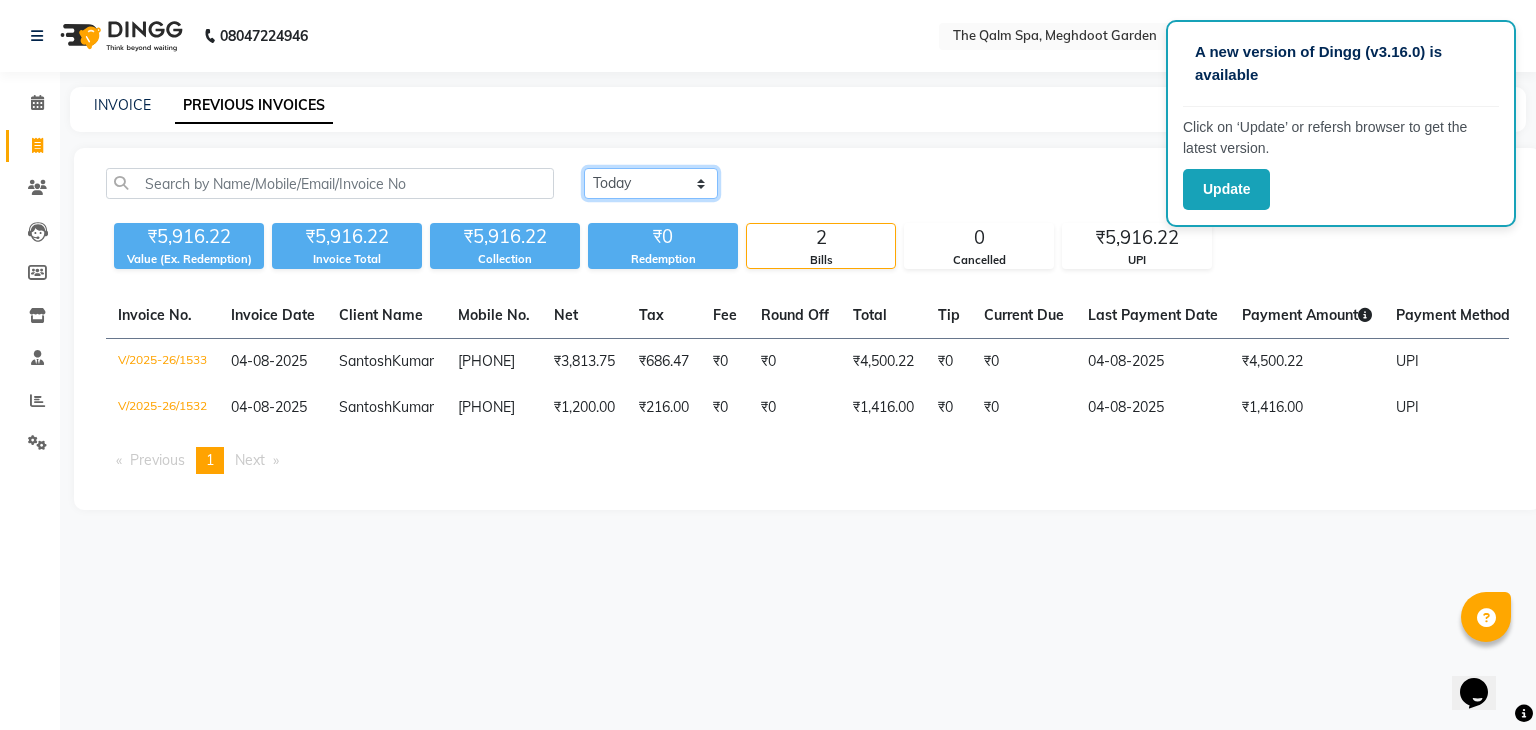 select on "range" 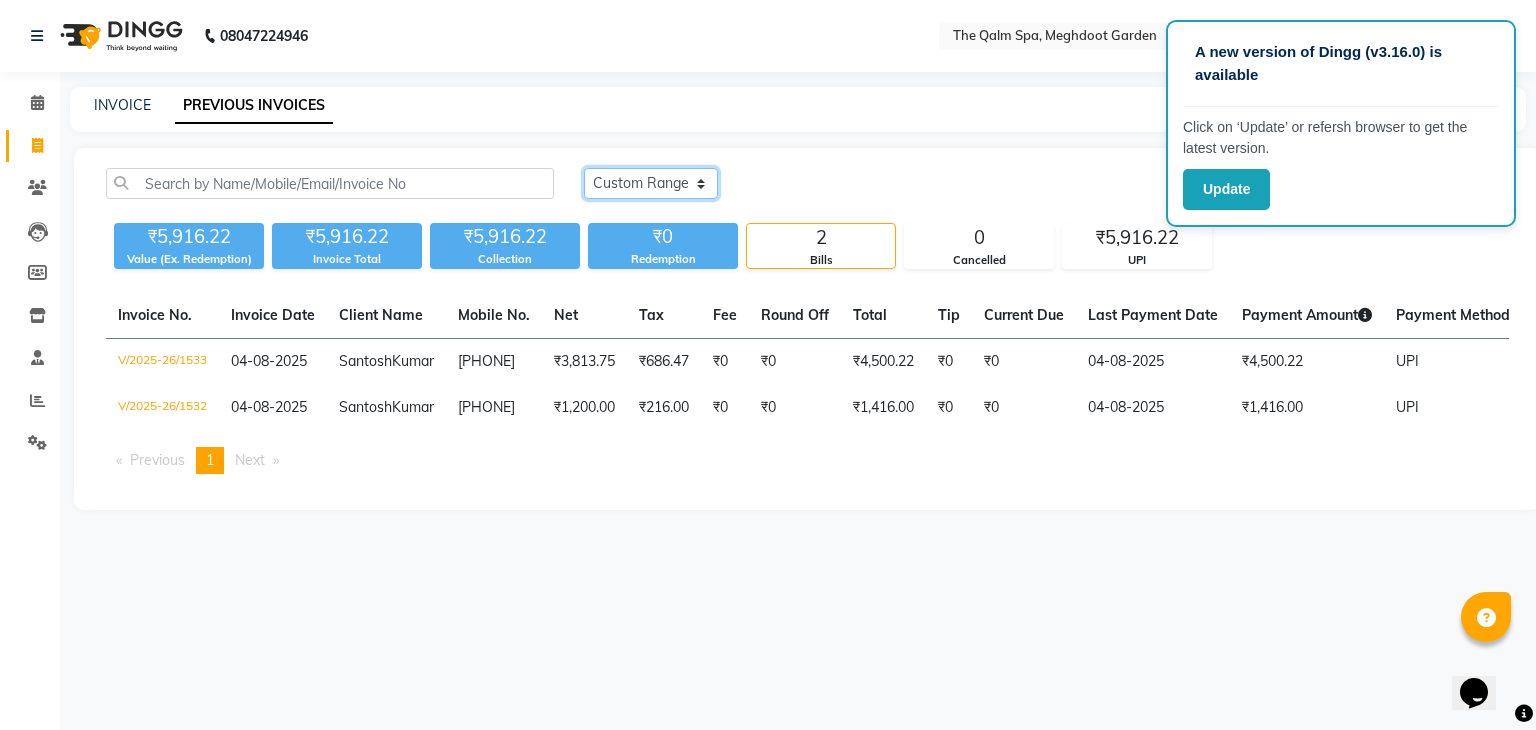click on "Today Yesterday Custom Range" 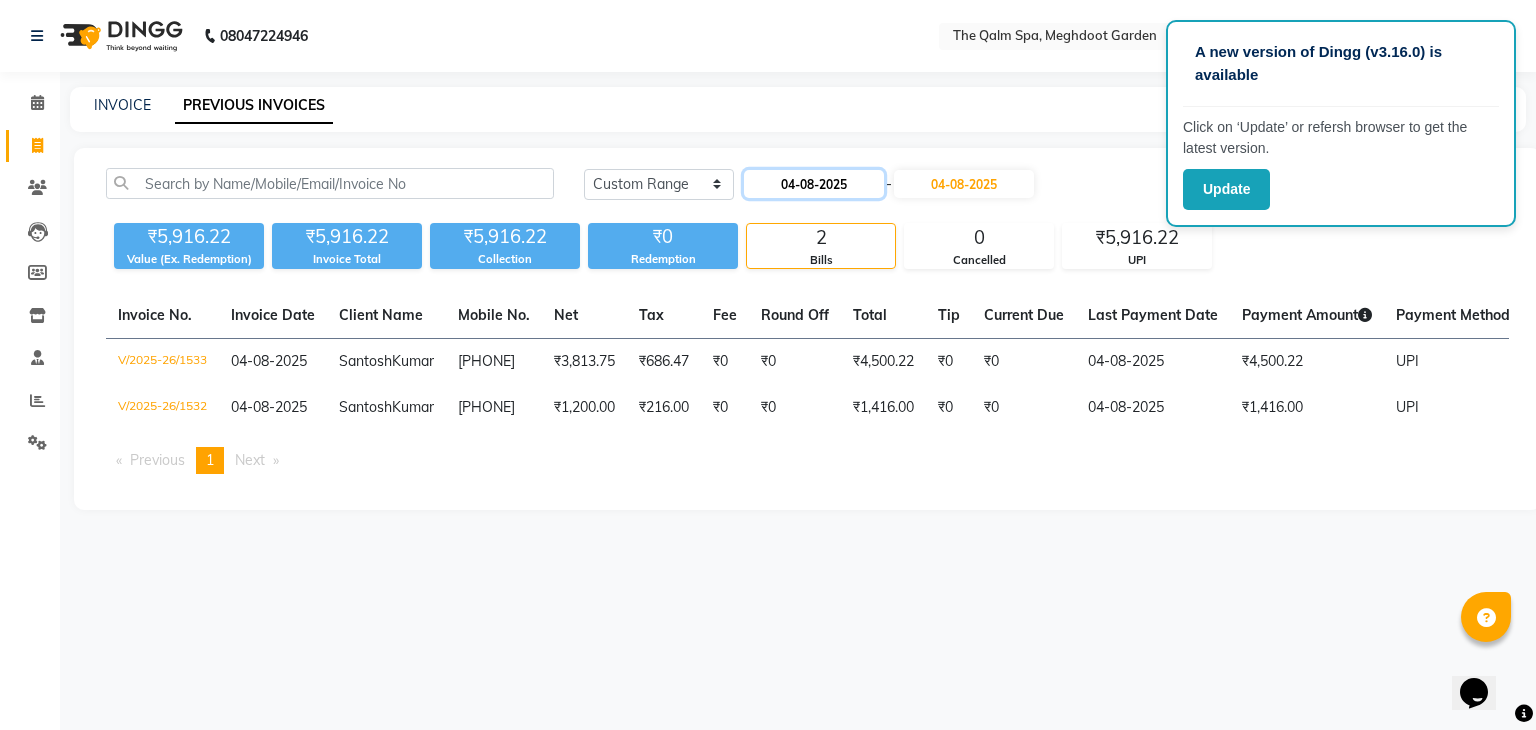 click on "04-08-2025" 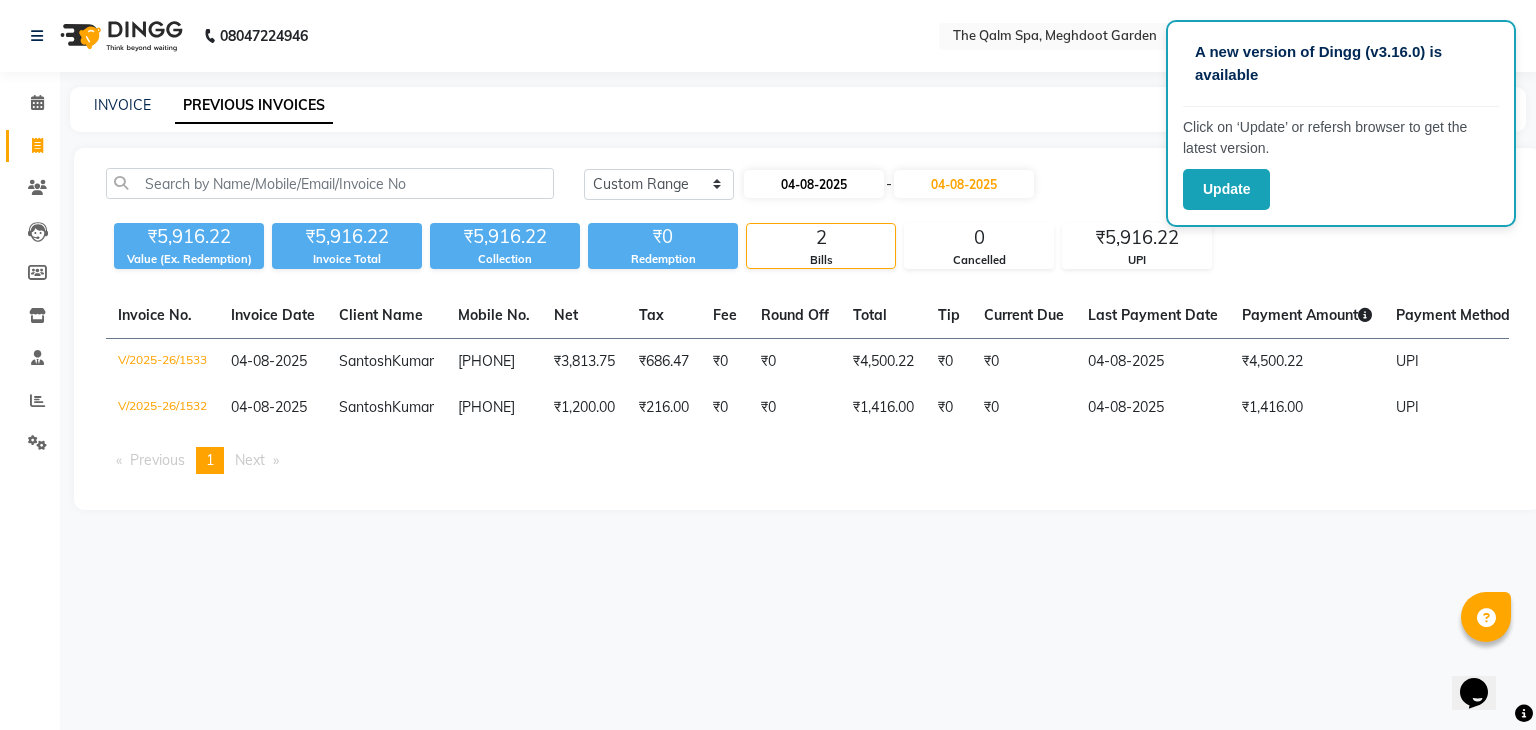 select on "8" 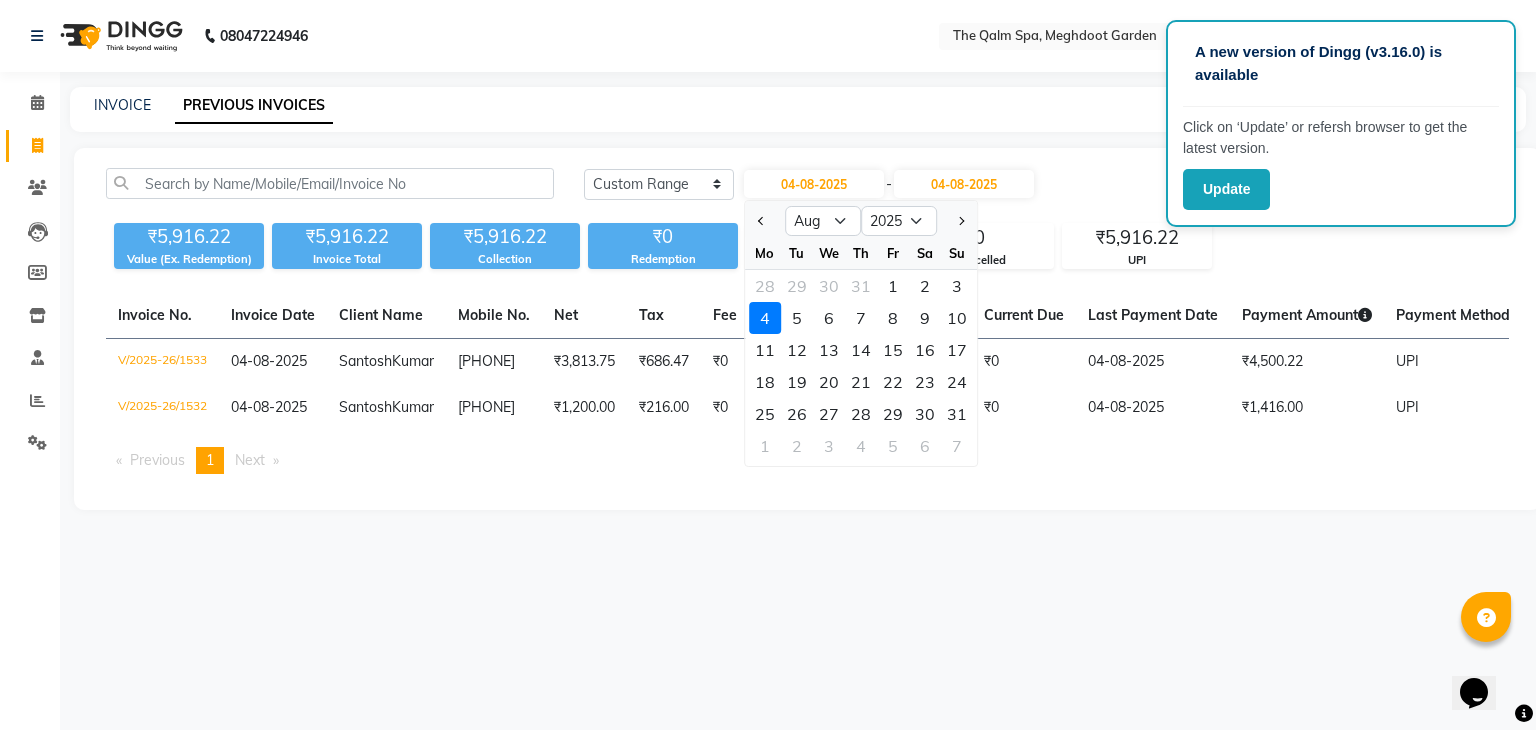 click on "2" 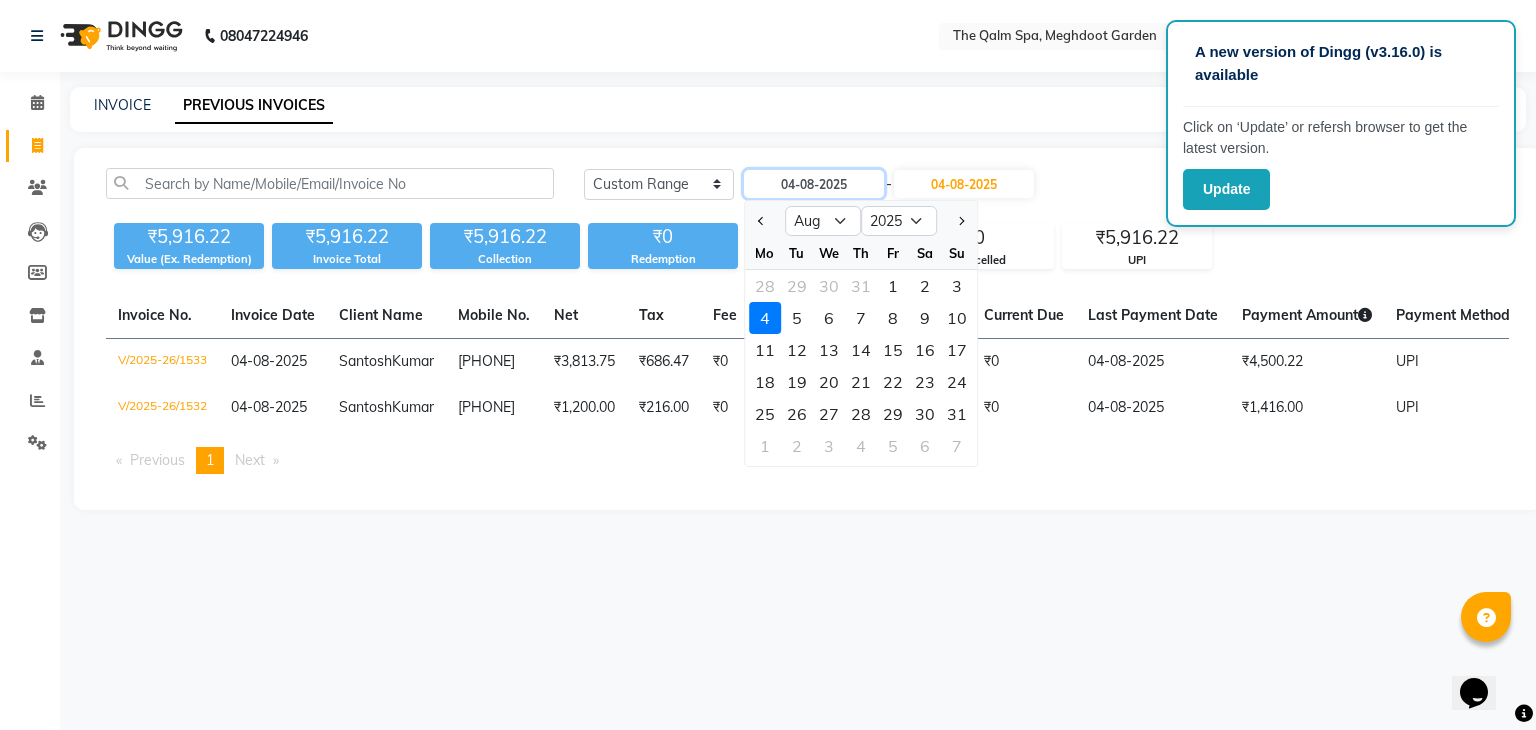 type on "02-08-2025" 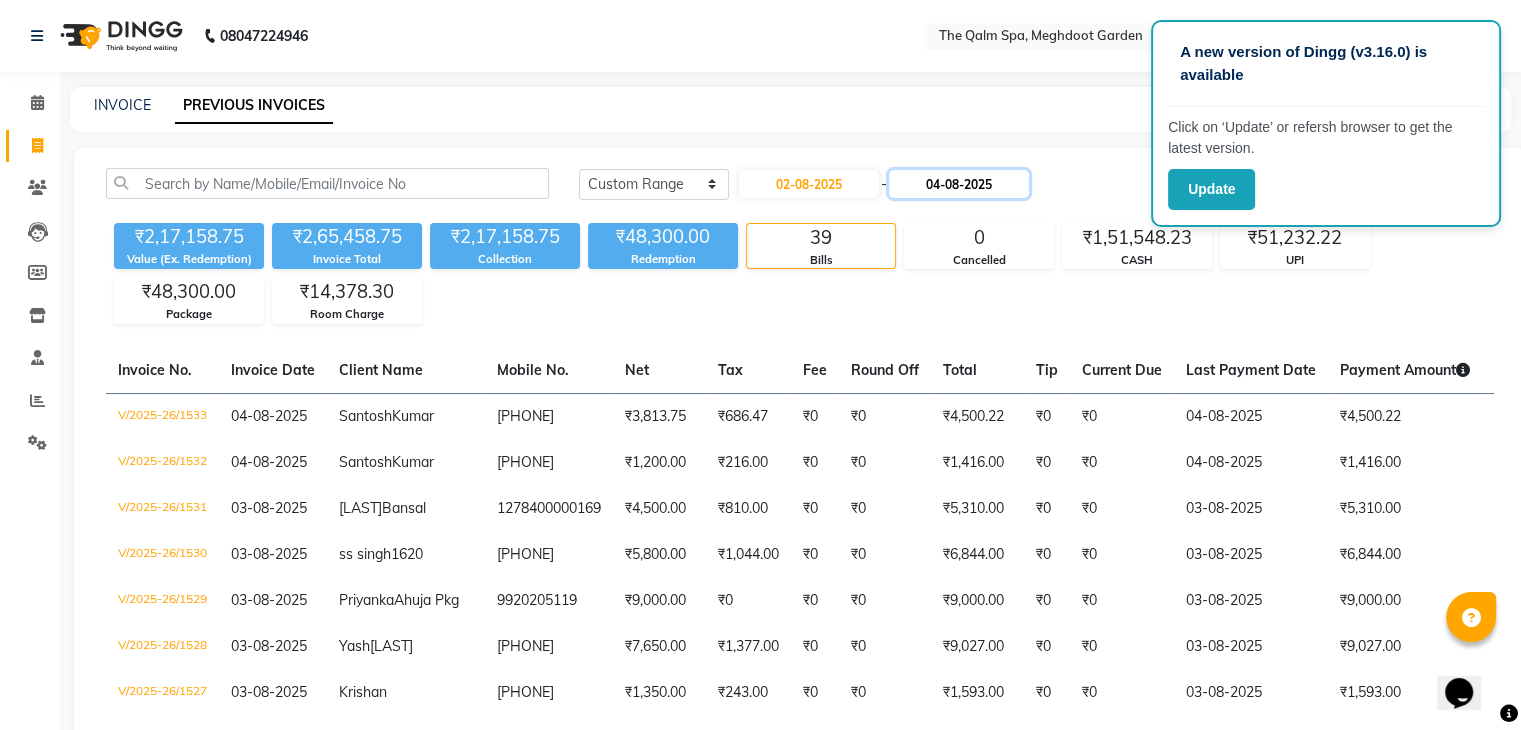 click on "04-08-2025" 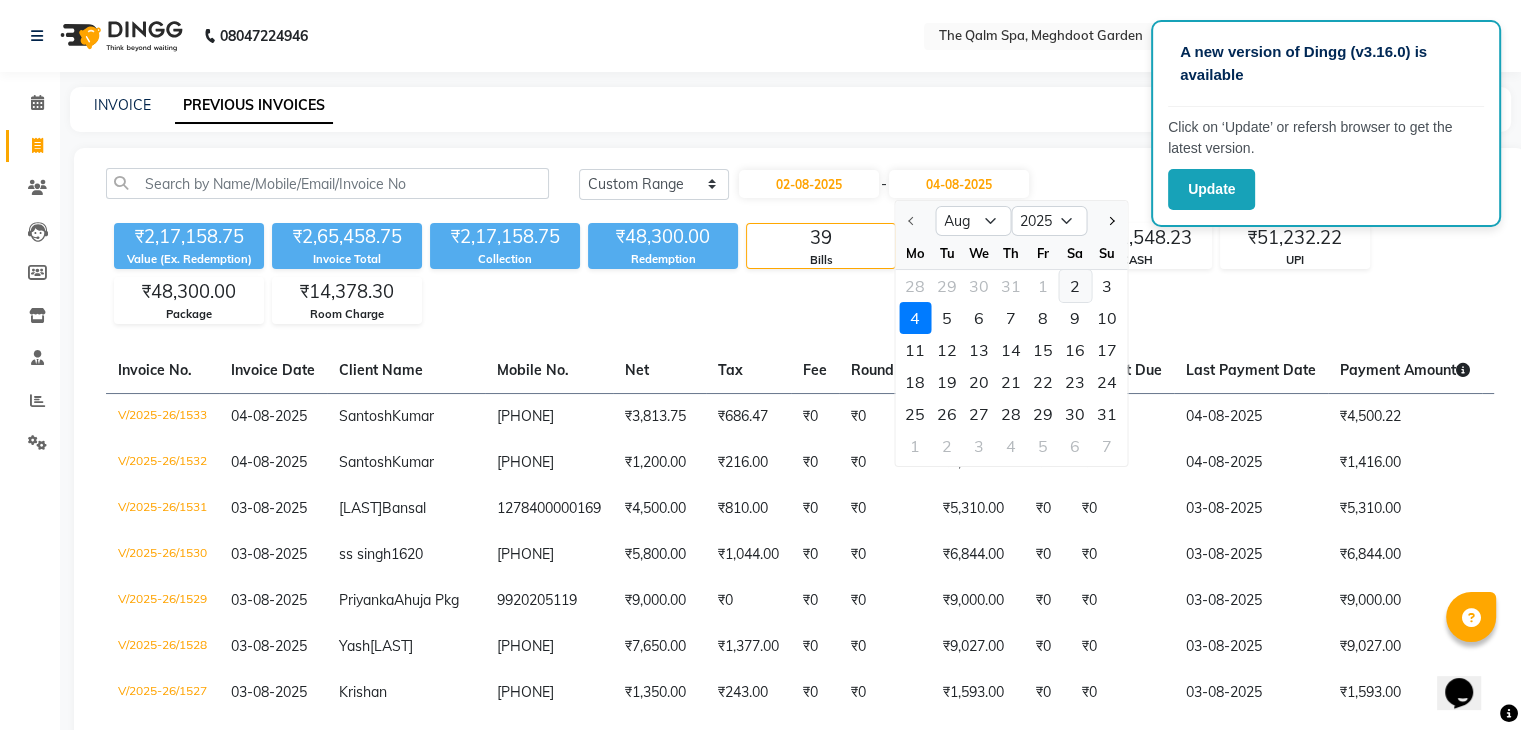 click on "2" 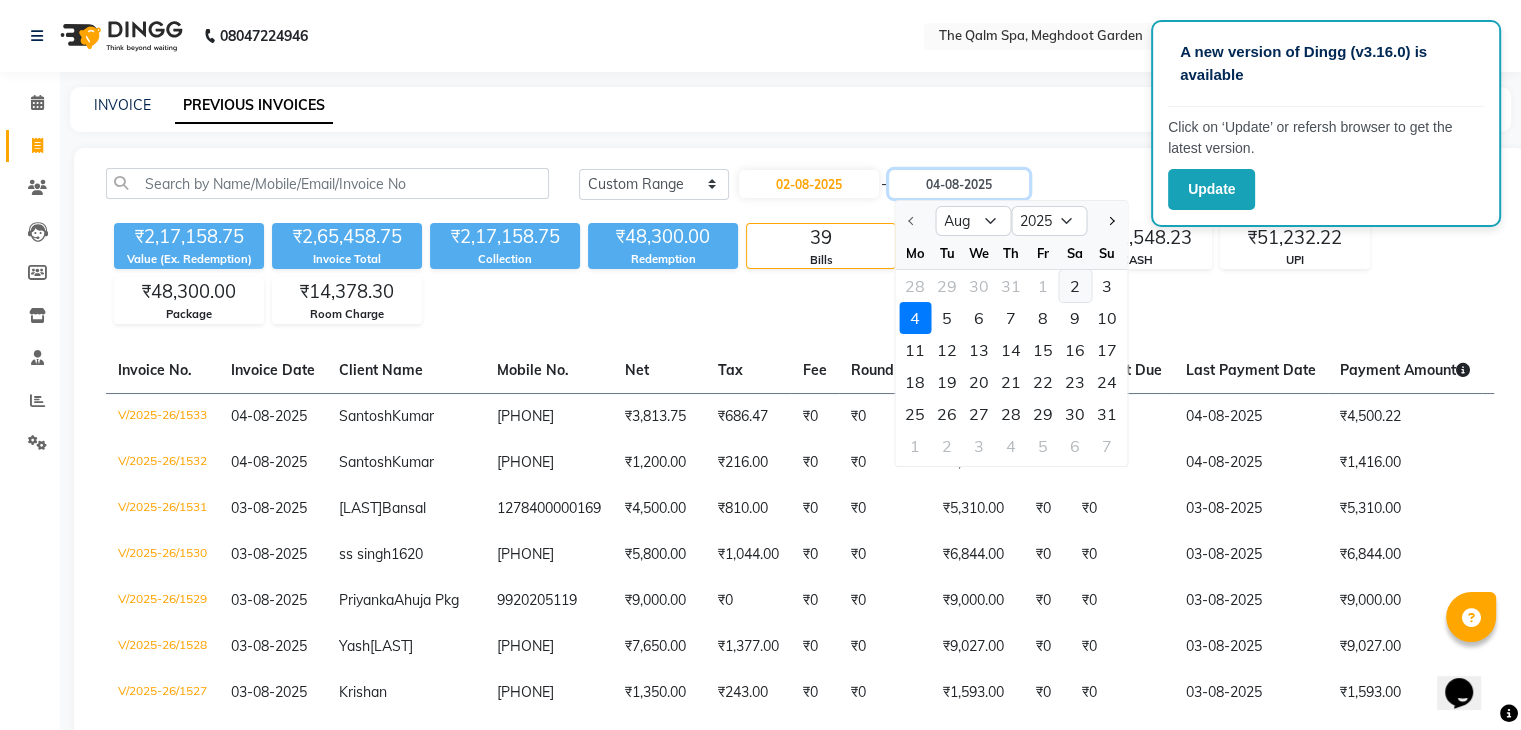 type on "02-08-2025" 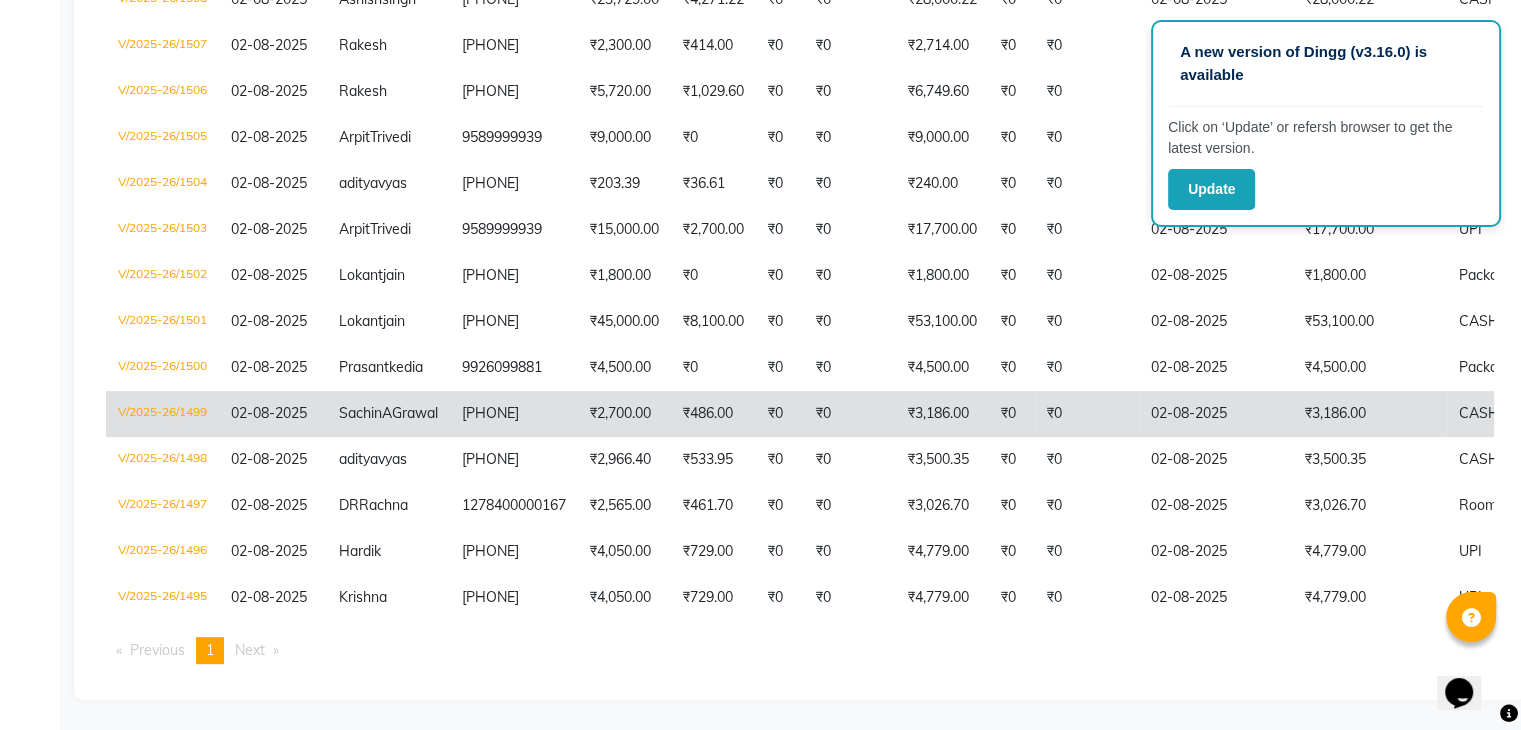 scroll, scrollTop: 500, scrollLeft: 0, axis: vertical 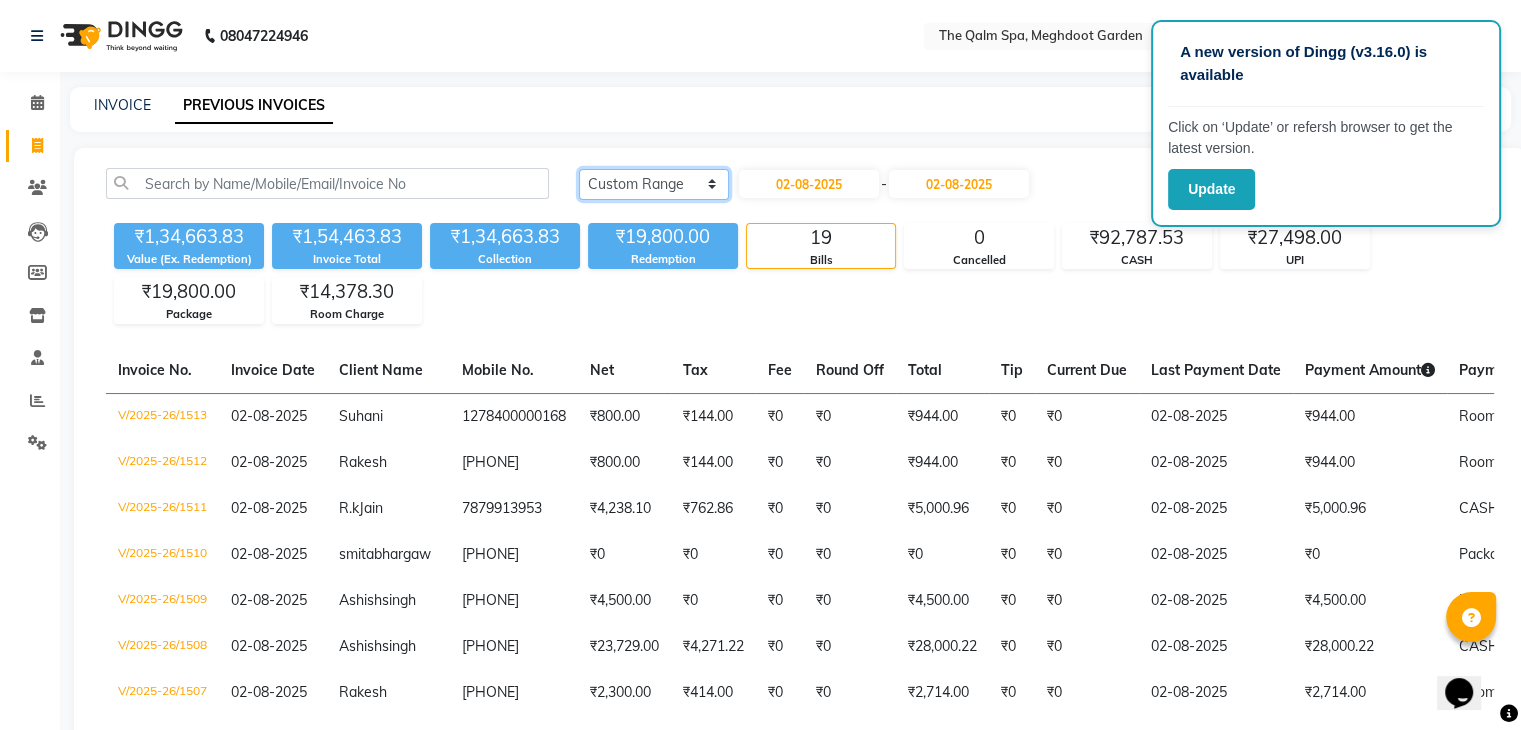 click on "Today Yesterday Custom Range" 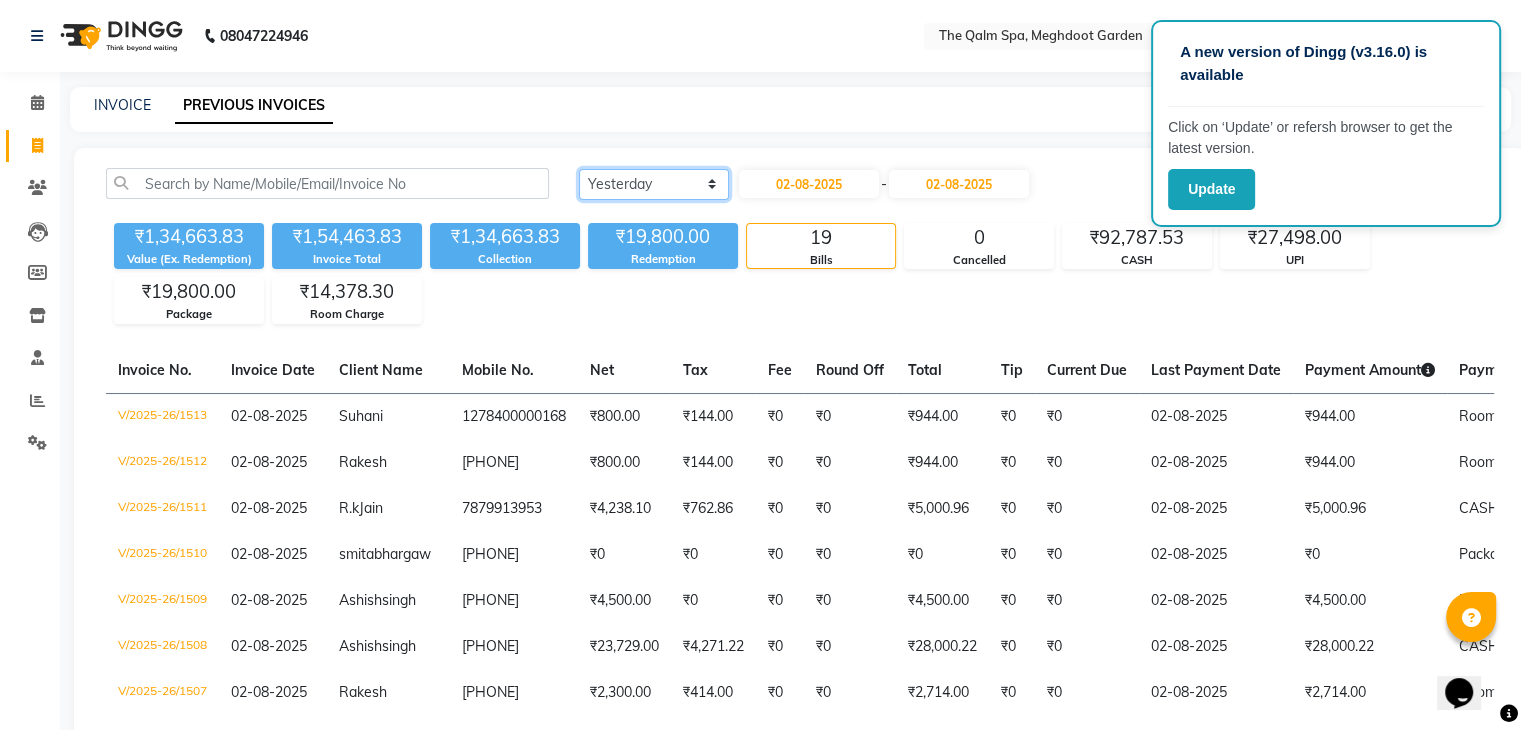 click on "Today Yesterday Custom Range" 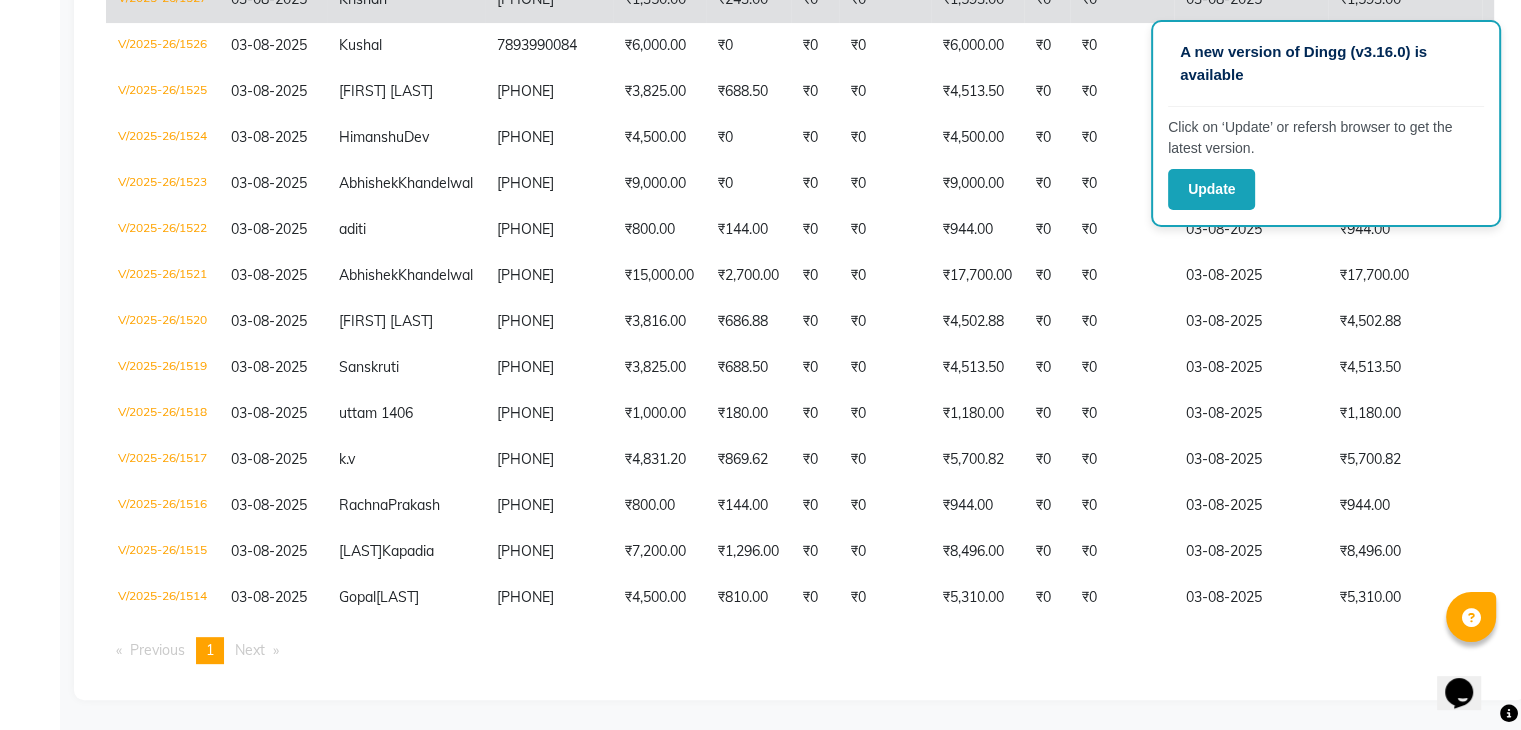 scroll, scrollTop: 836, scrollLeft: 0, axis: vertical 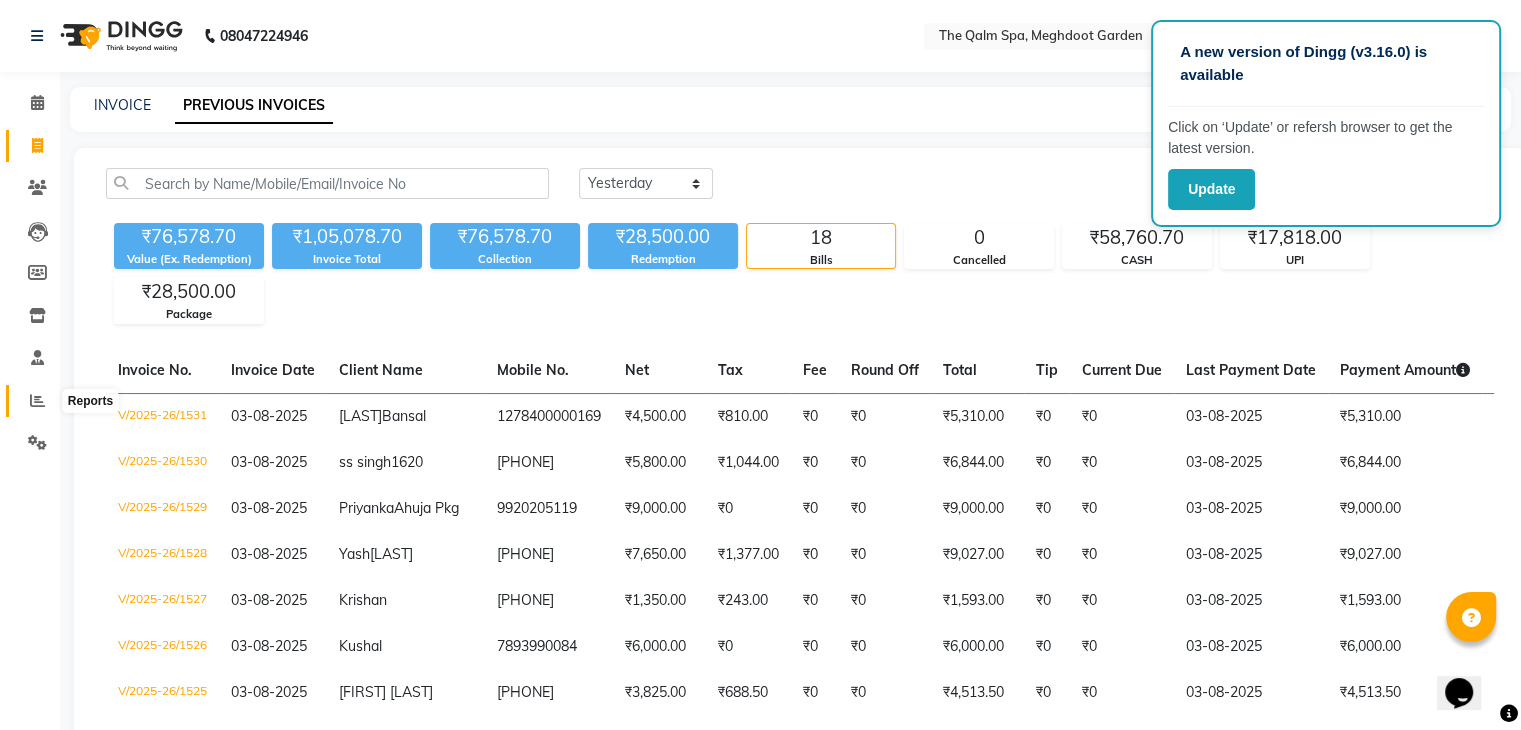 click 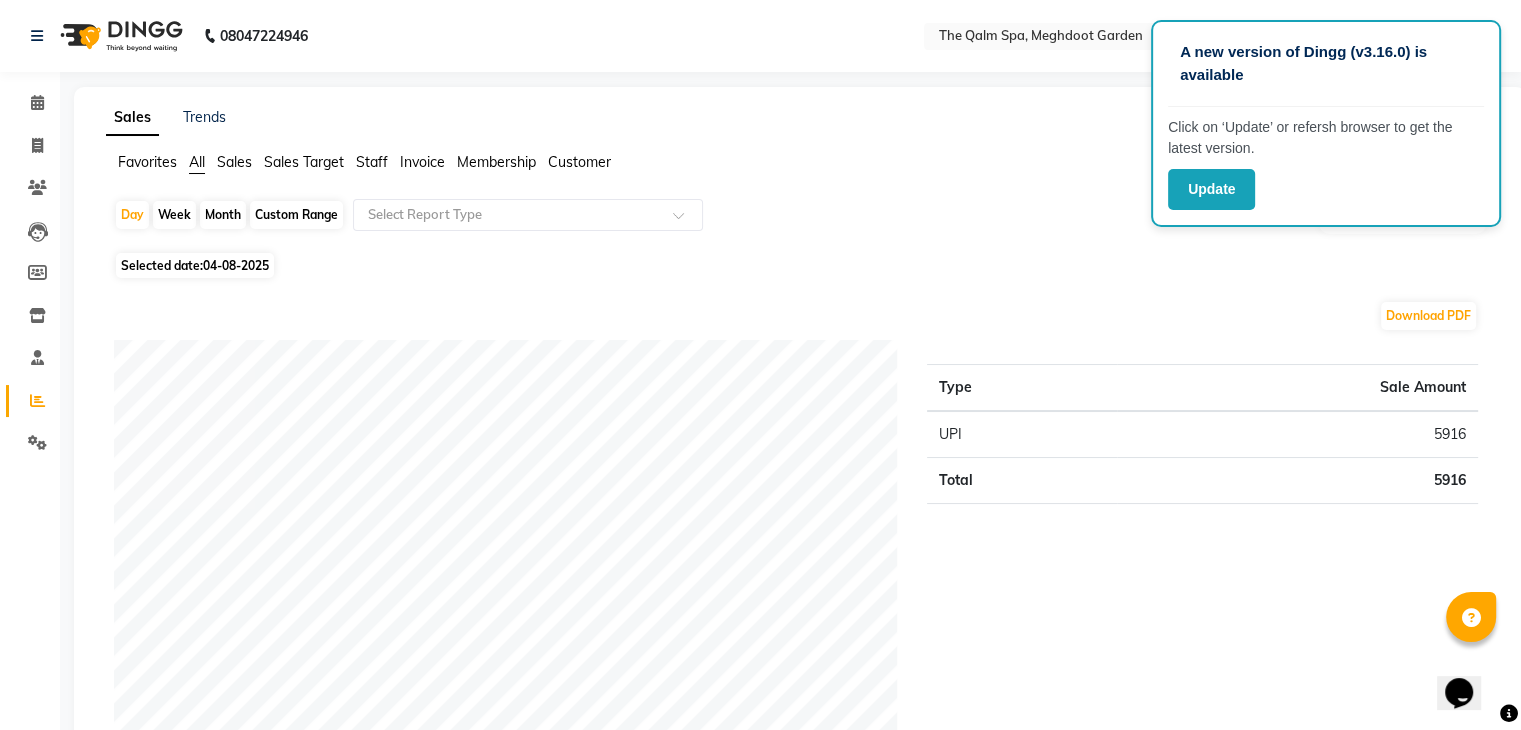 click on "04-08-2025" 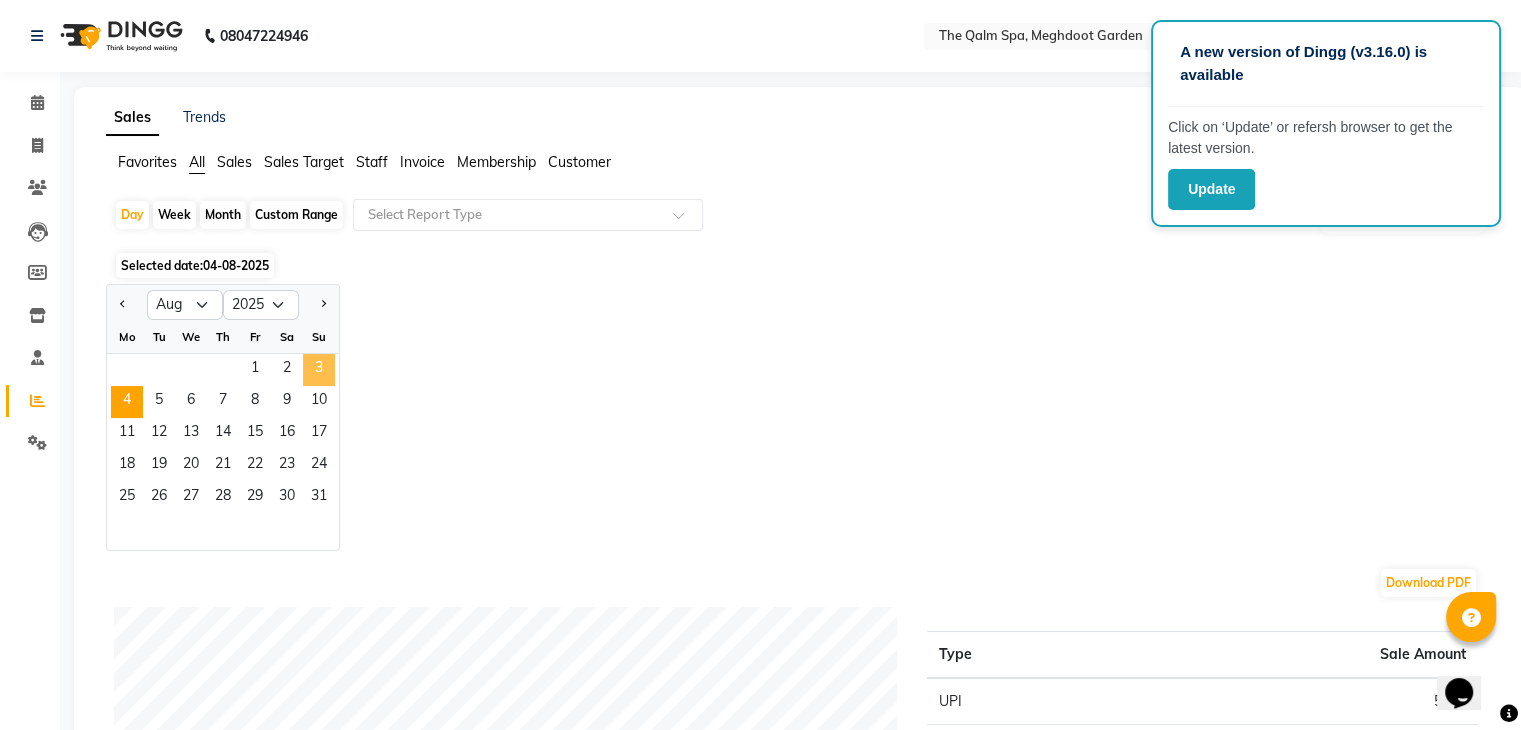 click on "3" 